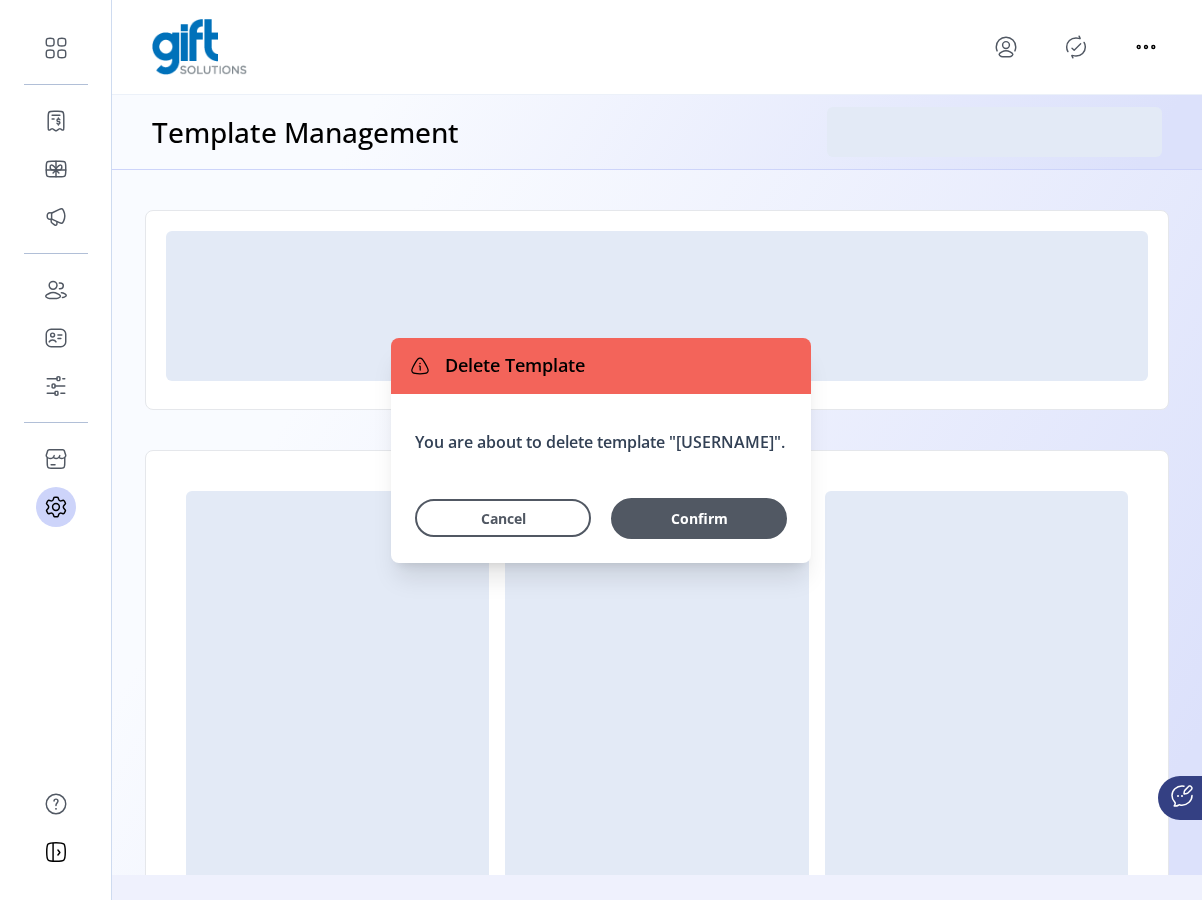 scroll, scrollTop: 0, scrollLeft: 0, axis: both 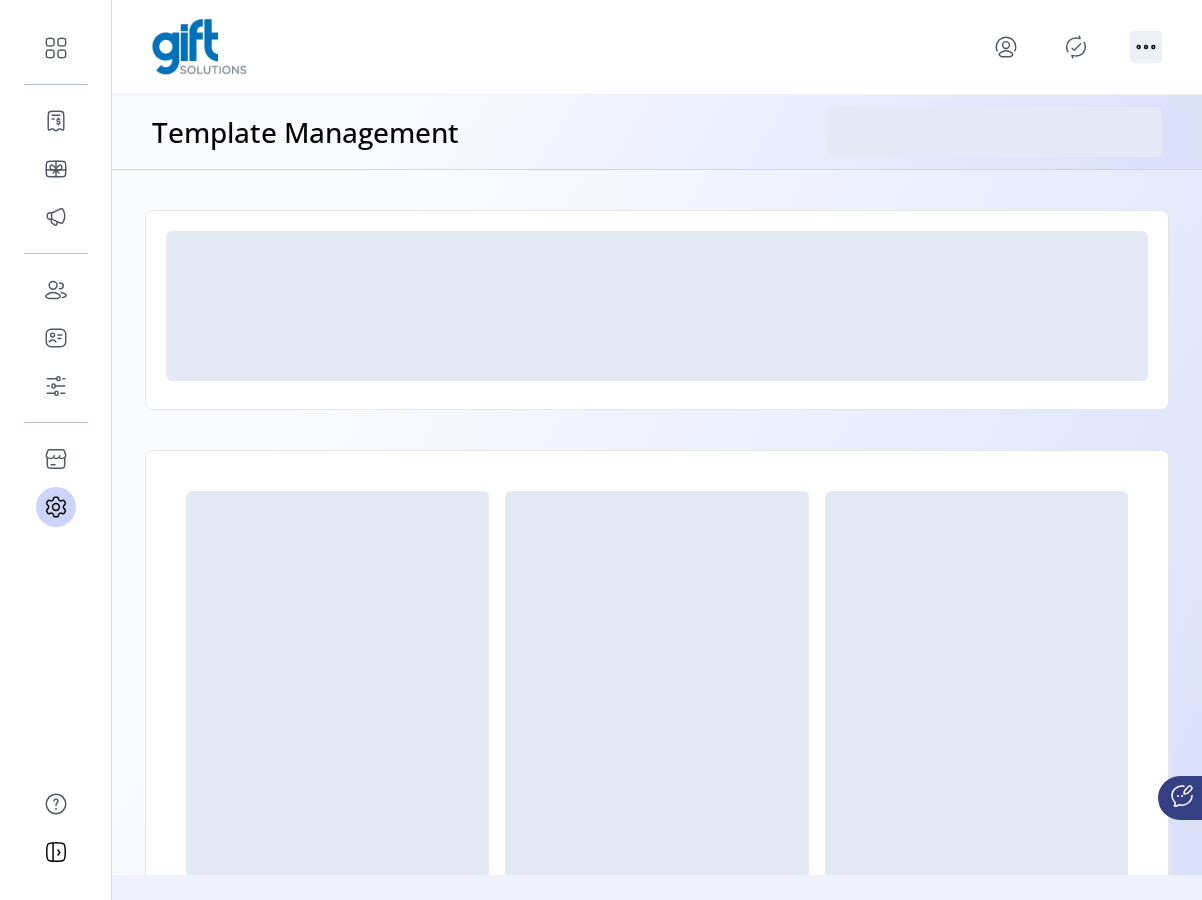 click 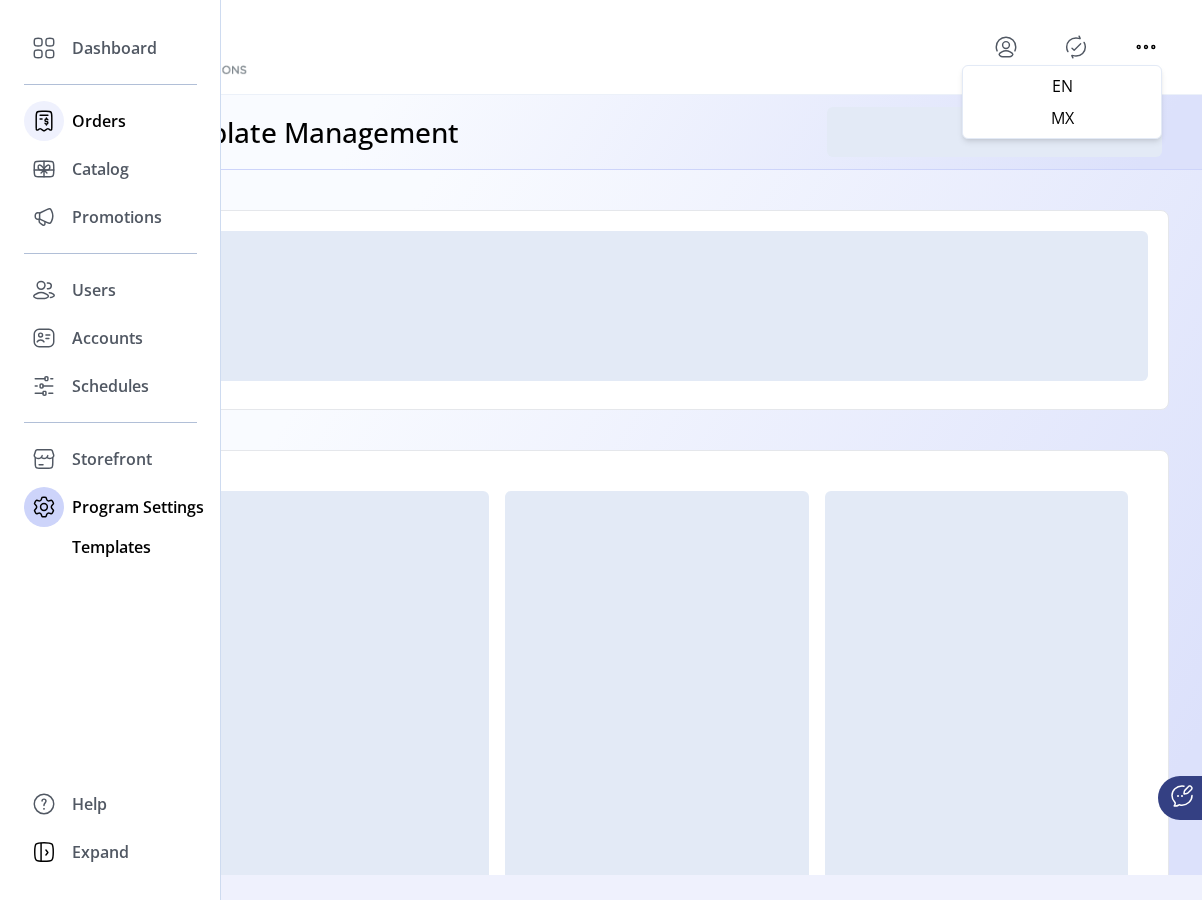 click on "Orders" 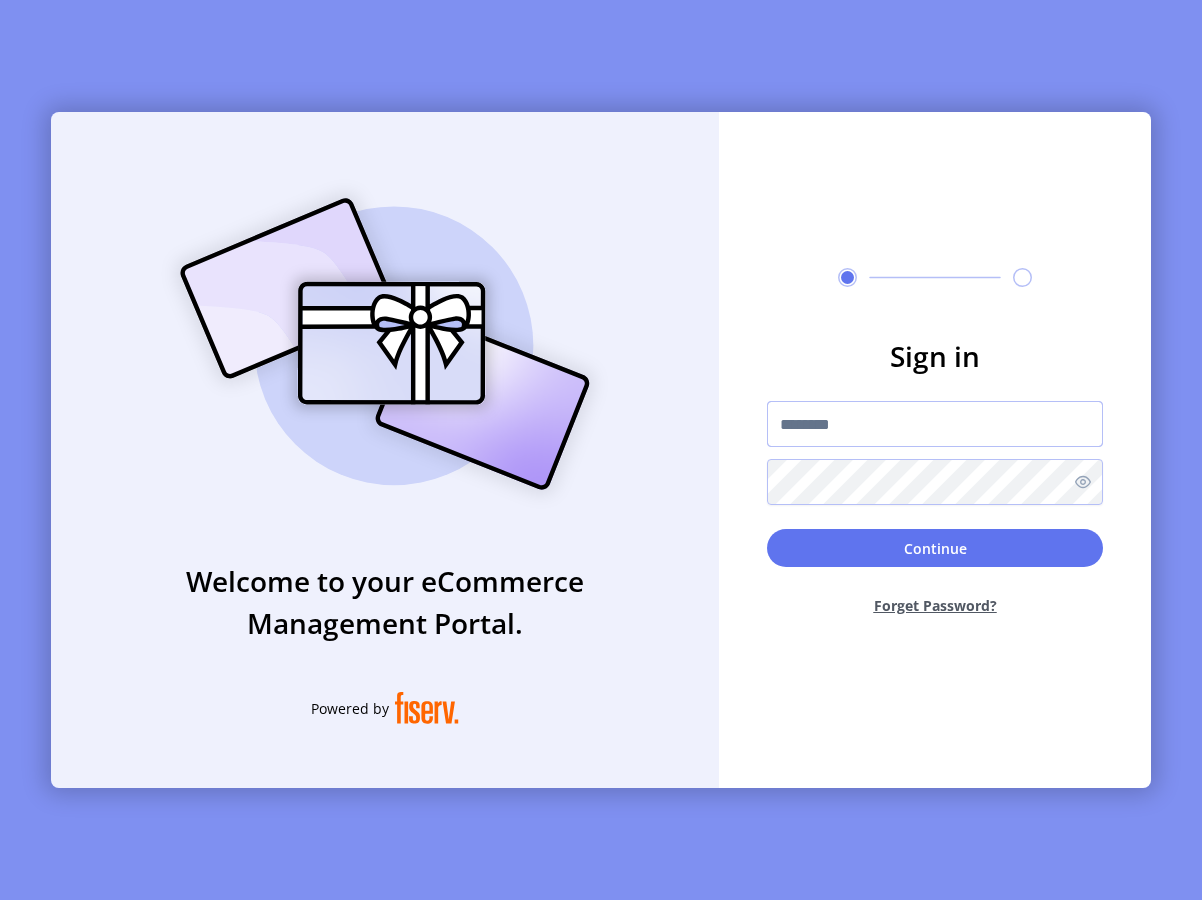 click at bounding box center [935, 424] 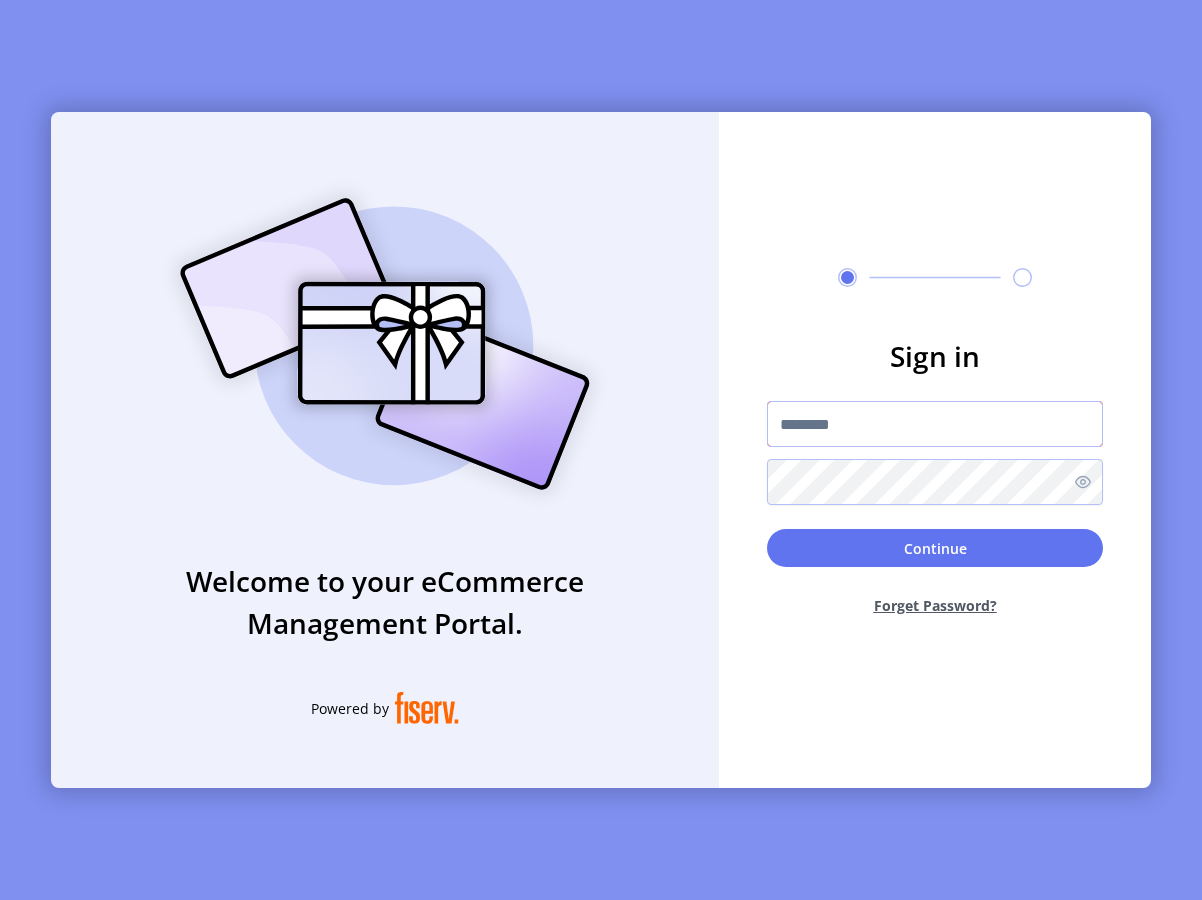 type on "**********" 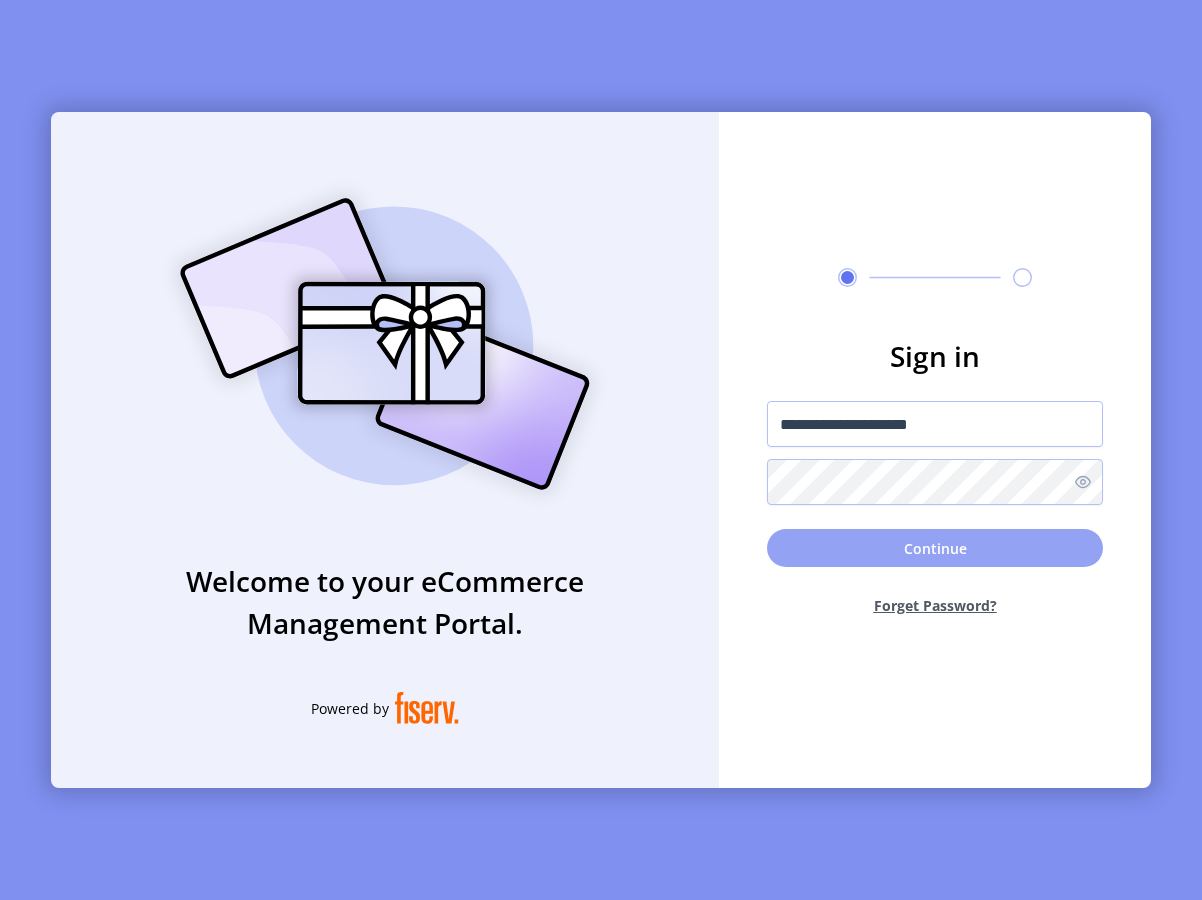 click on "Continue" 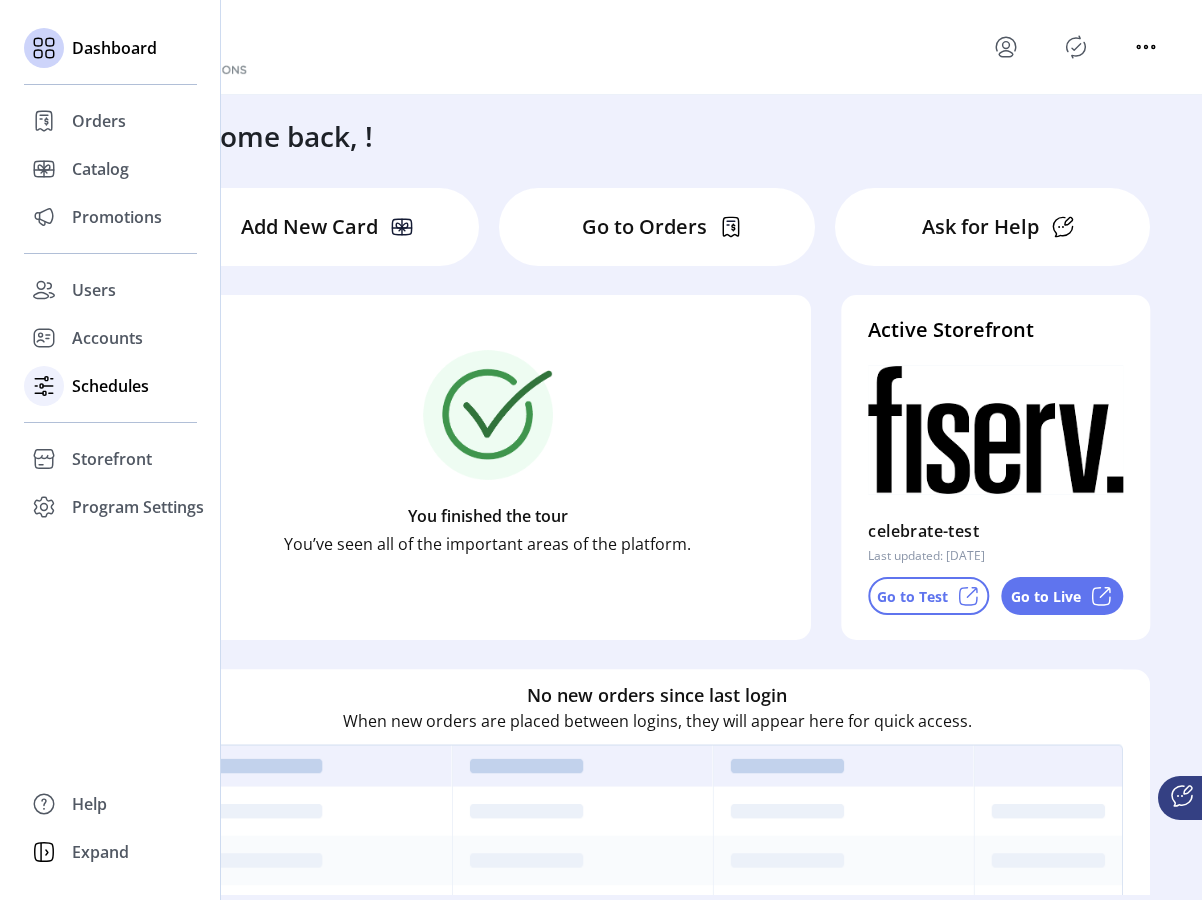 click on "Schedules" 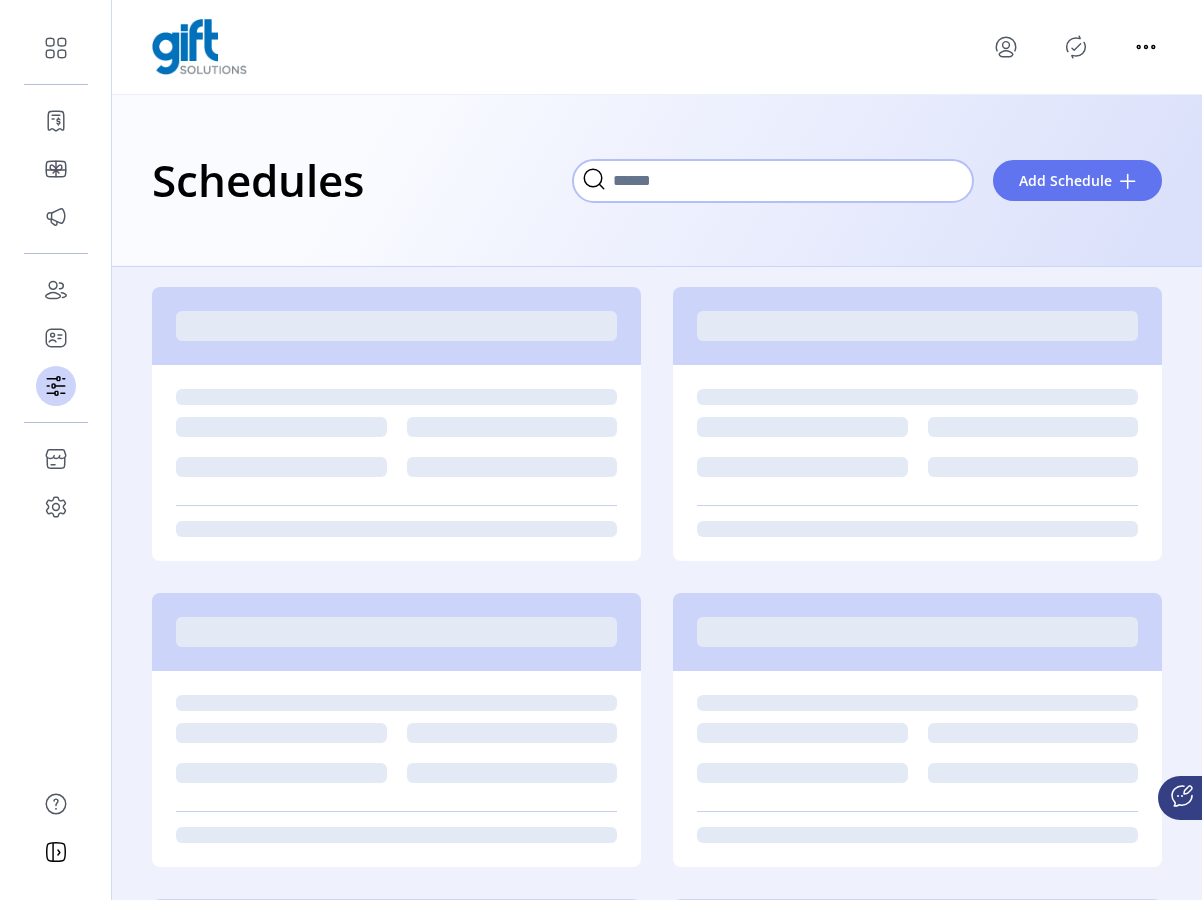 click 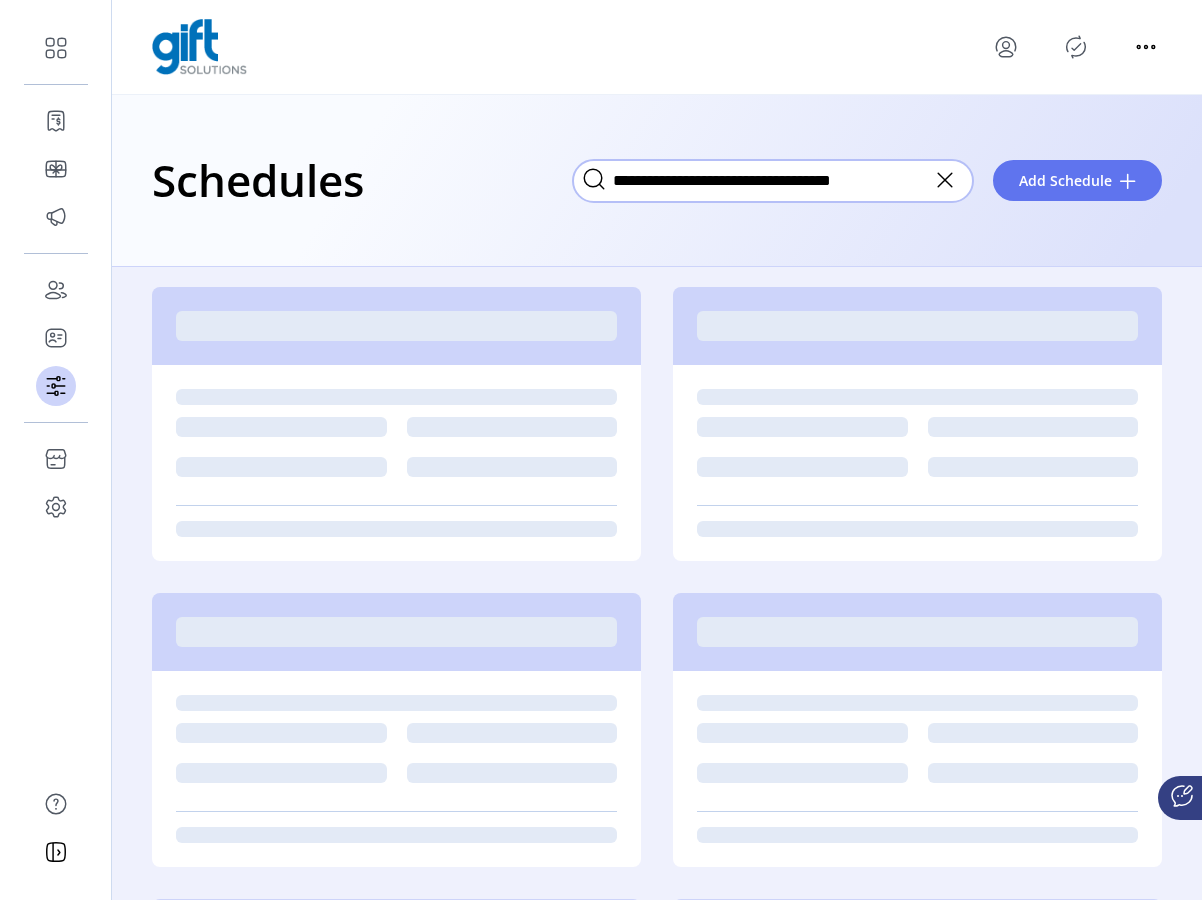 type on "**********" 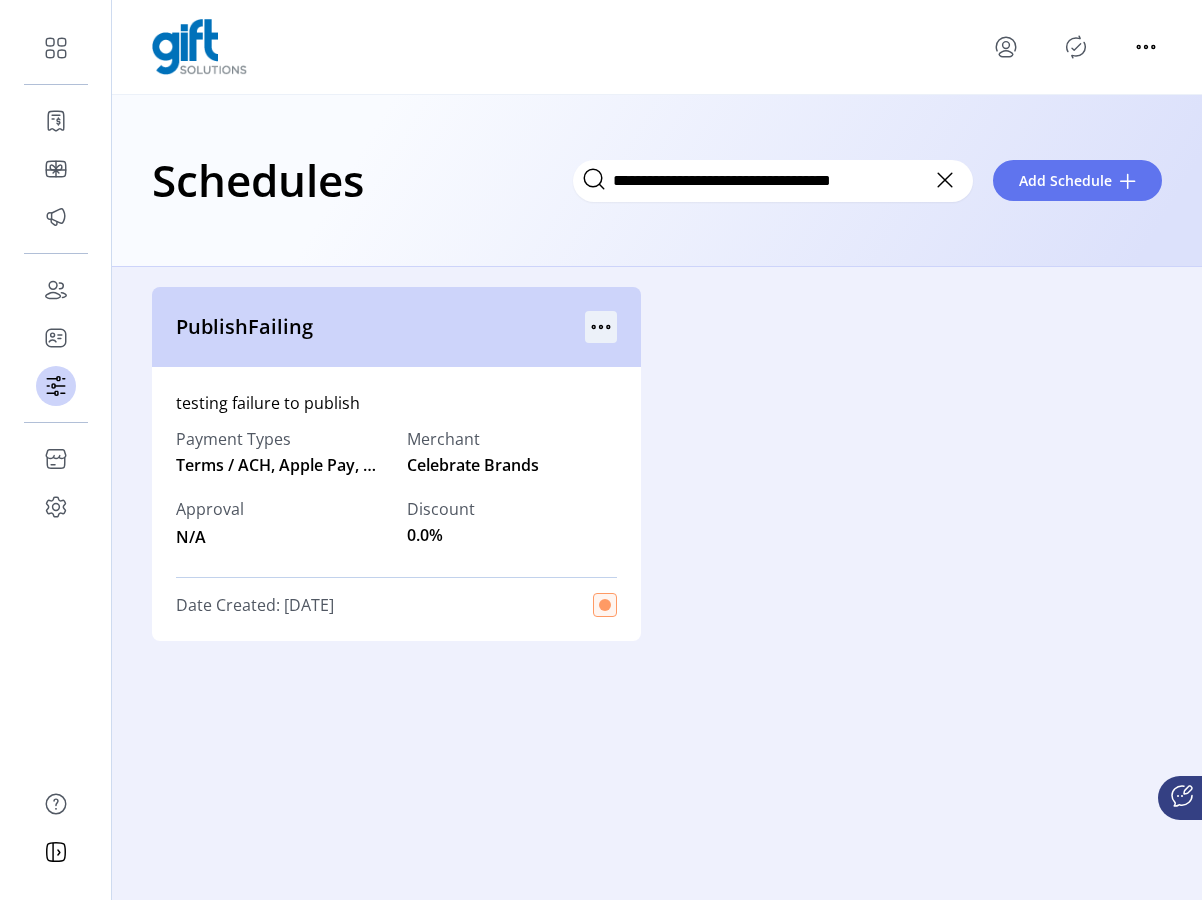 click 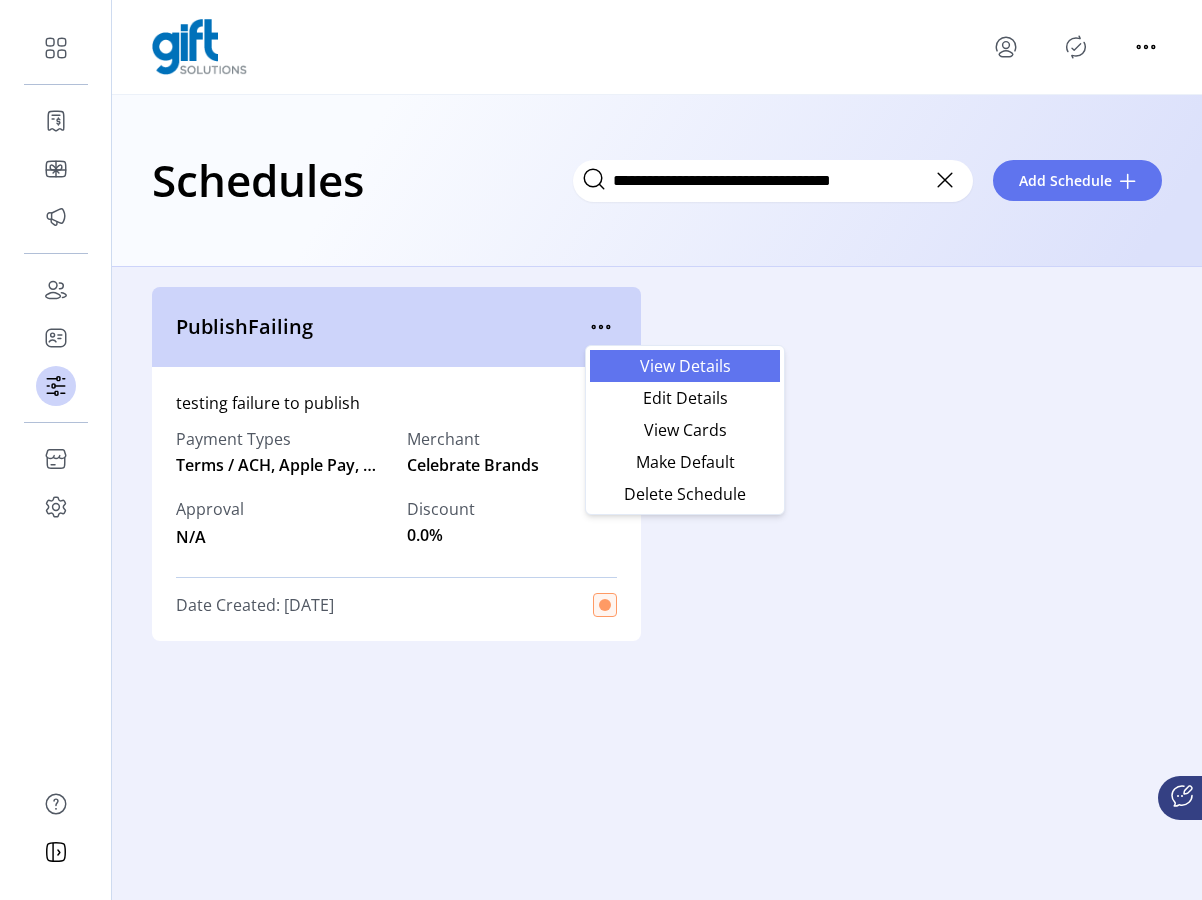 click on "View Details" at bounding box center (685, 366) 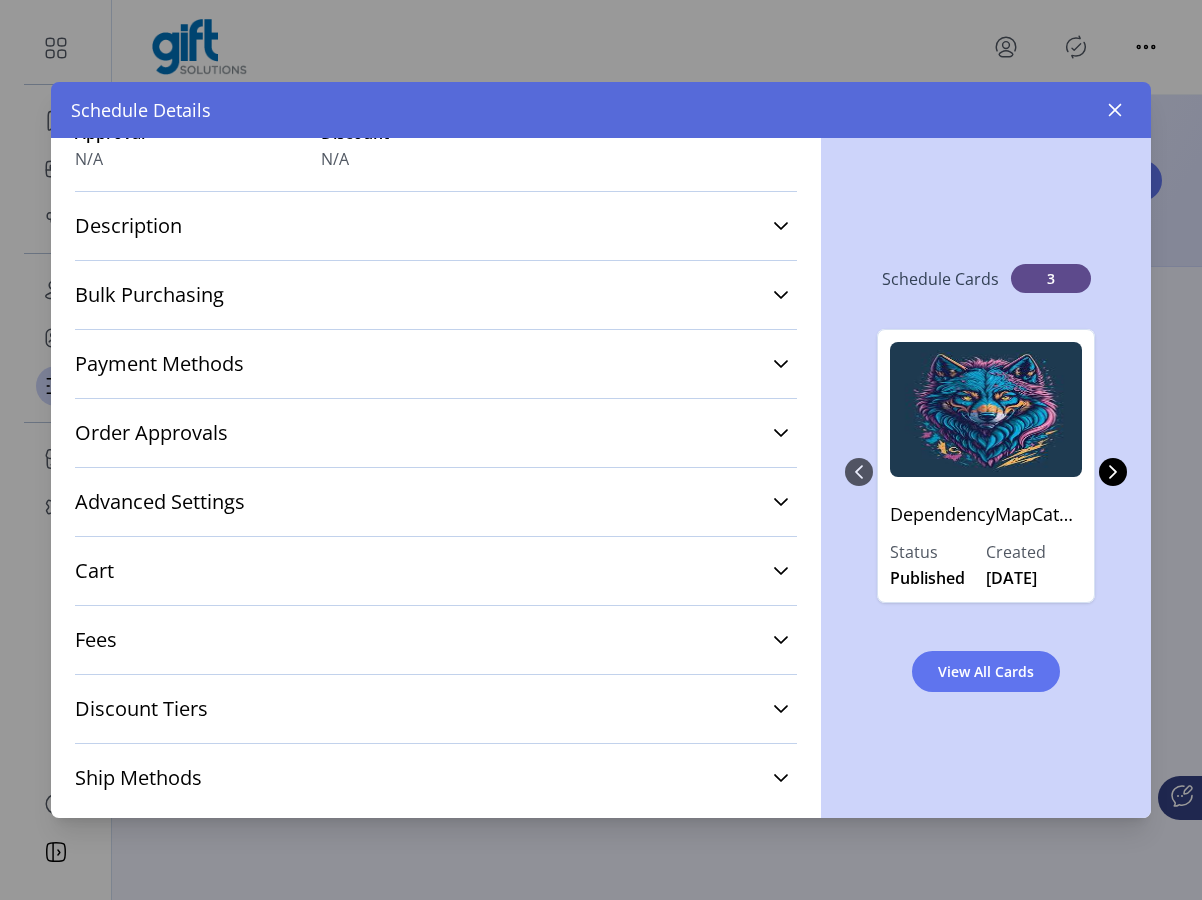 scroll, scrollTop: 287, scrollLeft: 0, axis: vertical 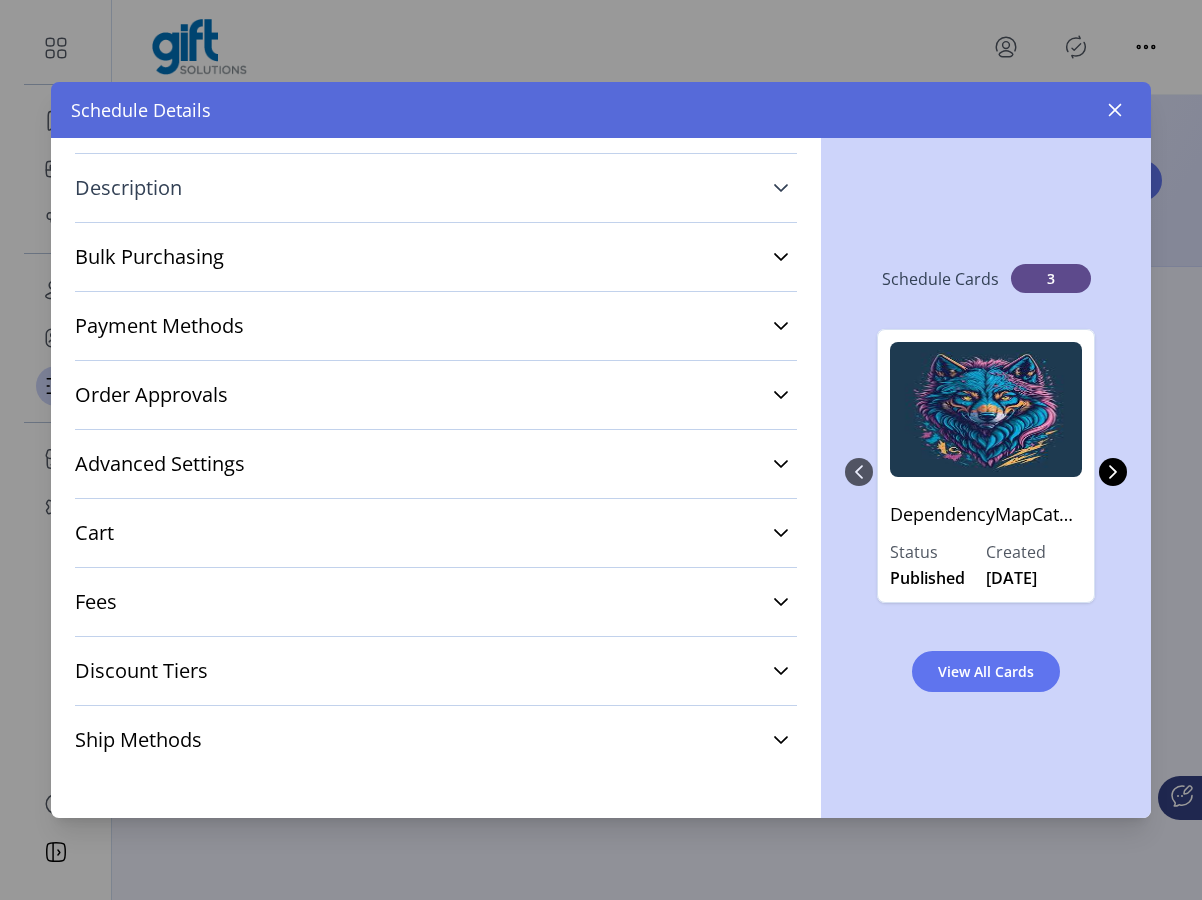 click 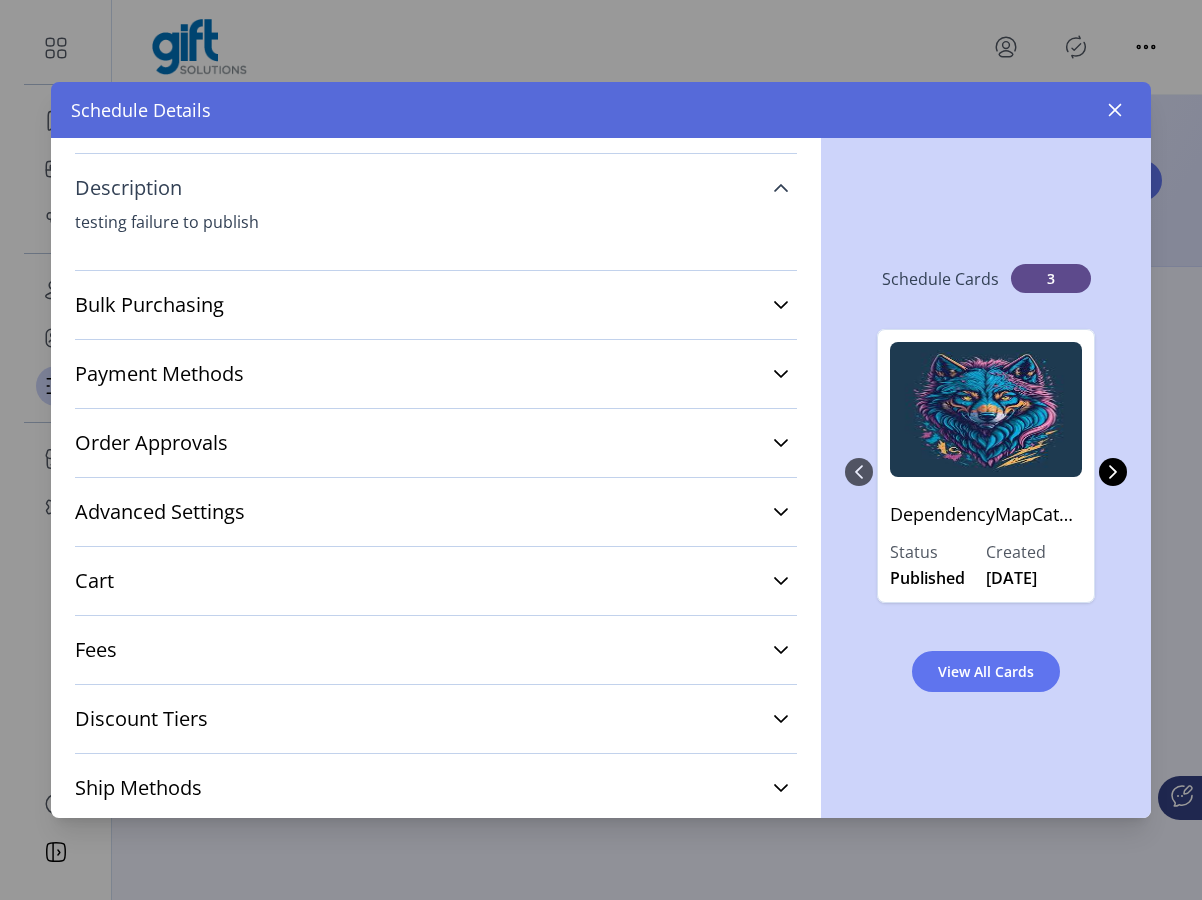 click 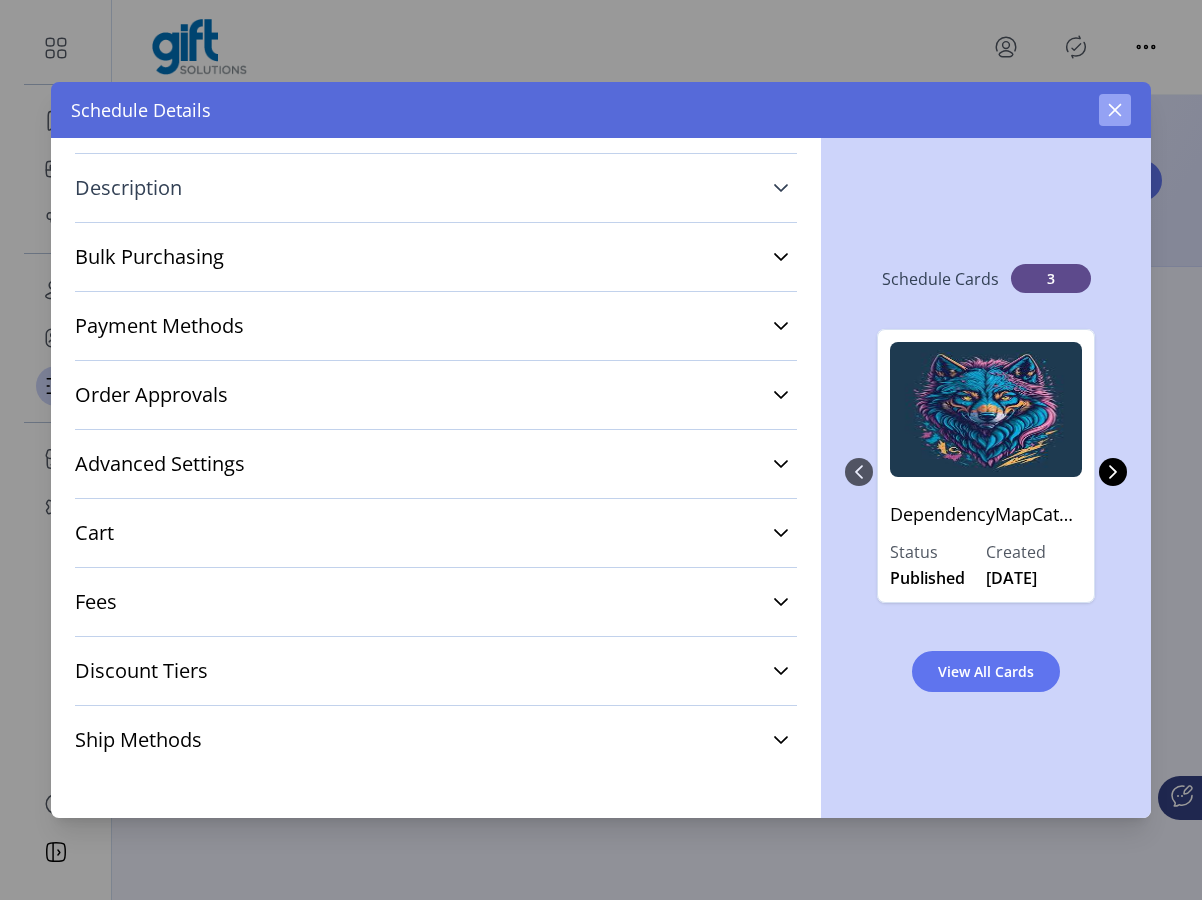 click 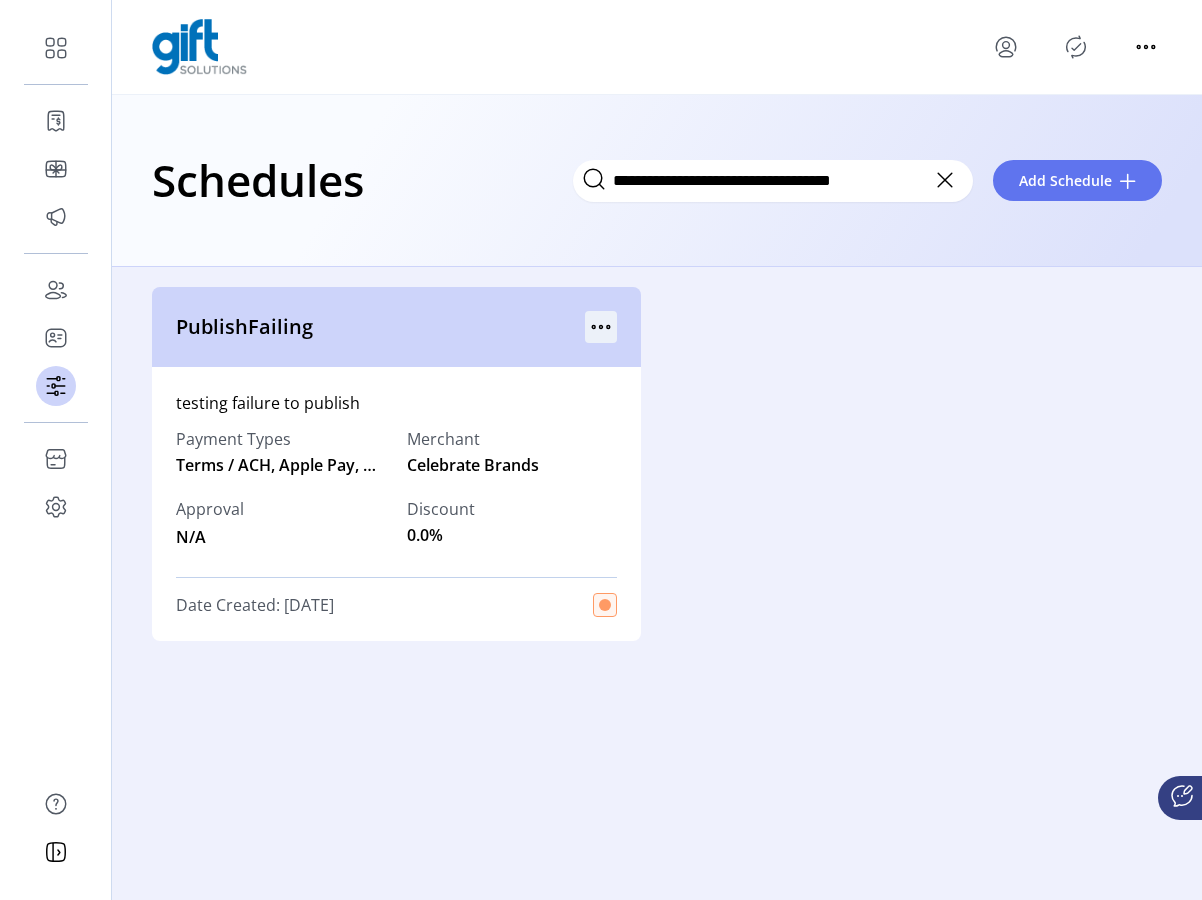 click 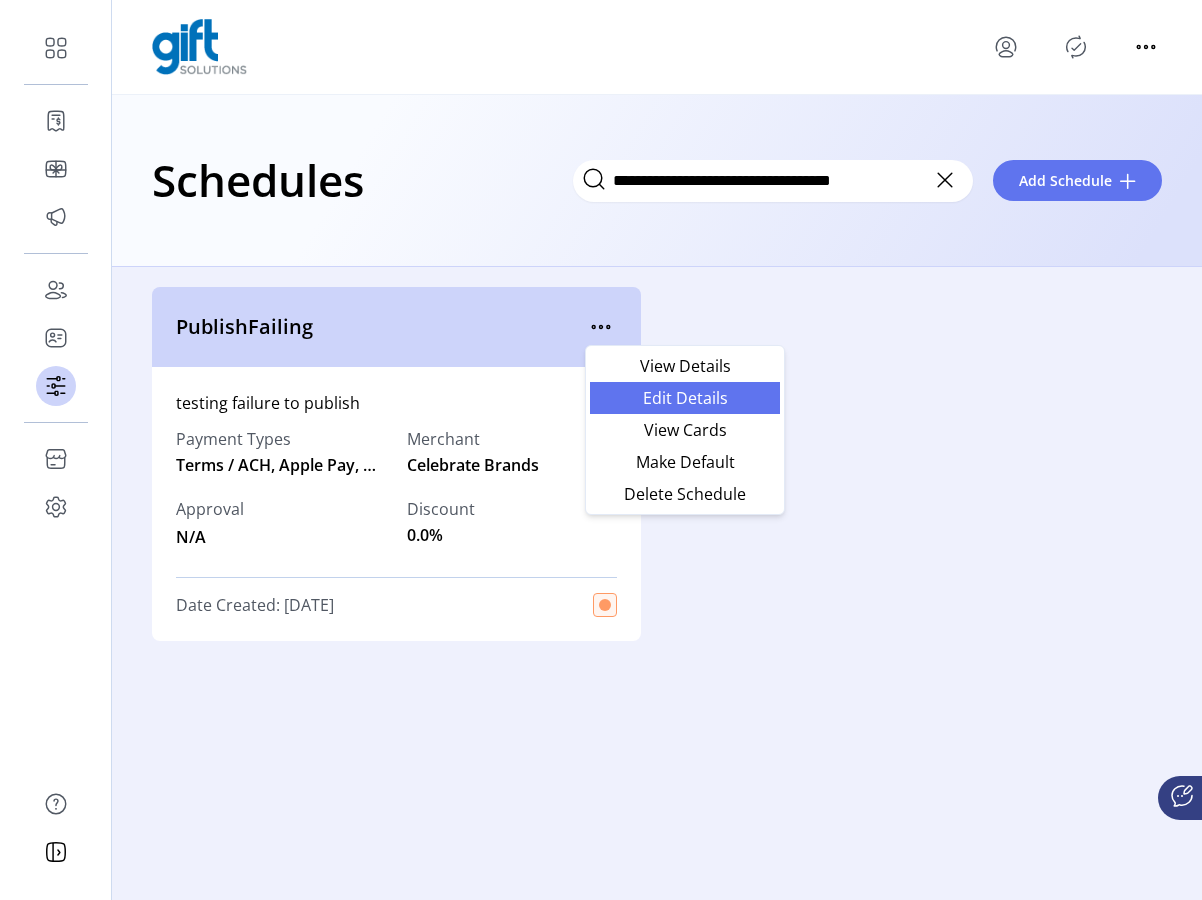 click on "Edit Details" at bounding box center (685, 398) 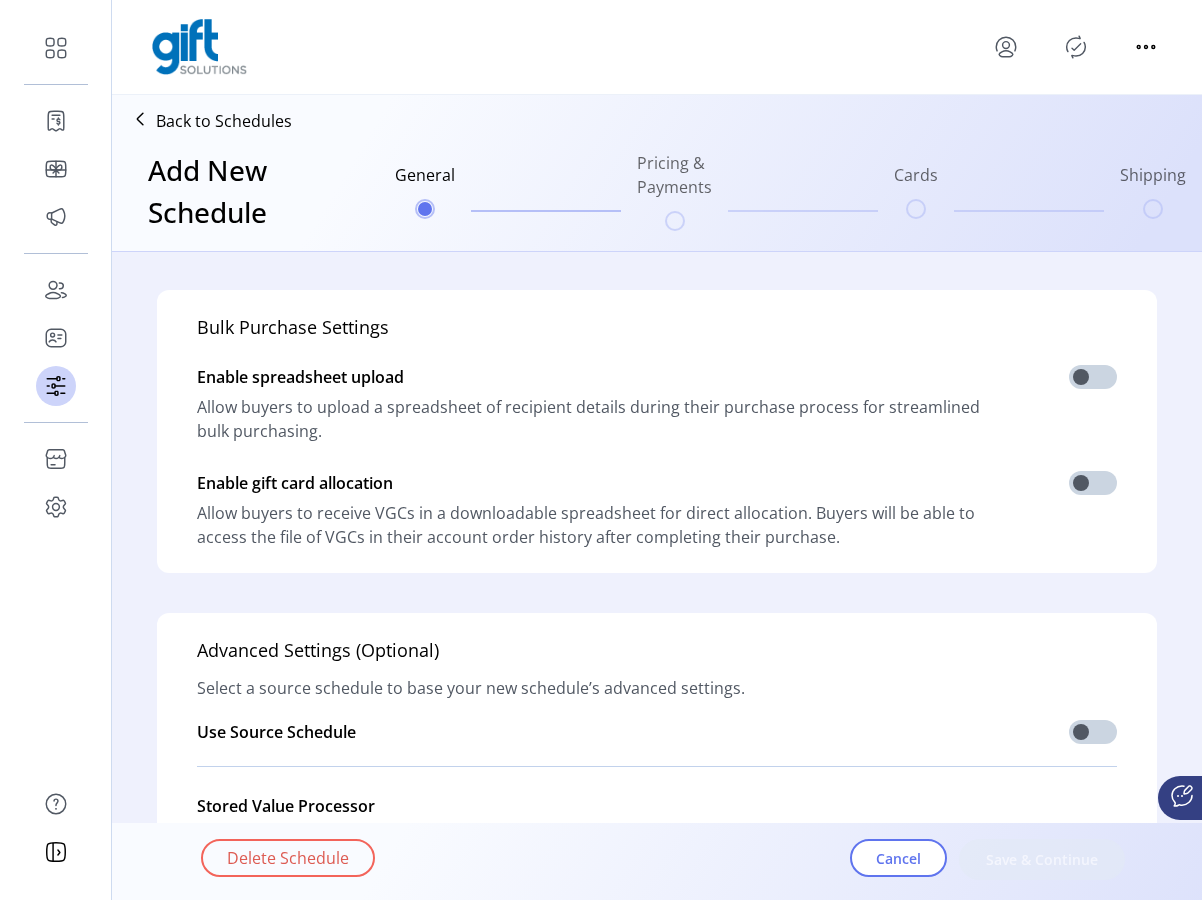 scroll, scrollTop: 0, scrollLeft: 0, axis: both 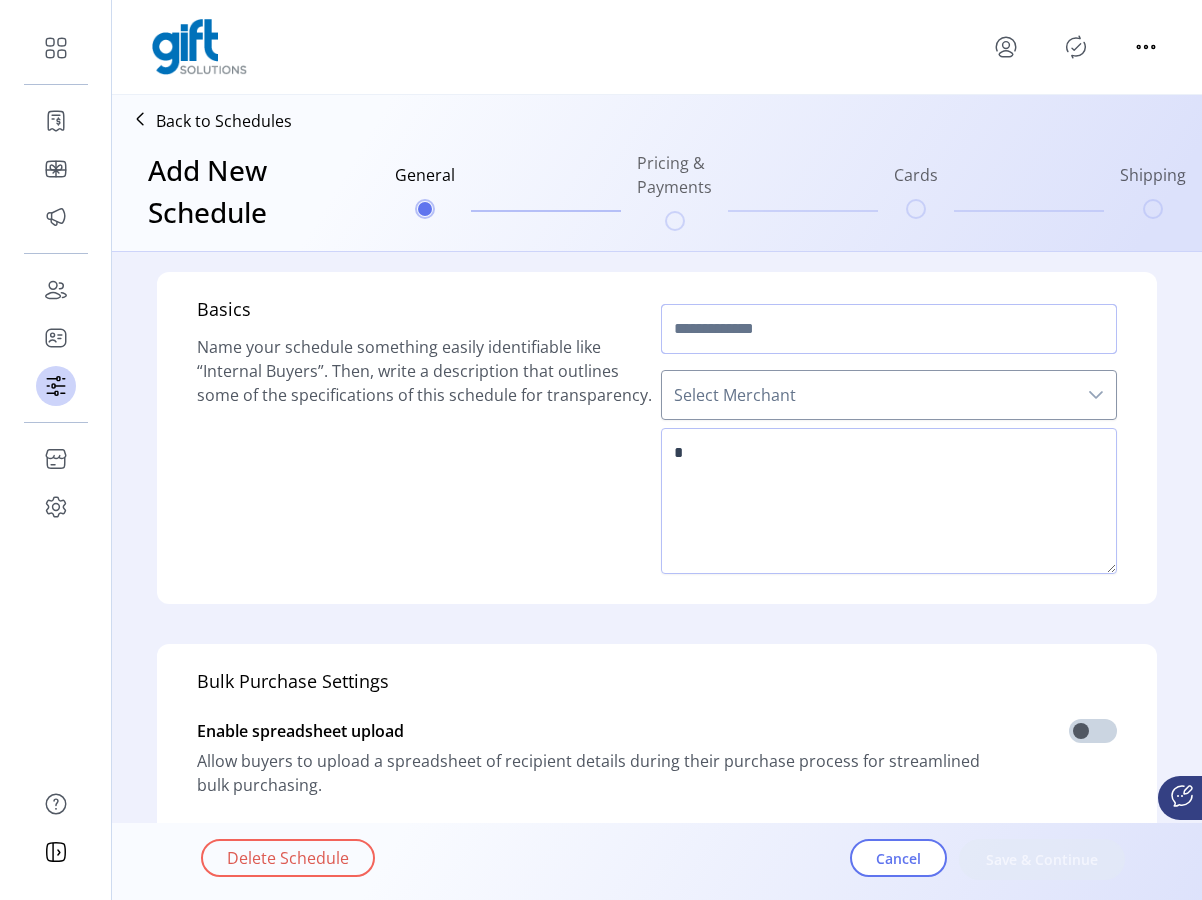 click 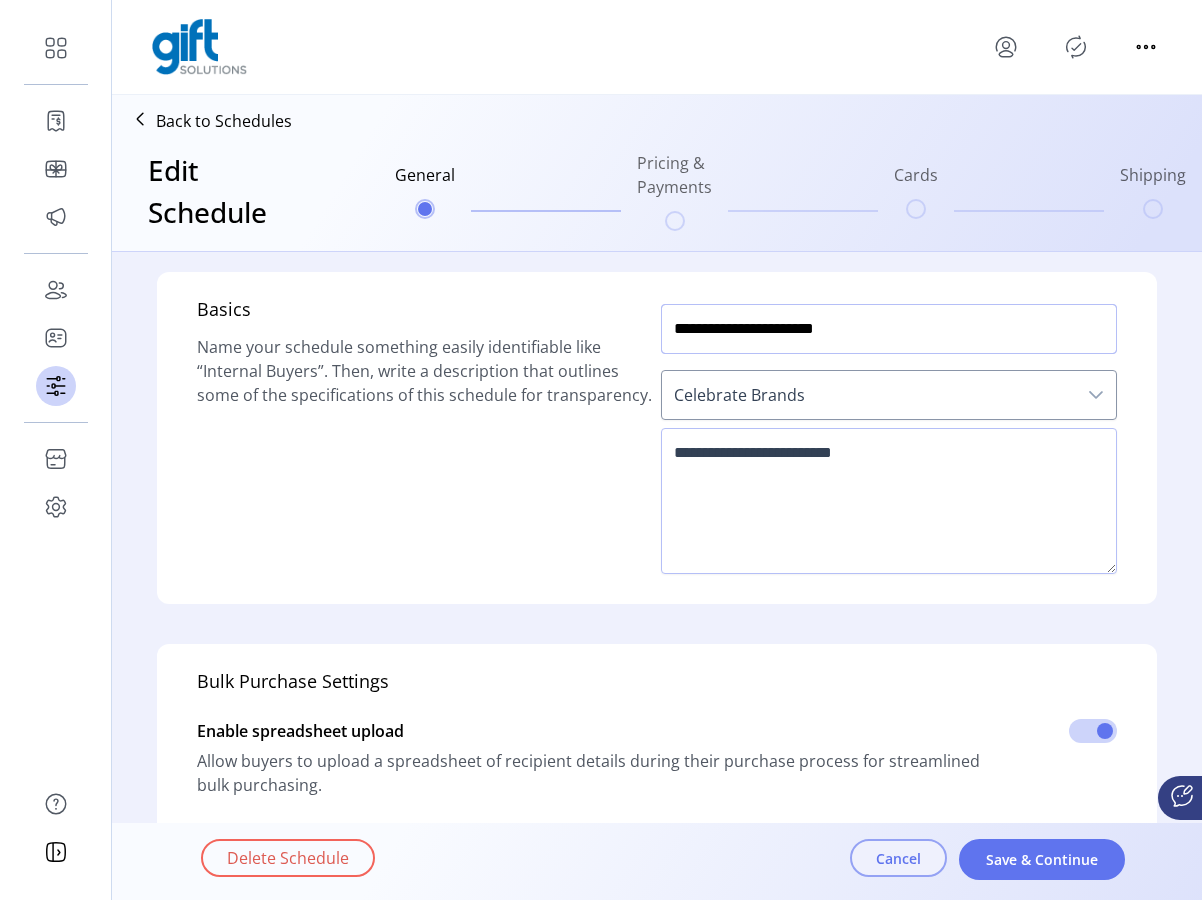 type on "**********" 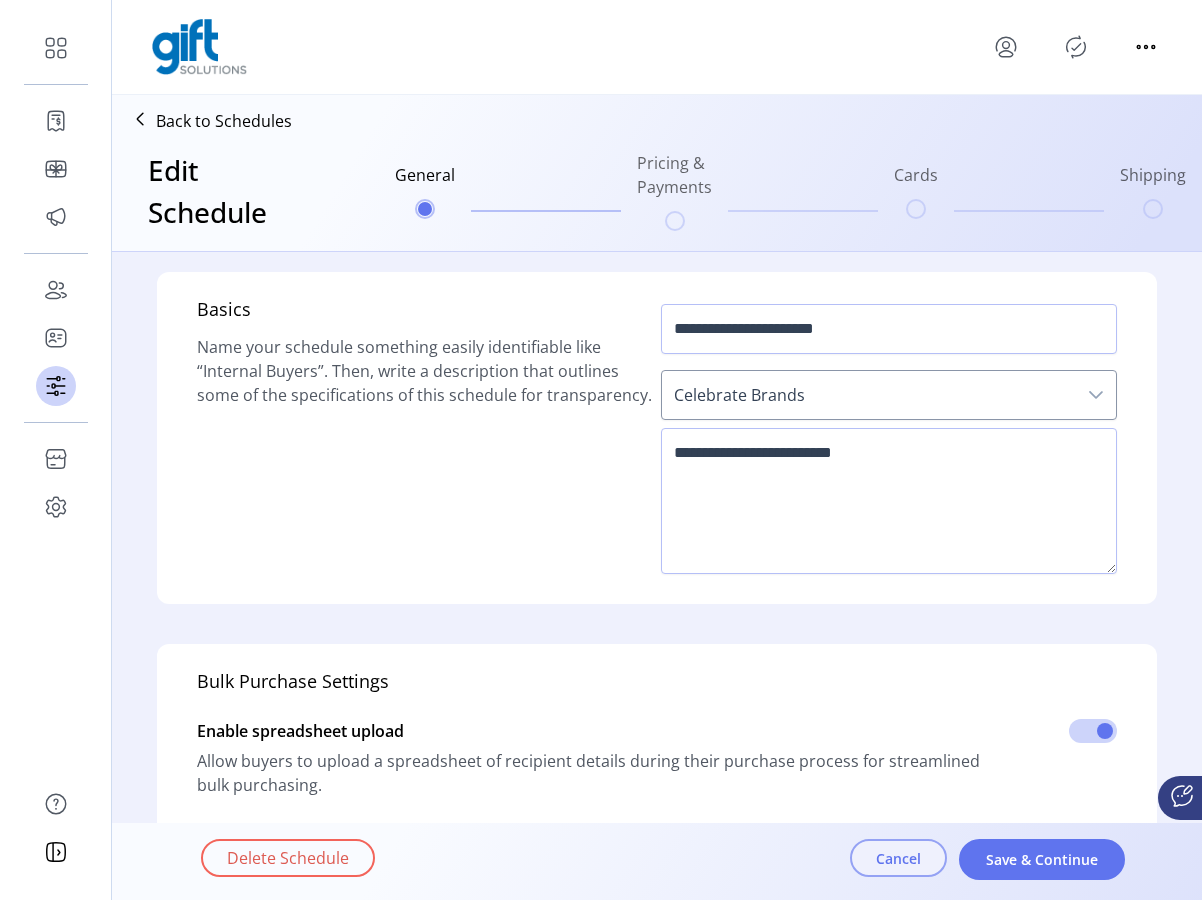 click on "Cancel" 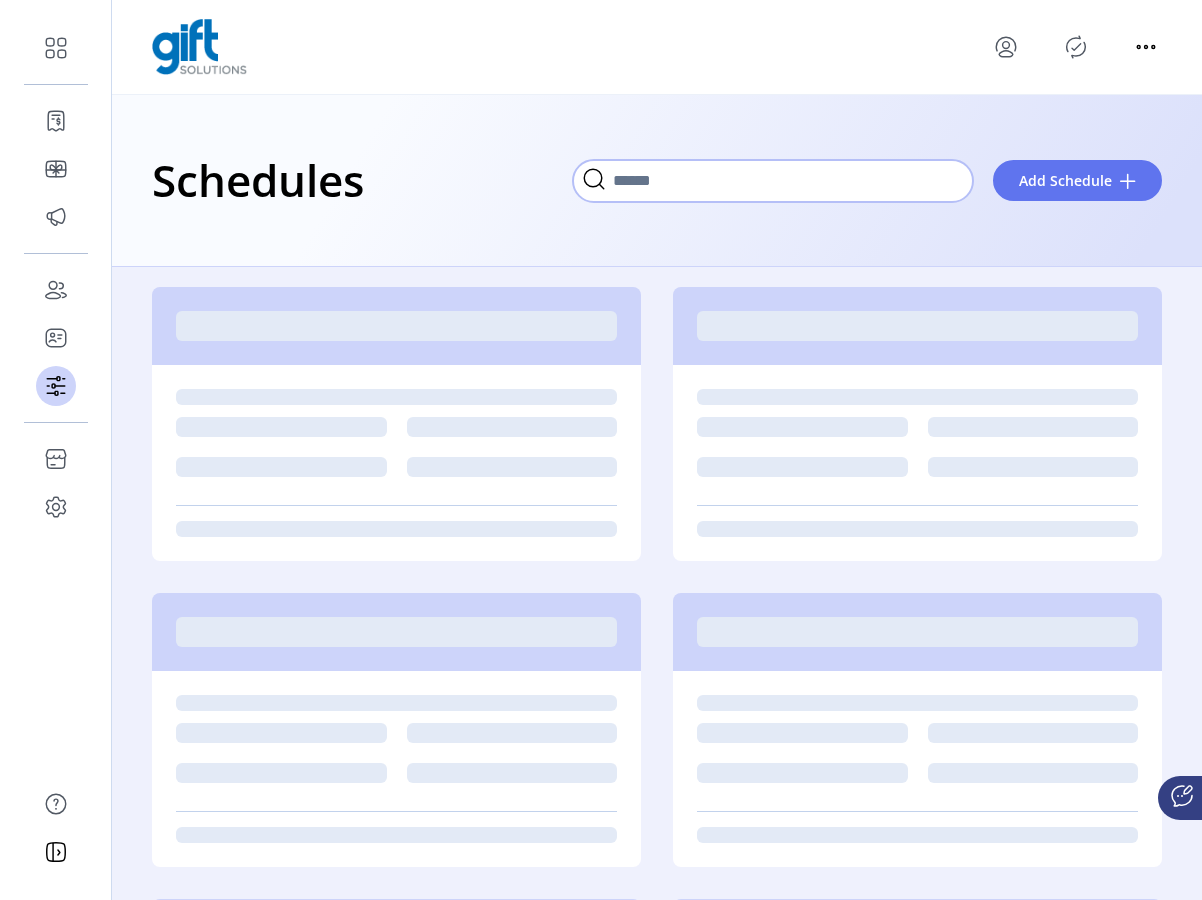 click 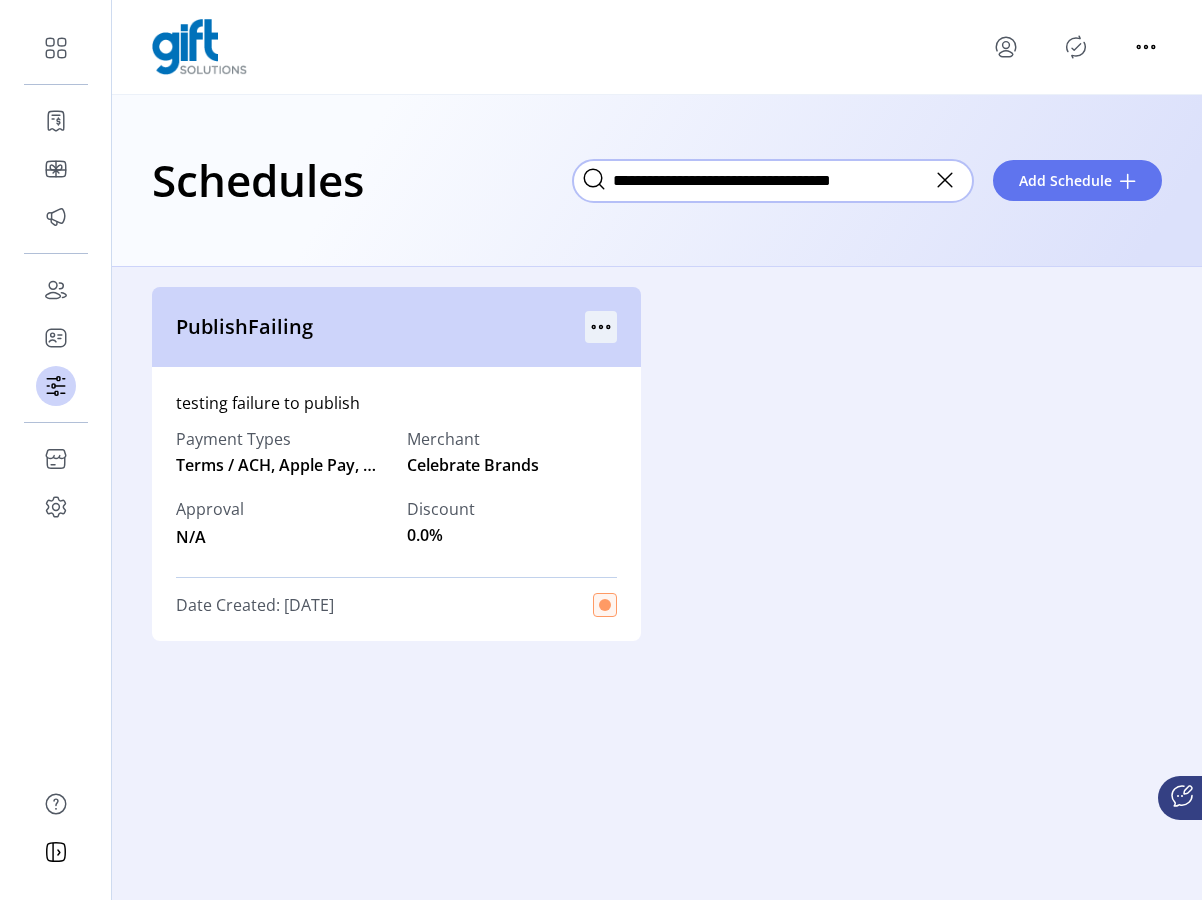 type on "**********" 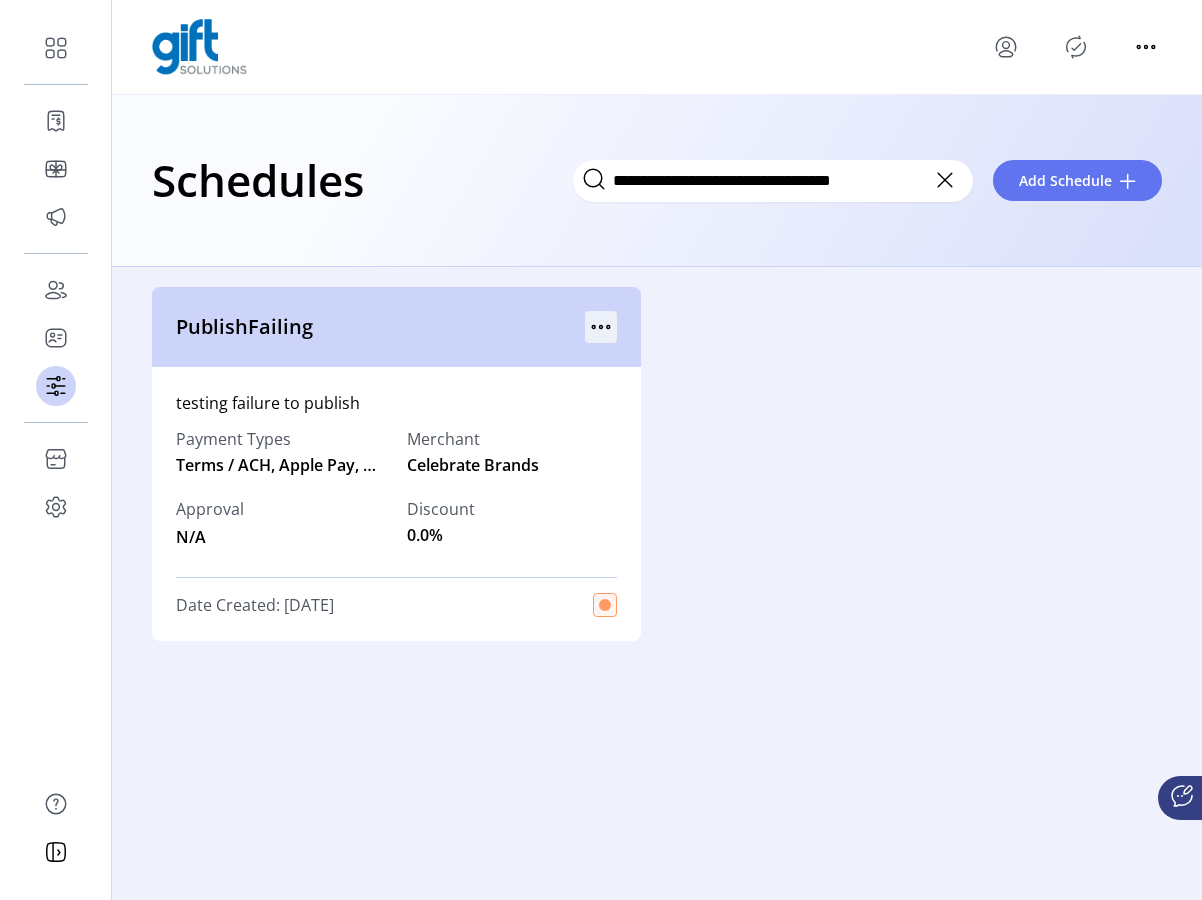 click 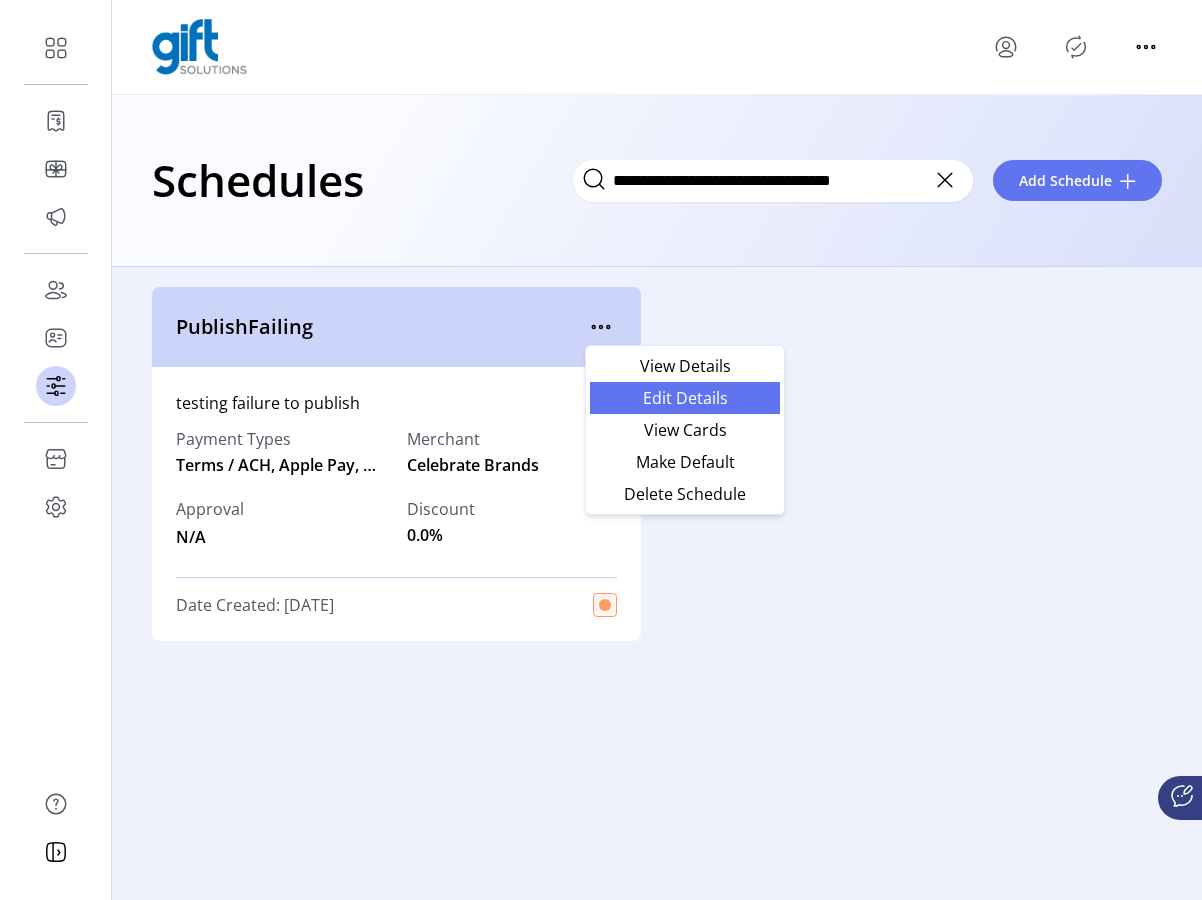 click on "Edit Details" at bounding box center [685, 398] 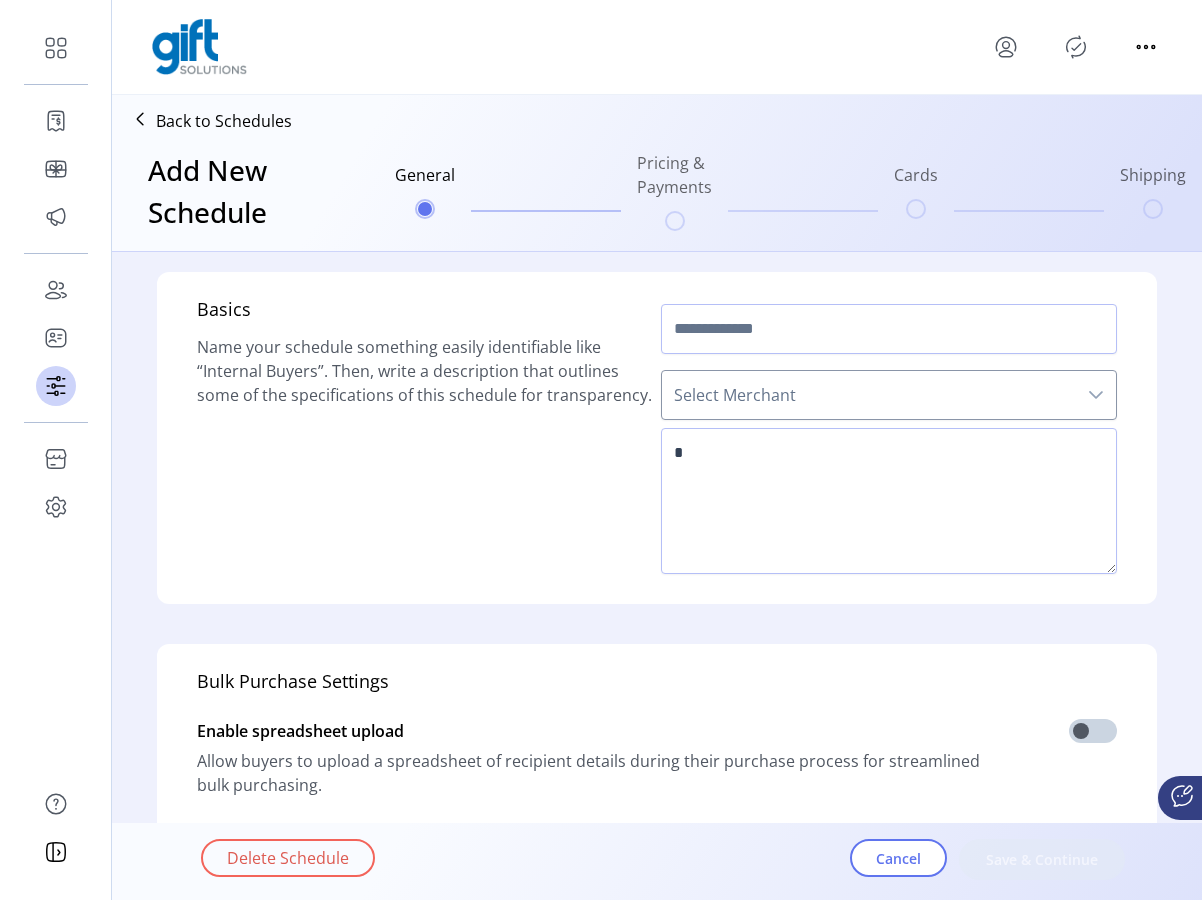 type on "**********" 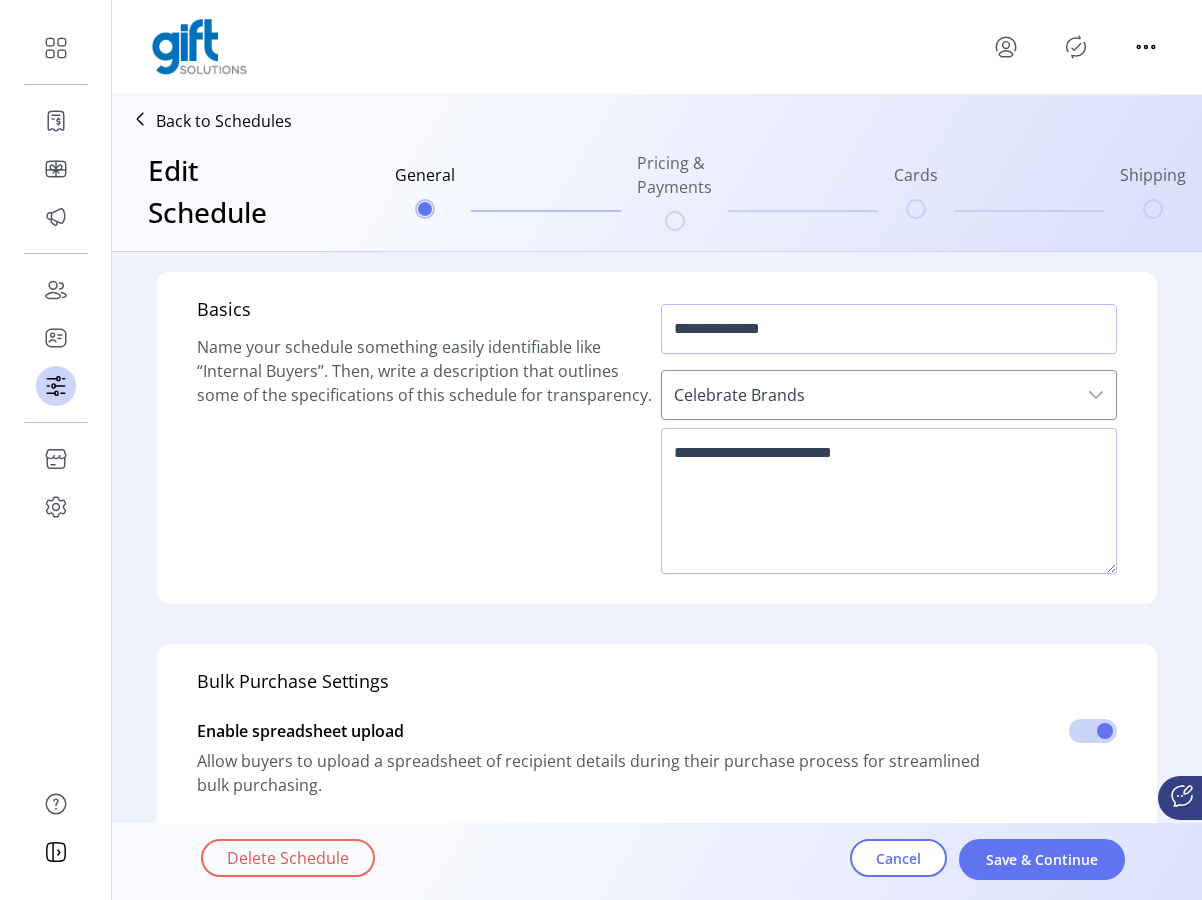 scroll, scrollTop: 526, scrollLeft: 0, axis: vertical 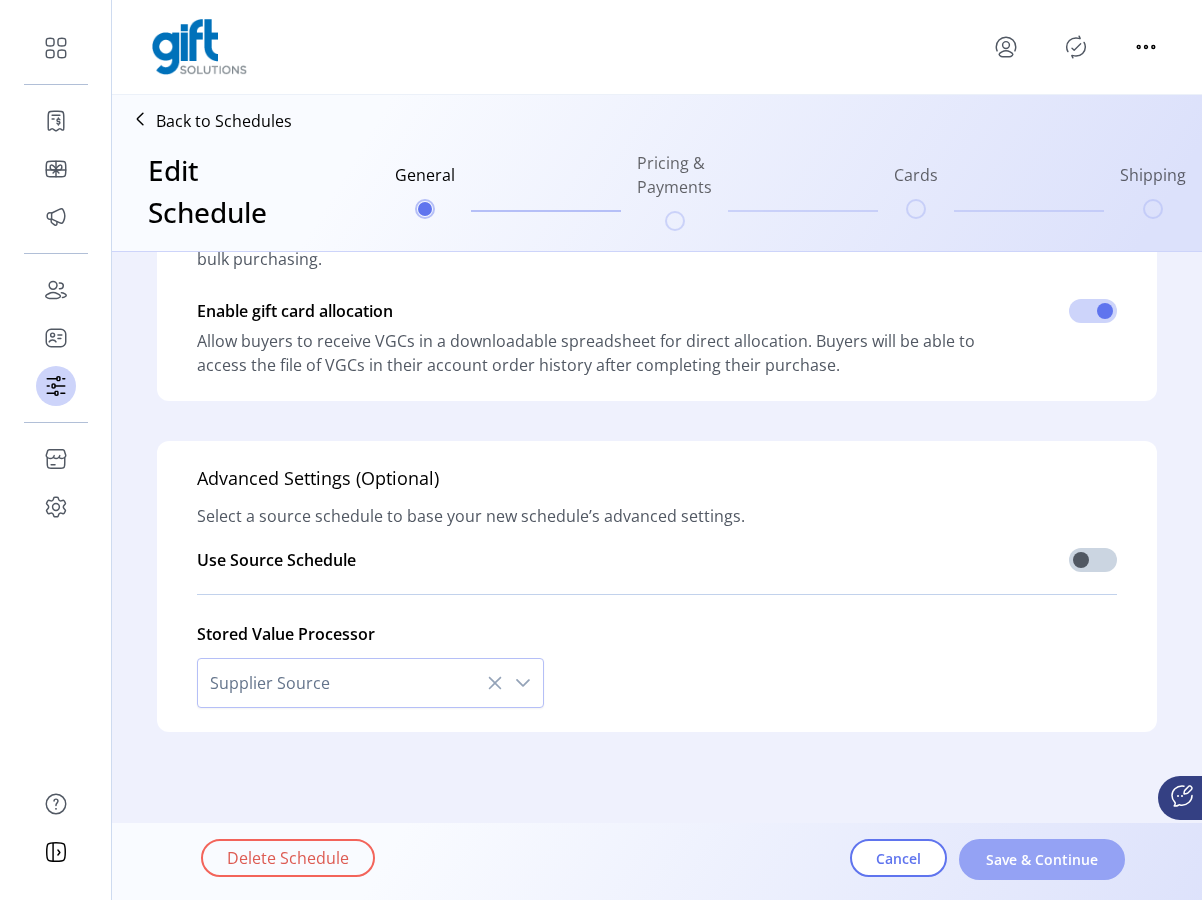 click on "Save & Continue" 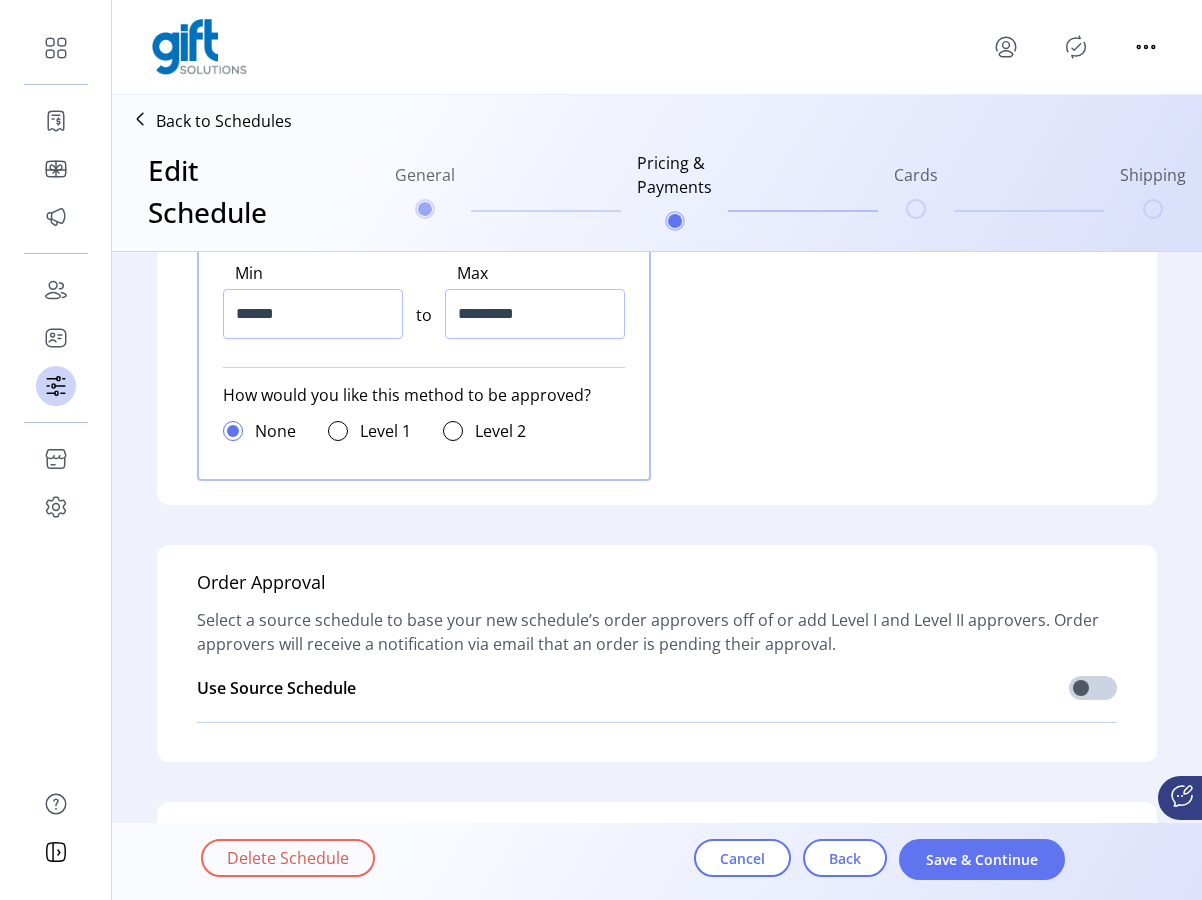 scroll, scrollTop: 1624, scrollLeft: 0, axis: vertical 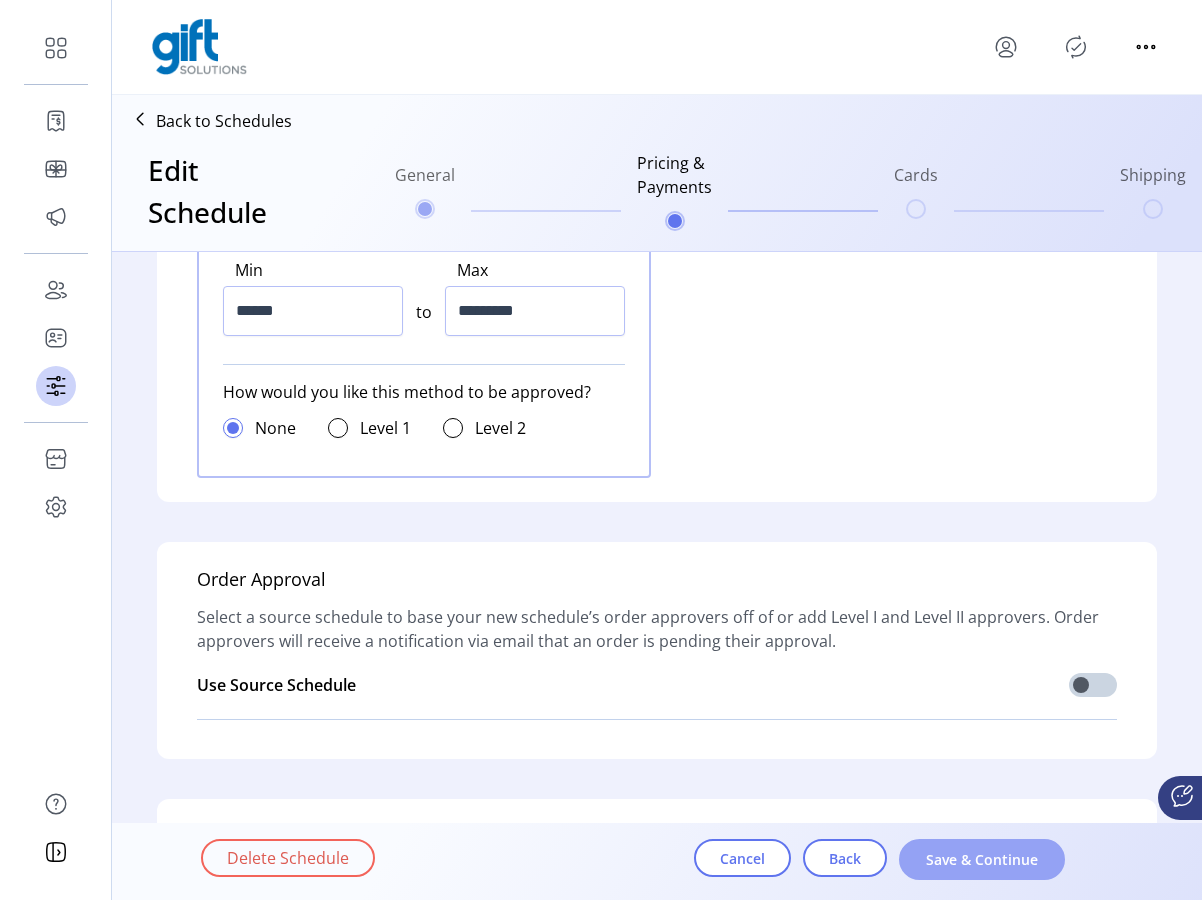 click on "Save & Continue" 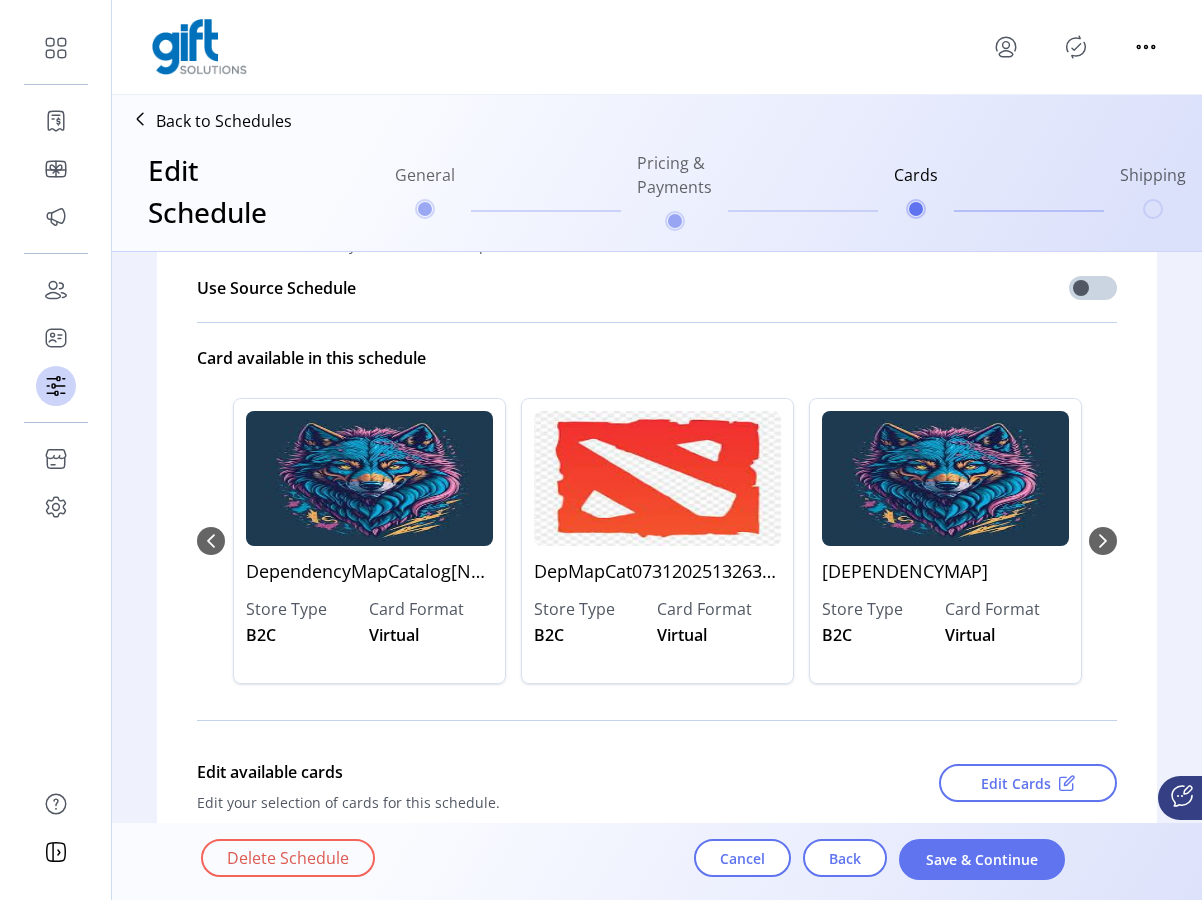 scroll, scrollTop: 248, scrollLeft: 0, axis: vertical 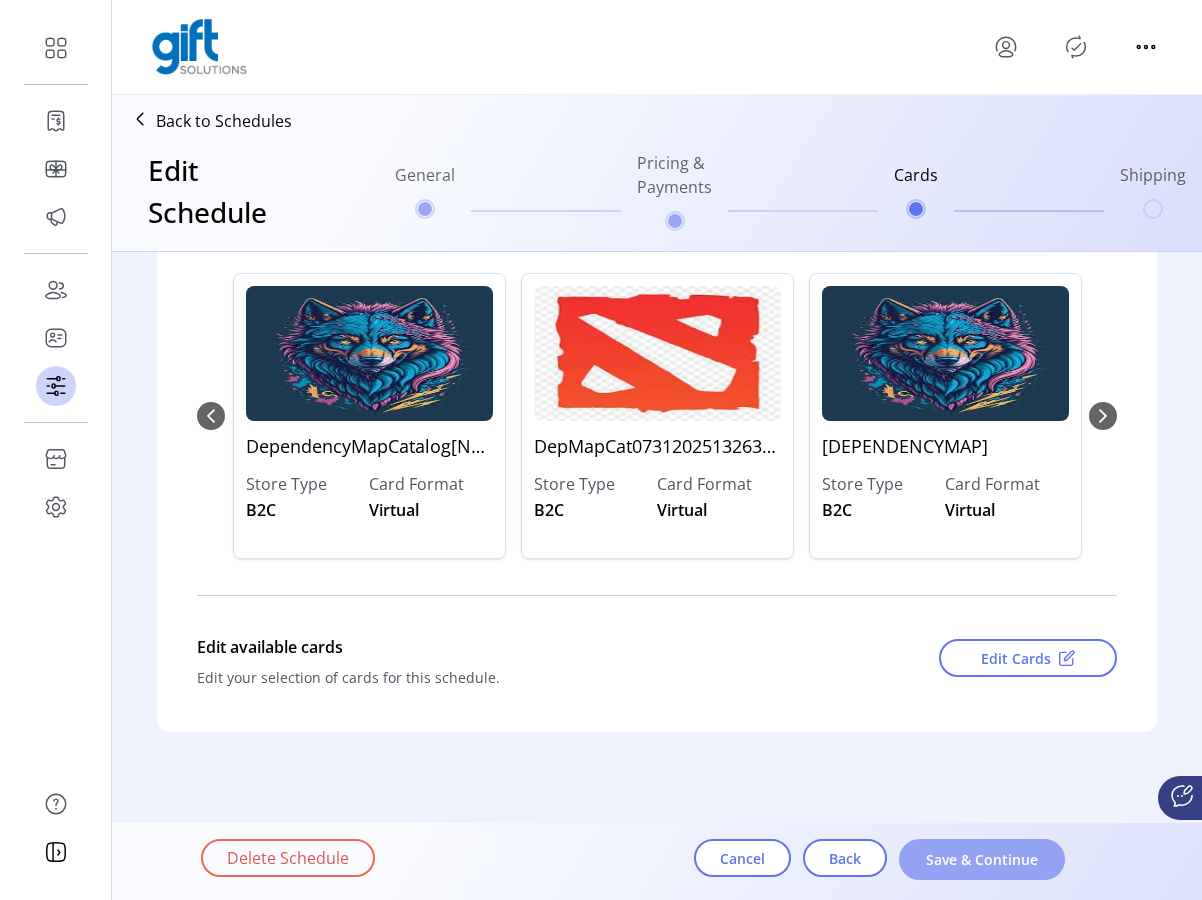 click on "Save & Continue" 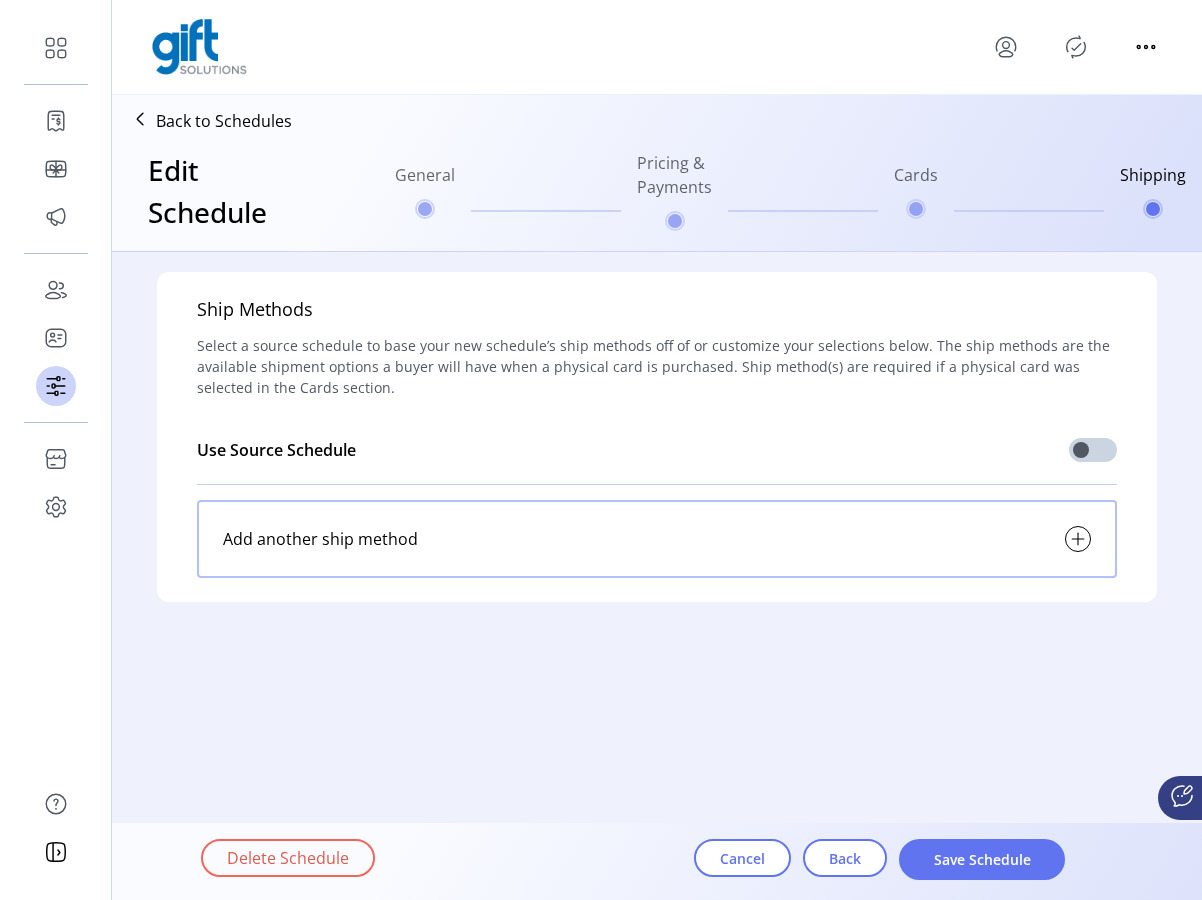click on "Save Schedule" 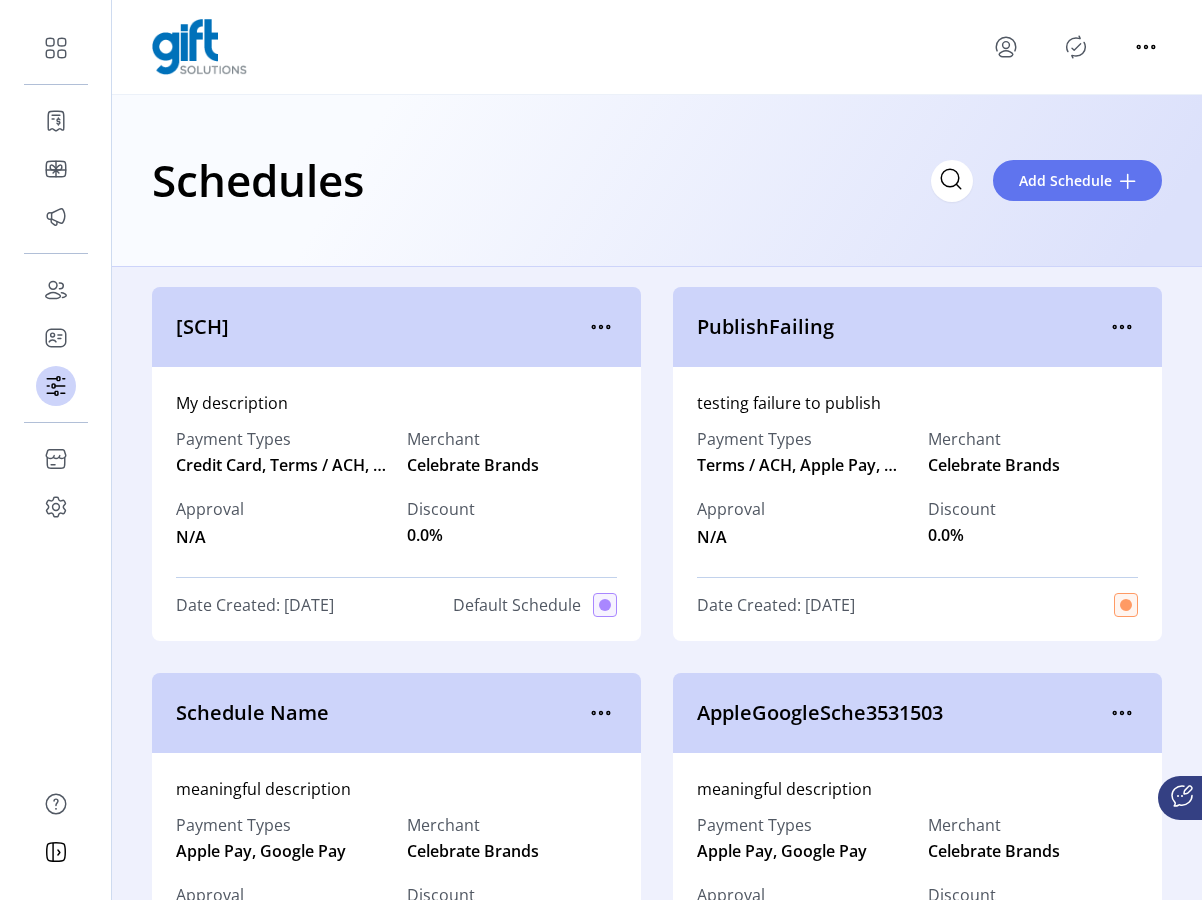 click 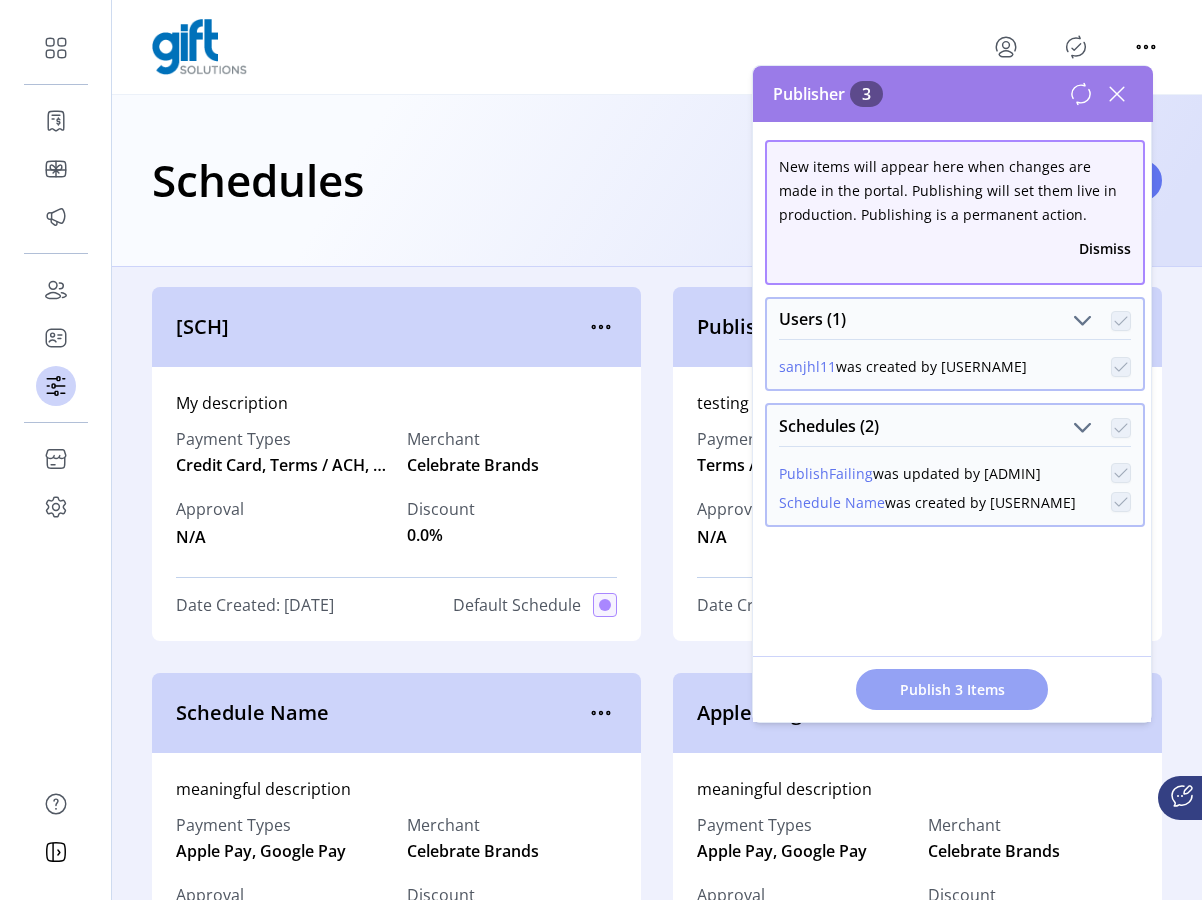 click on "Publish 3 Items" at bounding box center [952, 689] 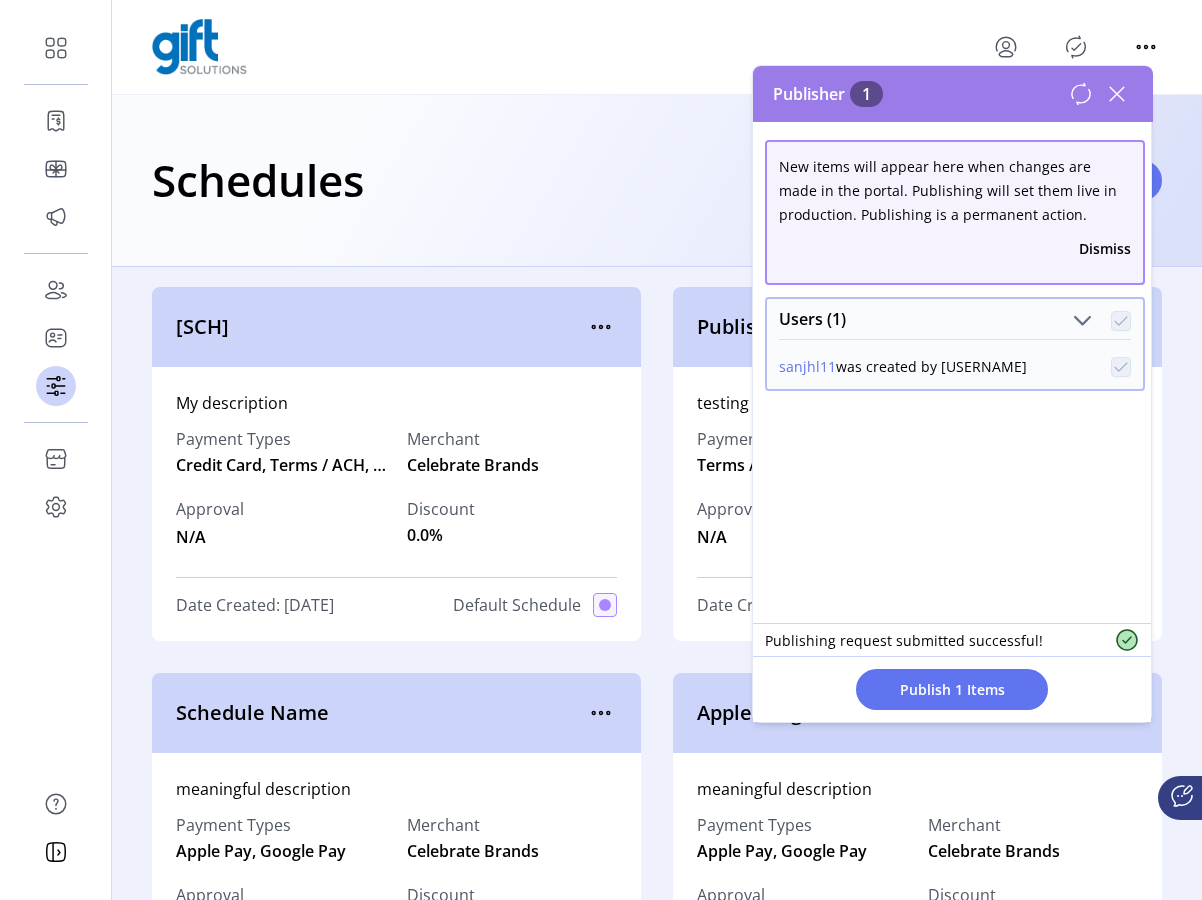 click 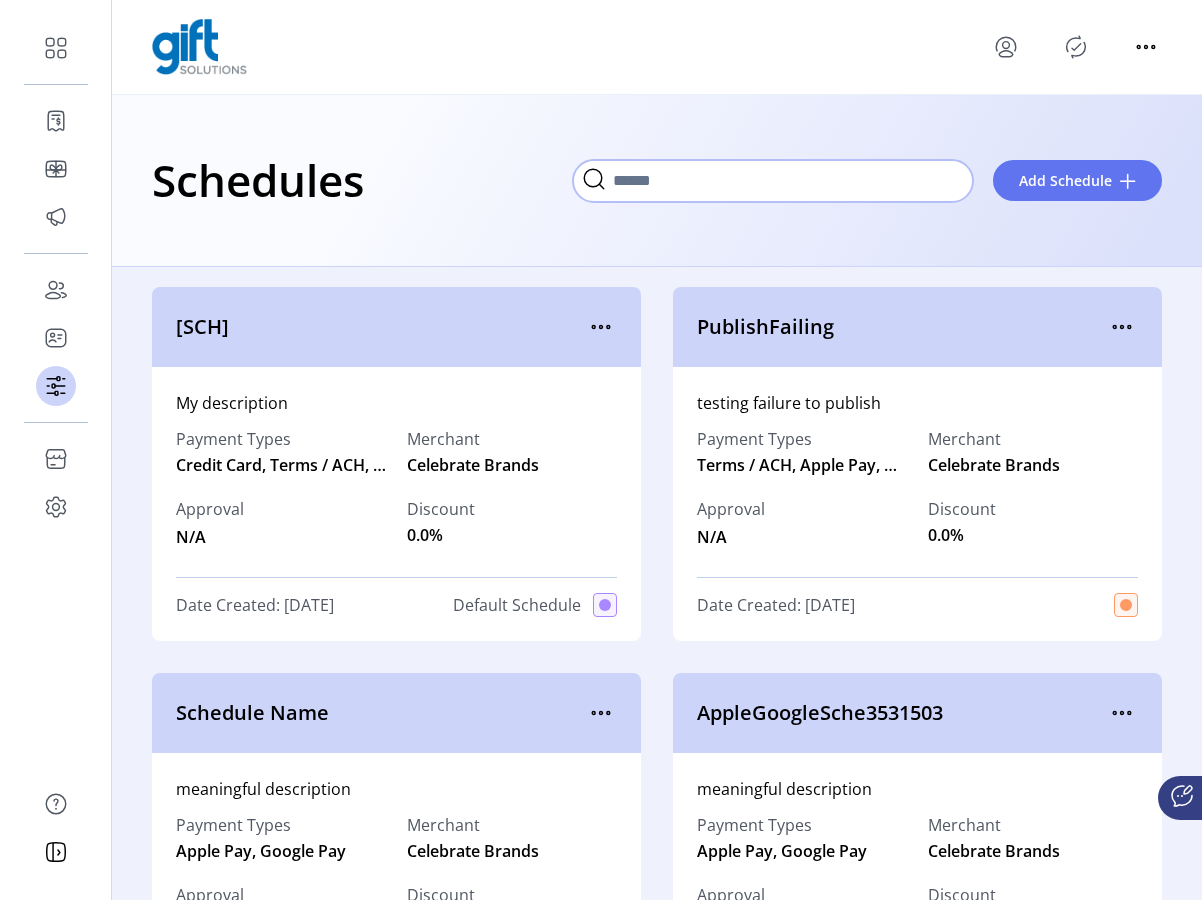 click 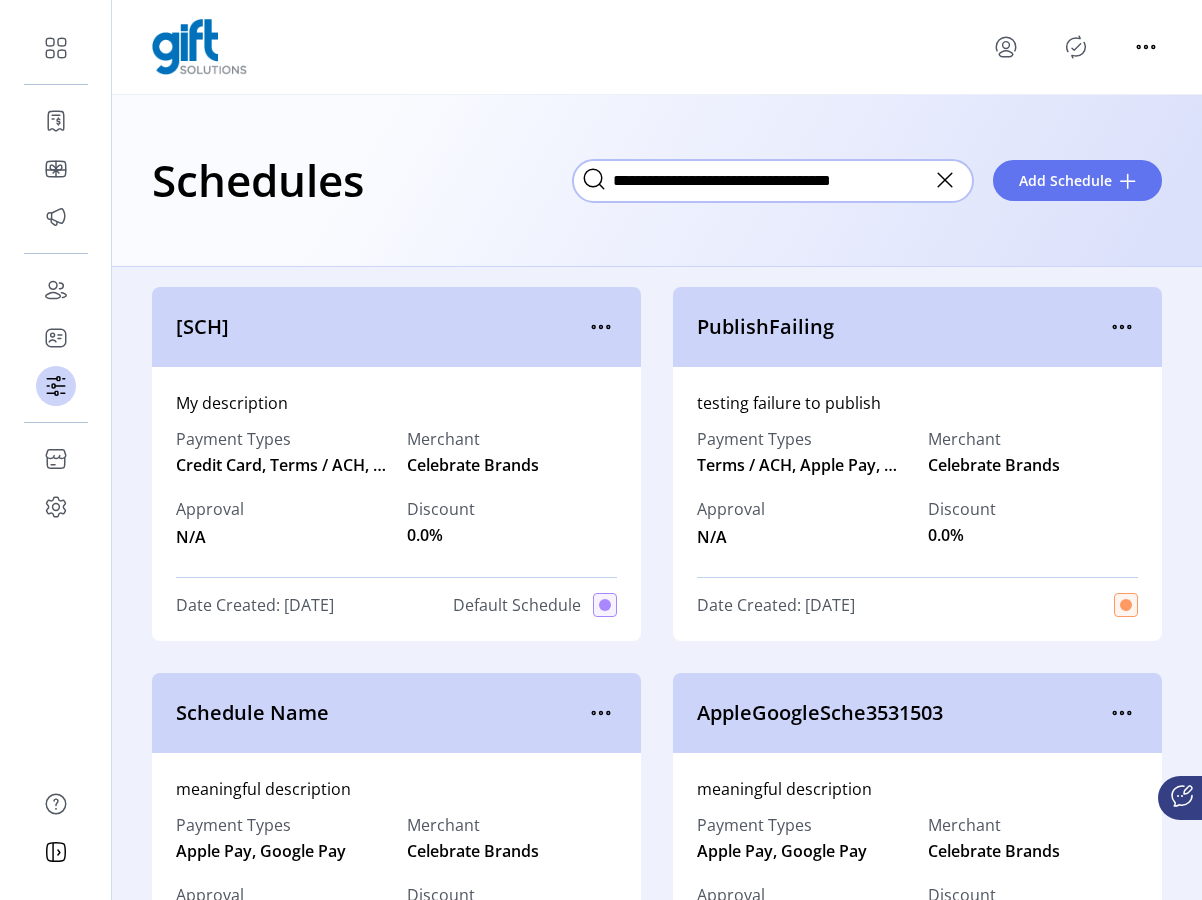 type on "**********" 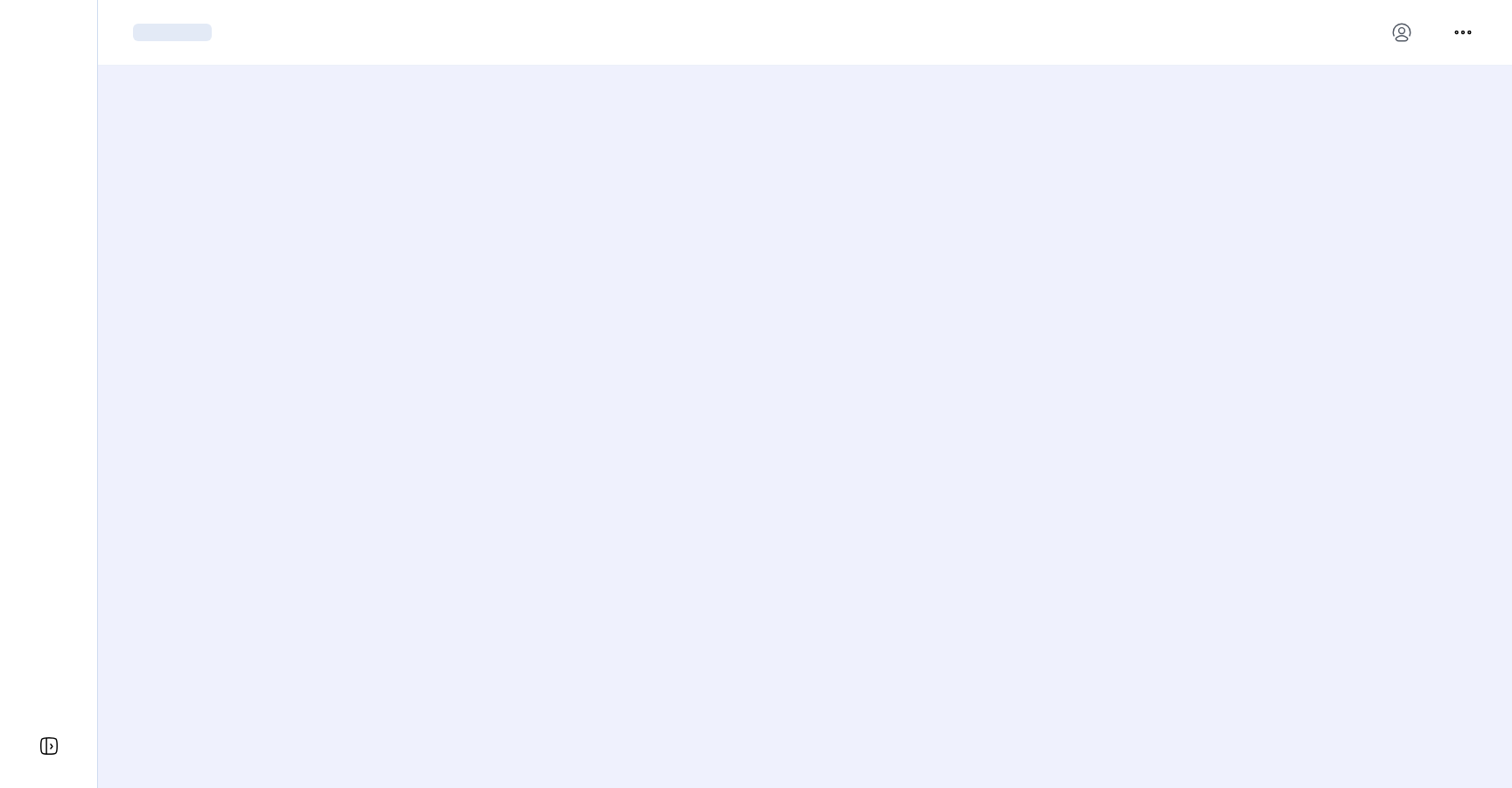 scroll, scrollTop: 0, scrollLeft: 0, axis: both 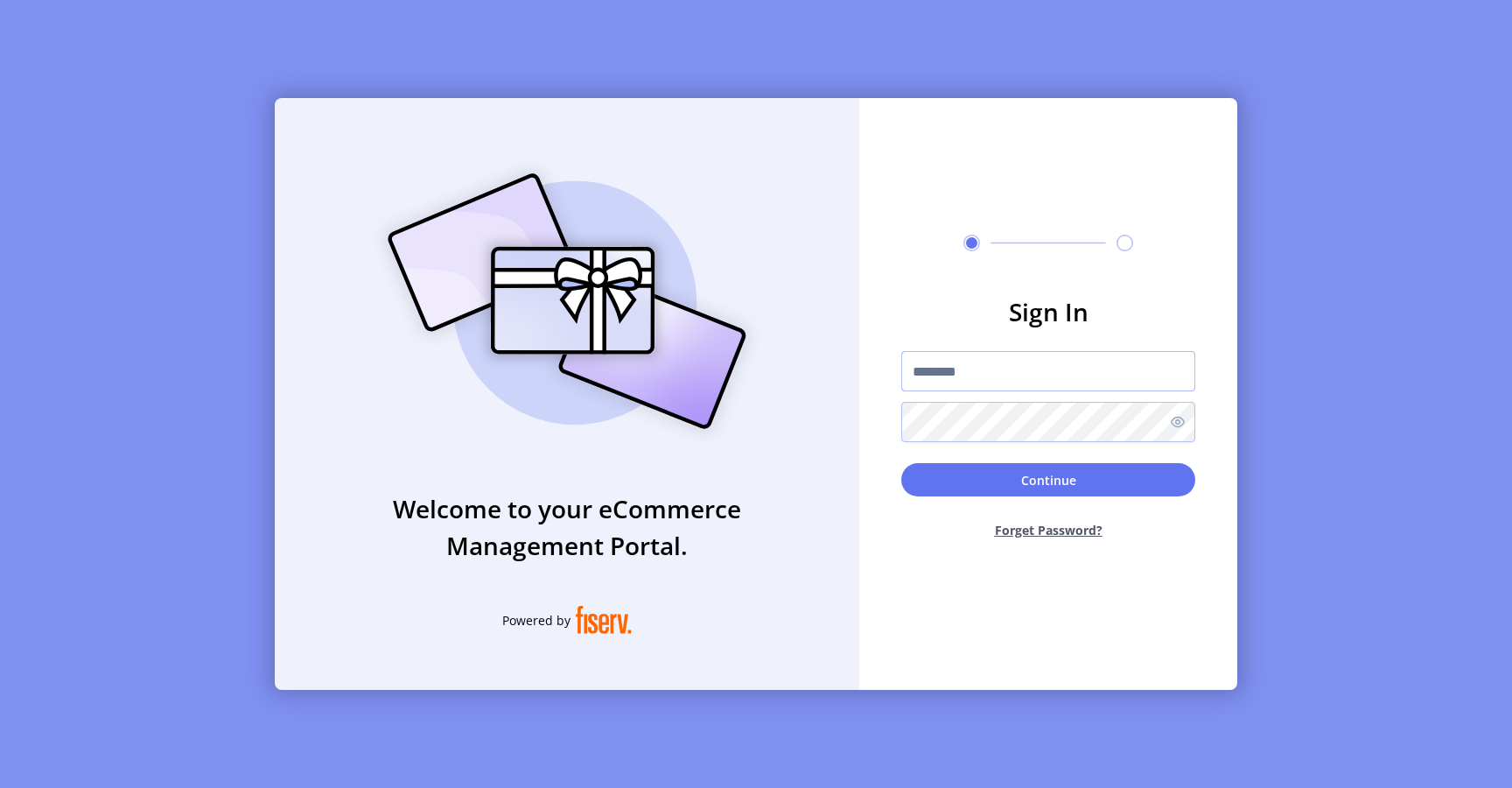 click at bounding box center (1048, 371) 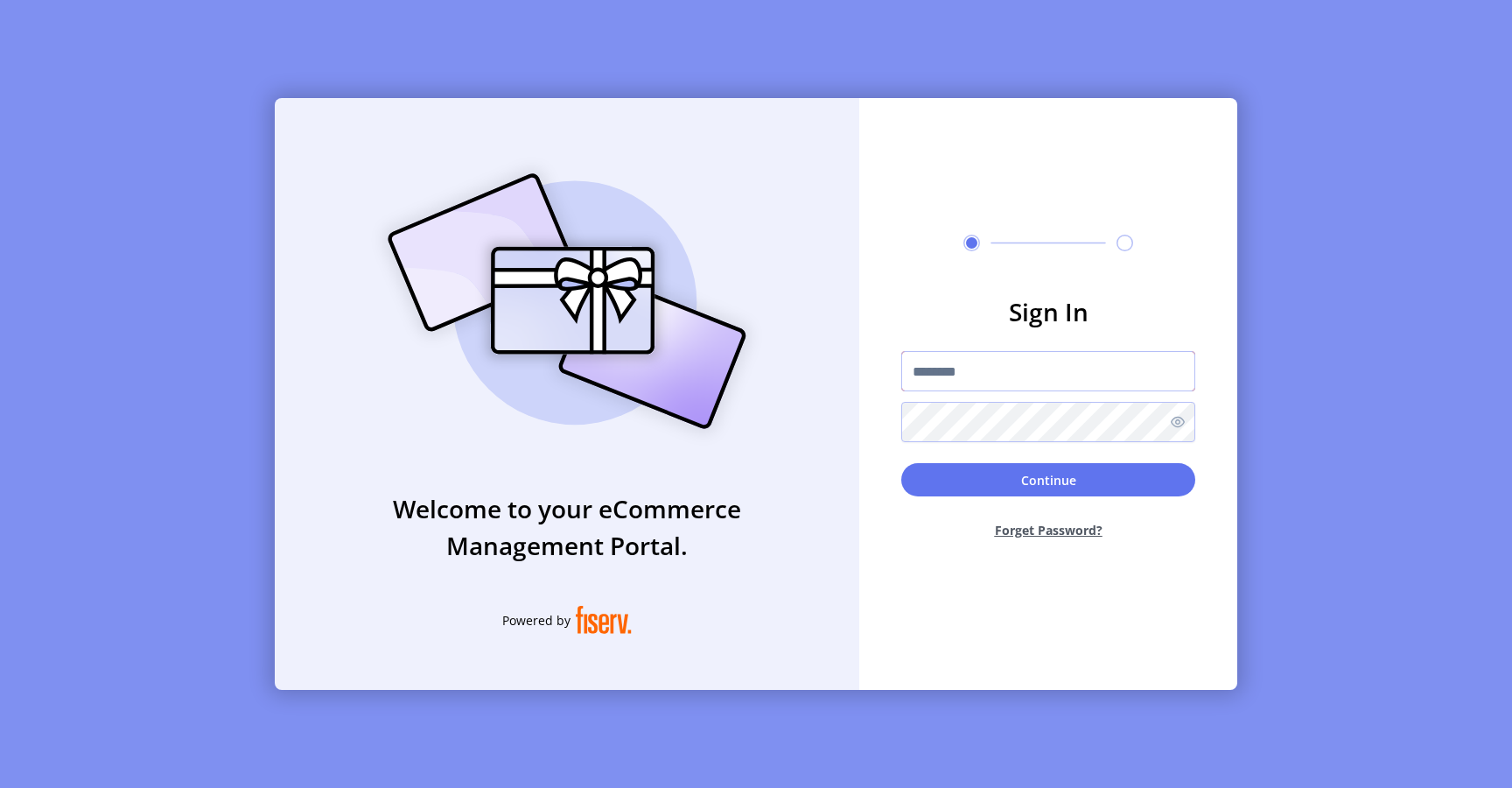 type on "**********" 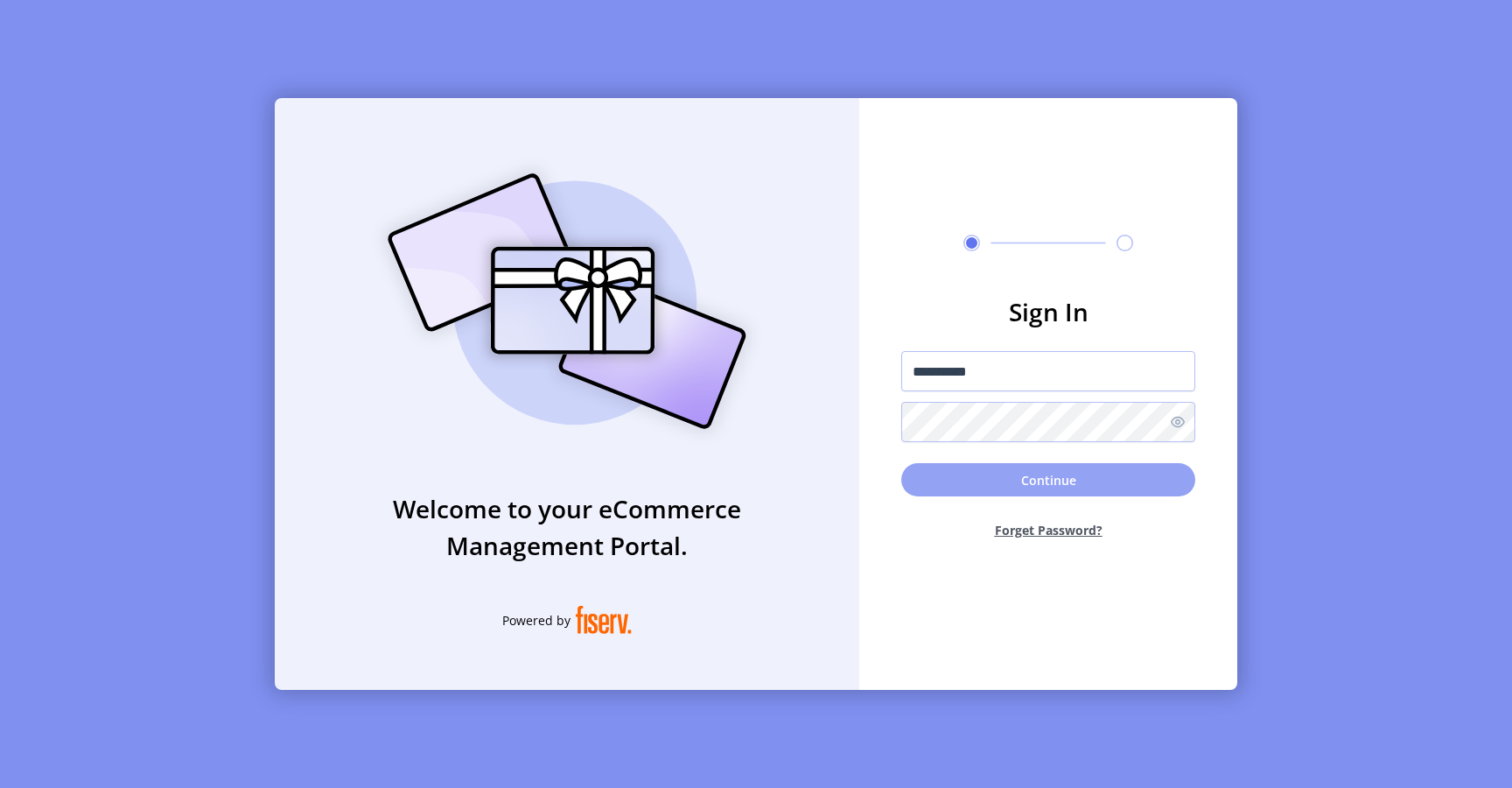 click on "Continue" 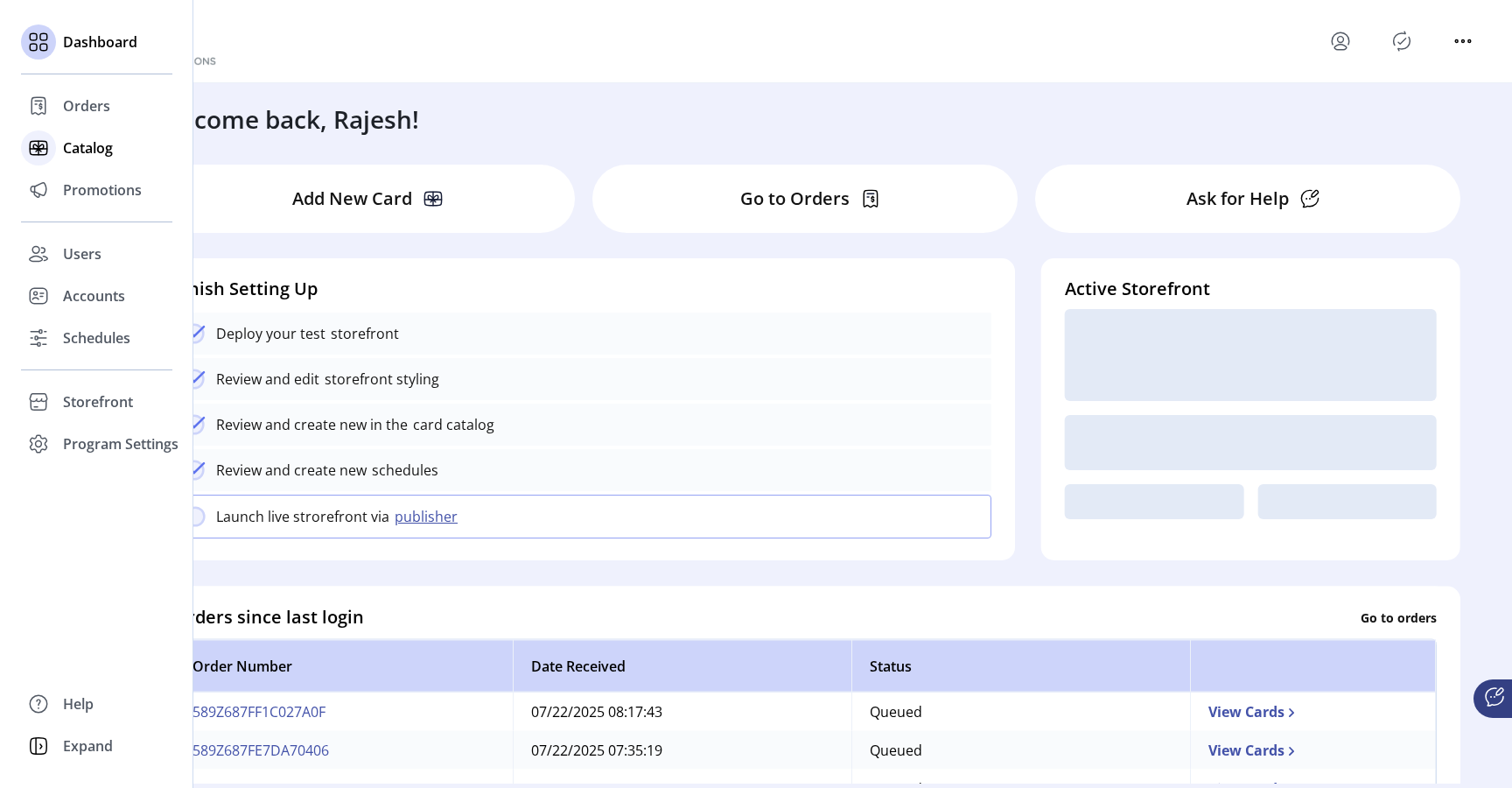 click on "Catalog" 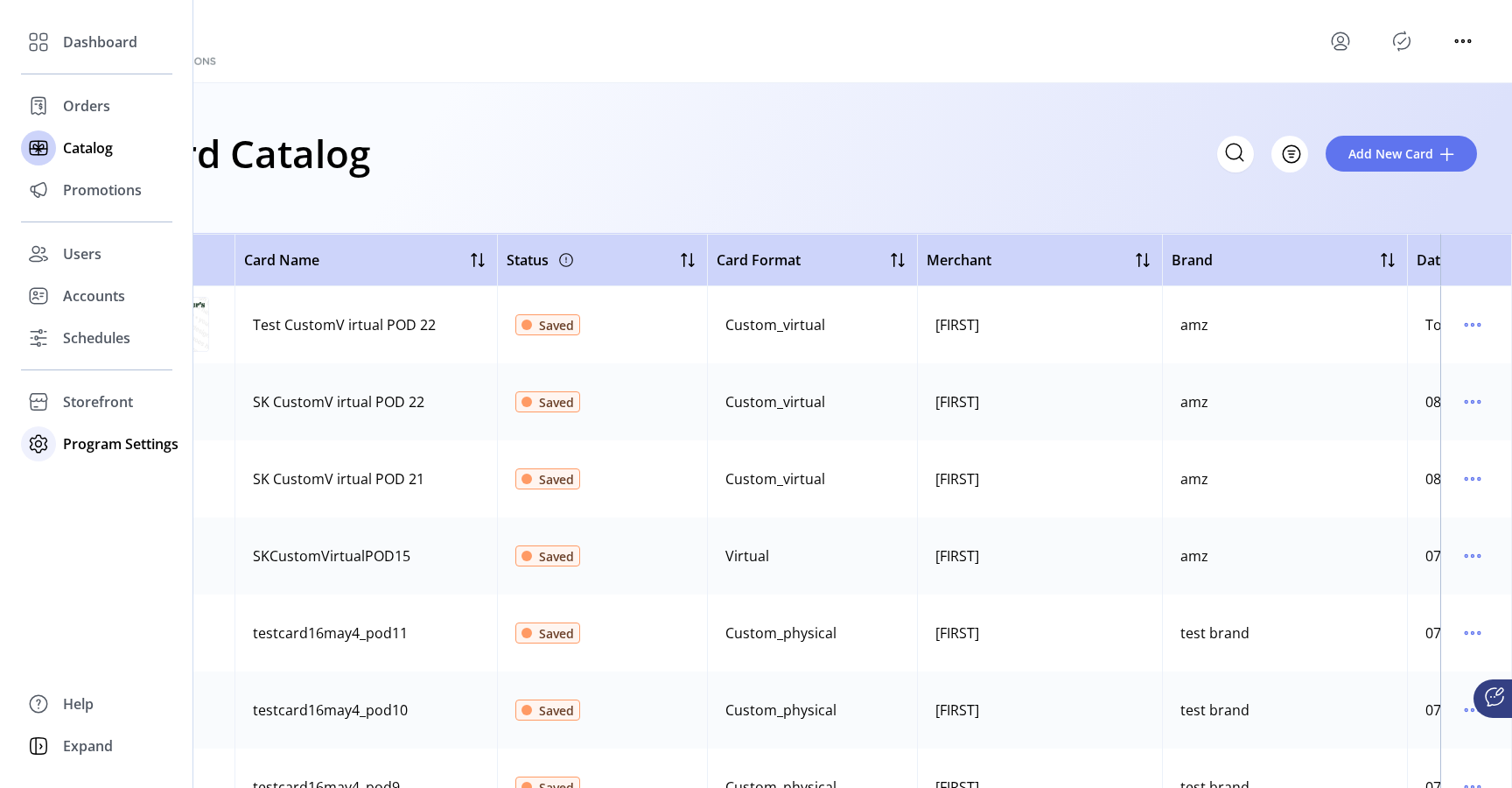 click on "Program Settings" 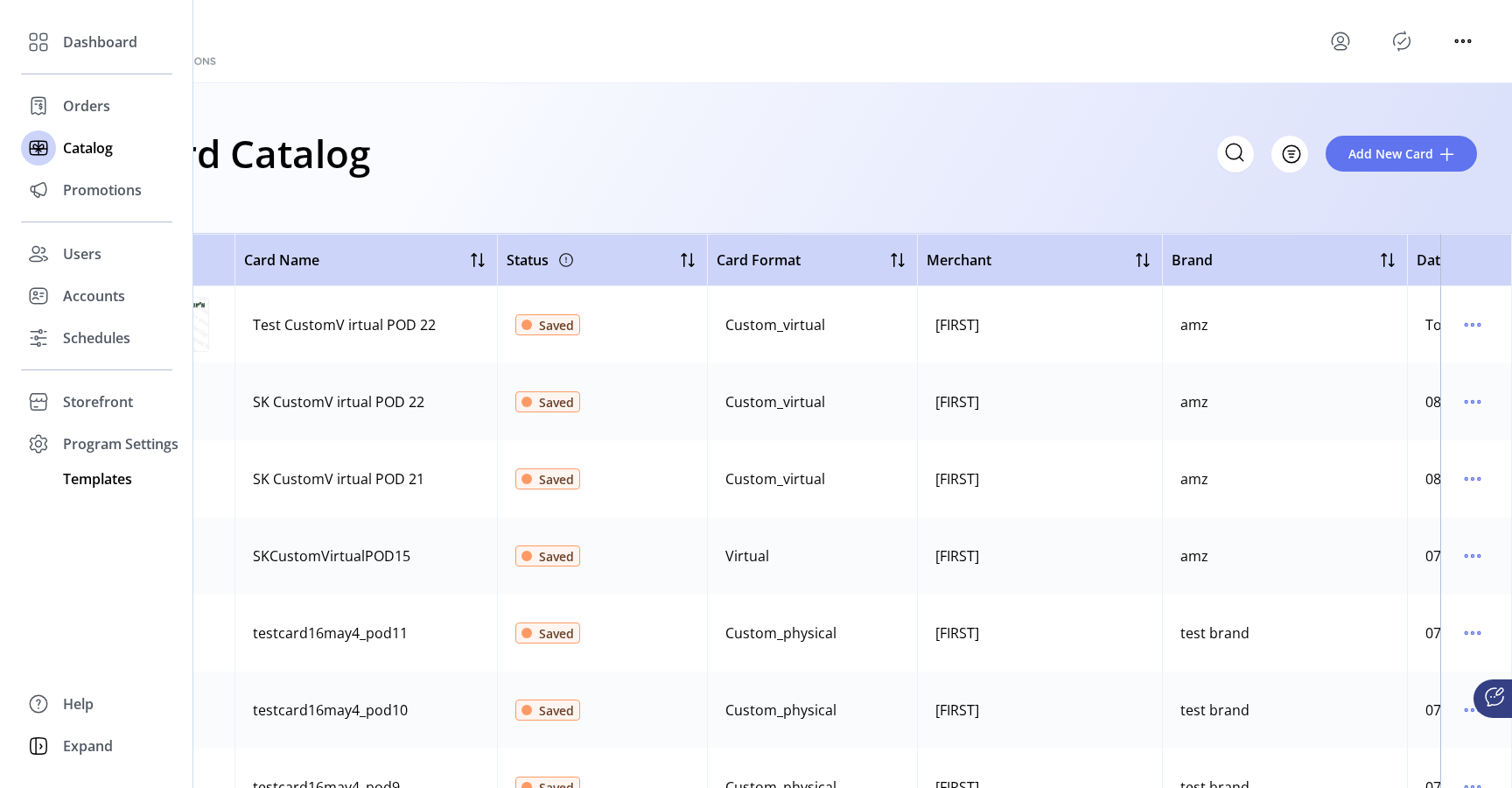 click on "Templates" 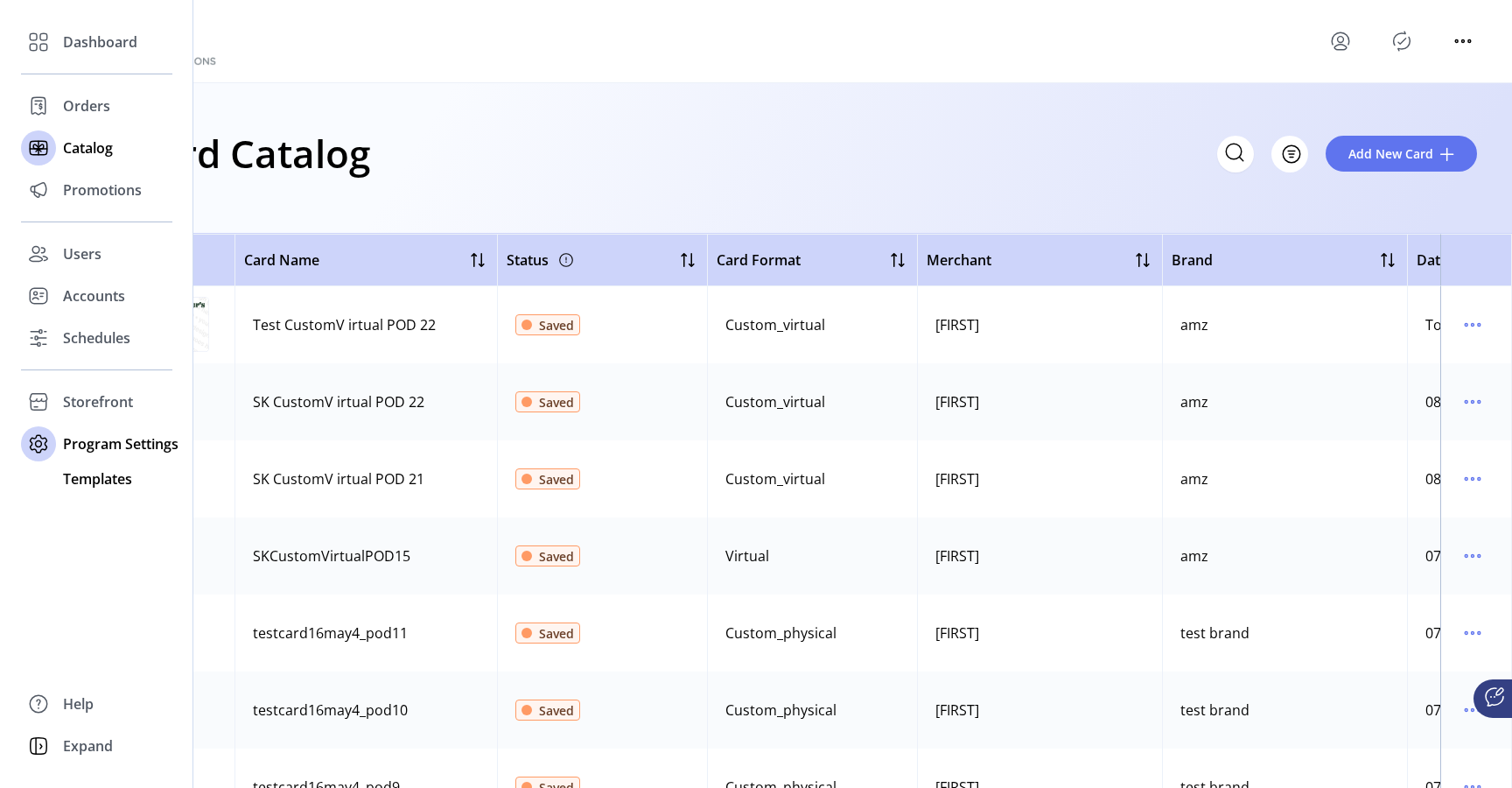 click on "Templates" 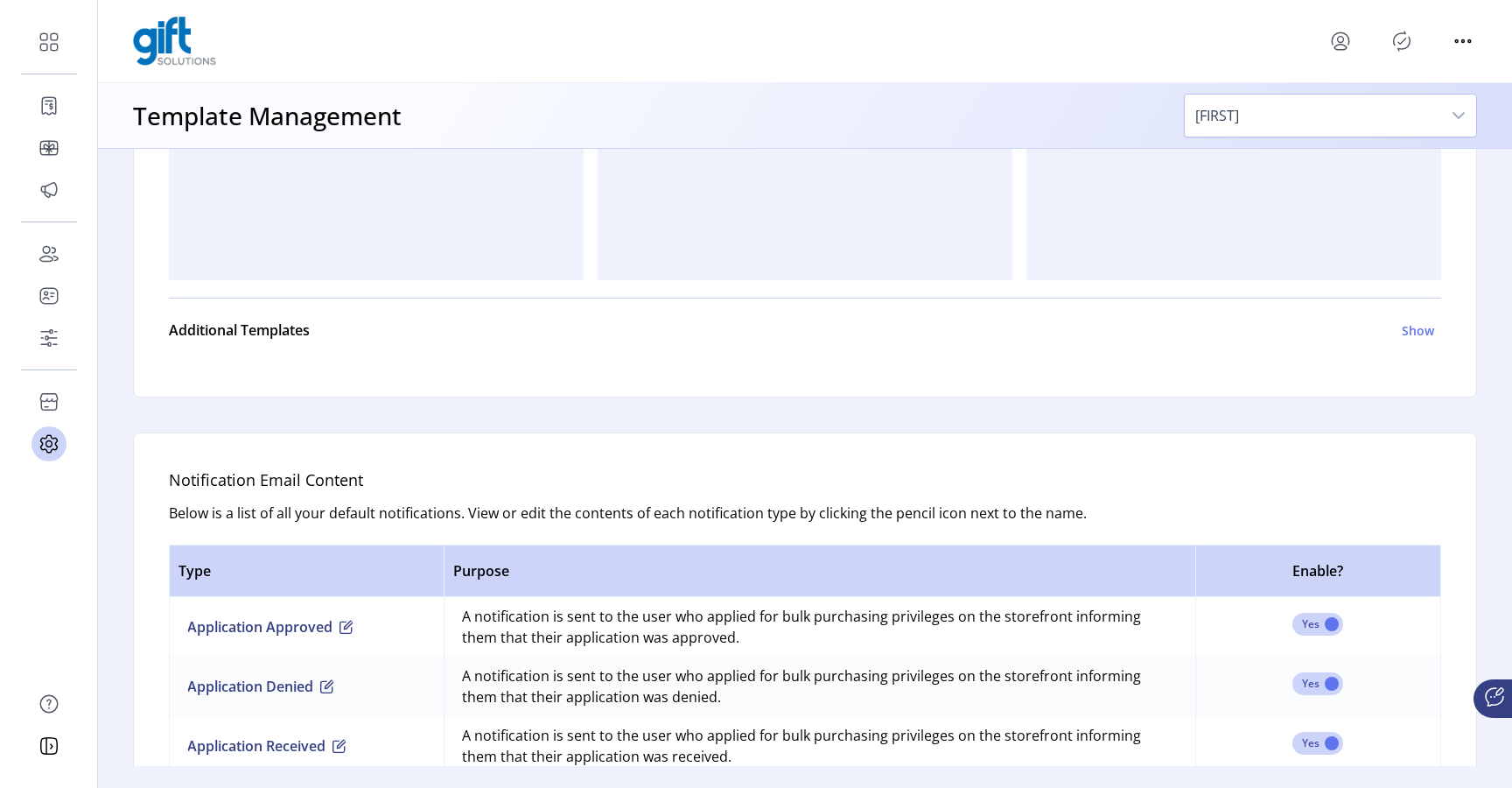 scroll, scrollTop: 723, scrollLeft: 0, axis: vertical 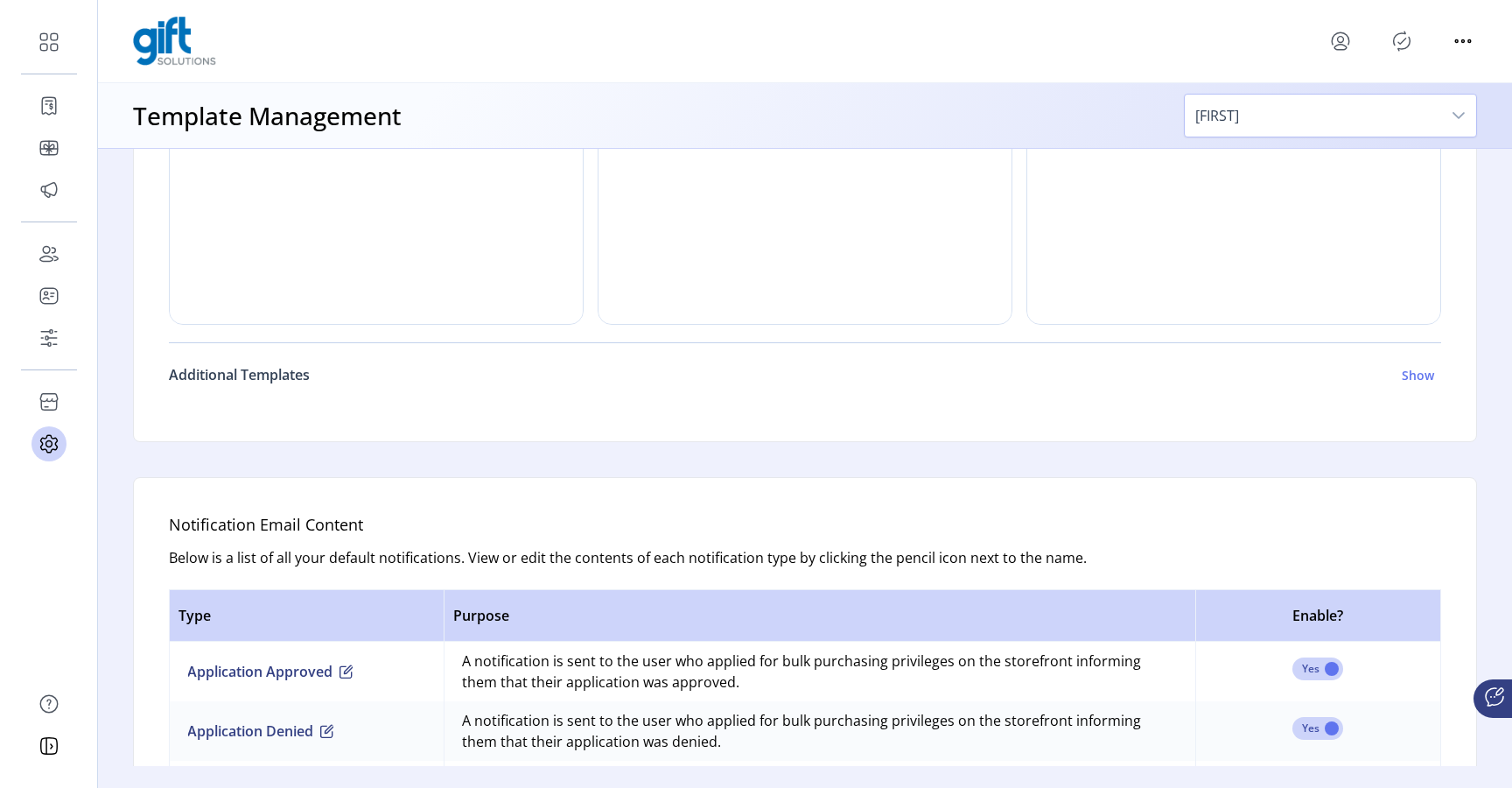 click on "Additional Templates   Show" at bounding box center (802, 375) 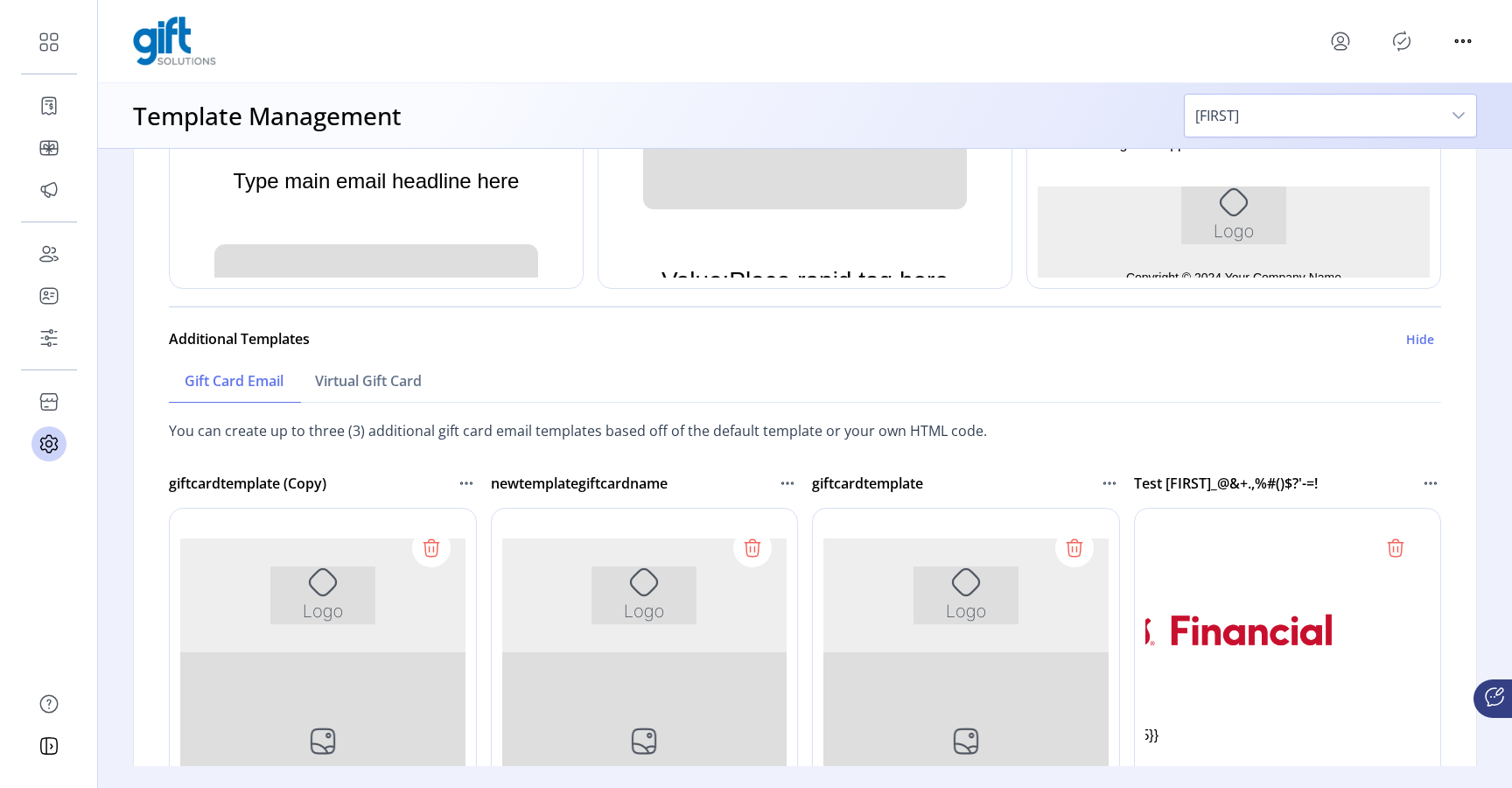 scroll, scrollTop: 748, scrollLeft: 0, axis: vertical 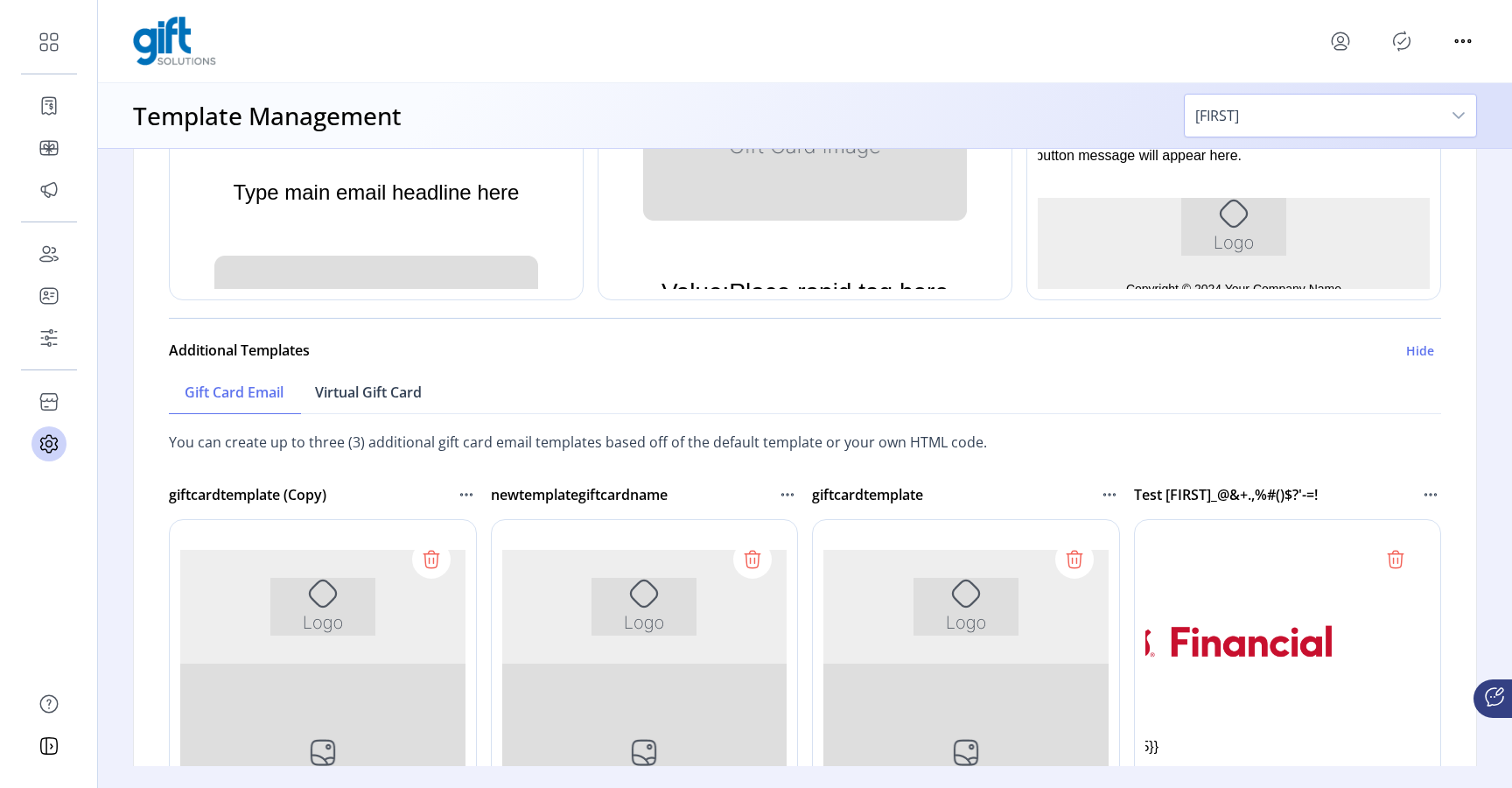 click on "Virtual Gift Card" at bounding box center (368, 392) 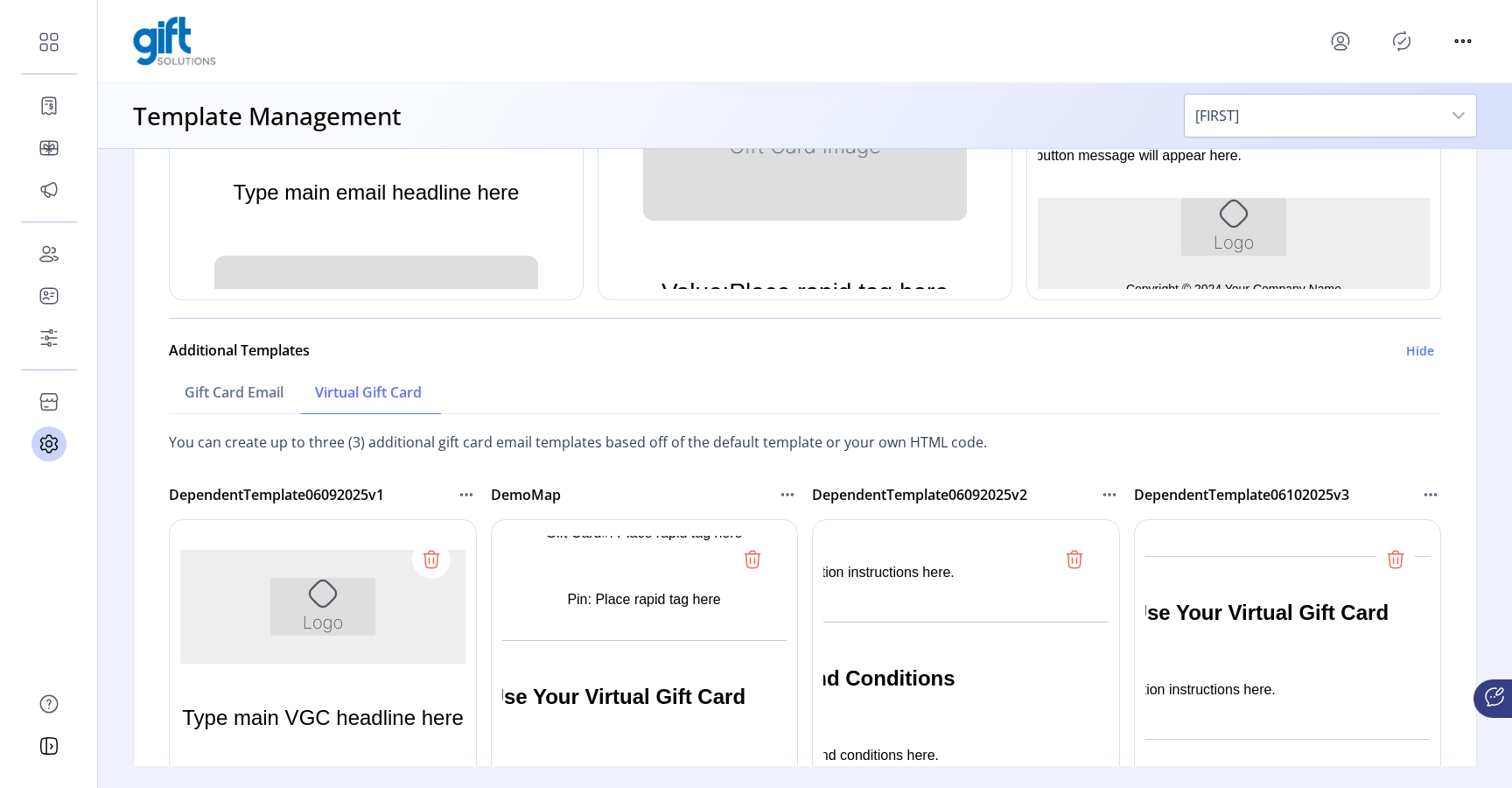 scroll, scrollTop: 745, scrollLeft: 0, axis: vertical 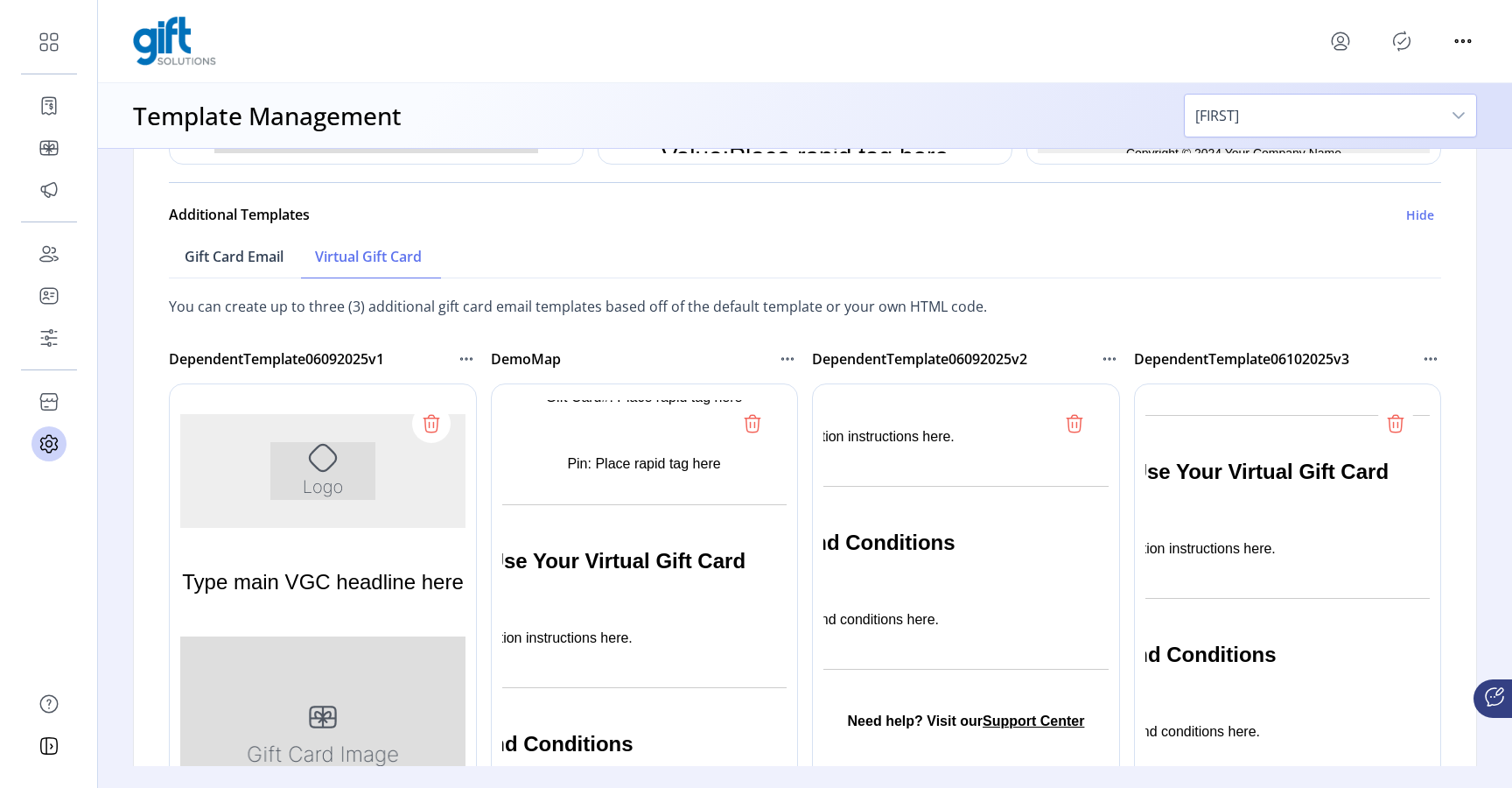 click on "Gift Card Email" at bounding box center [234, 257] 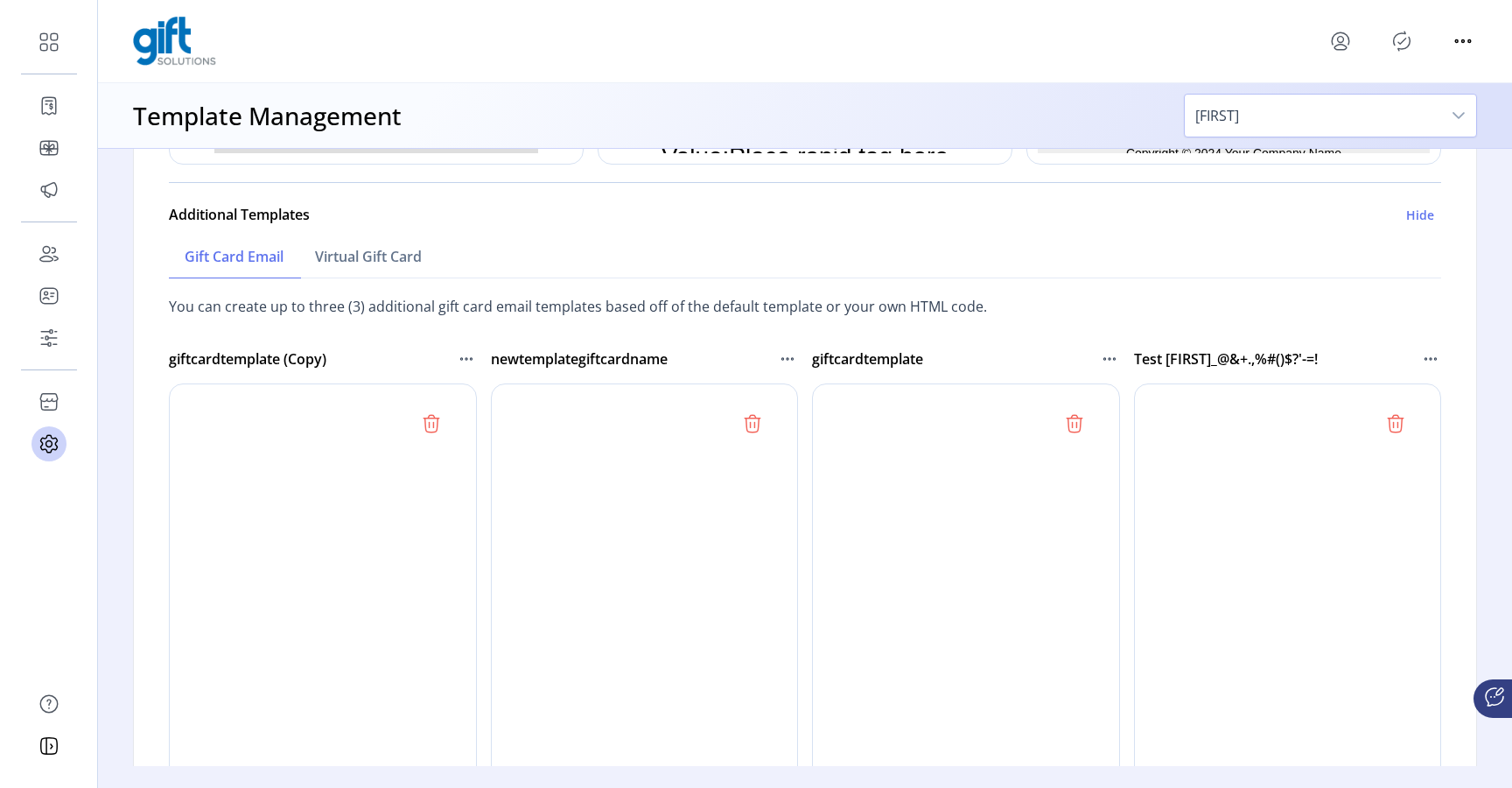 scroll, scrollTop: 0, scrollLeft: 0, axis: both 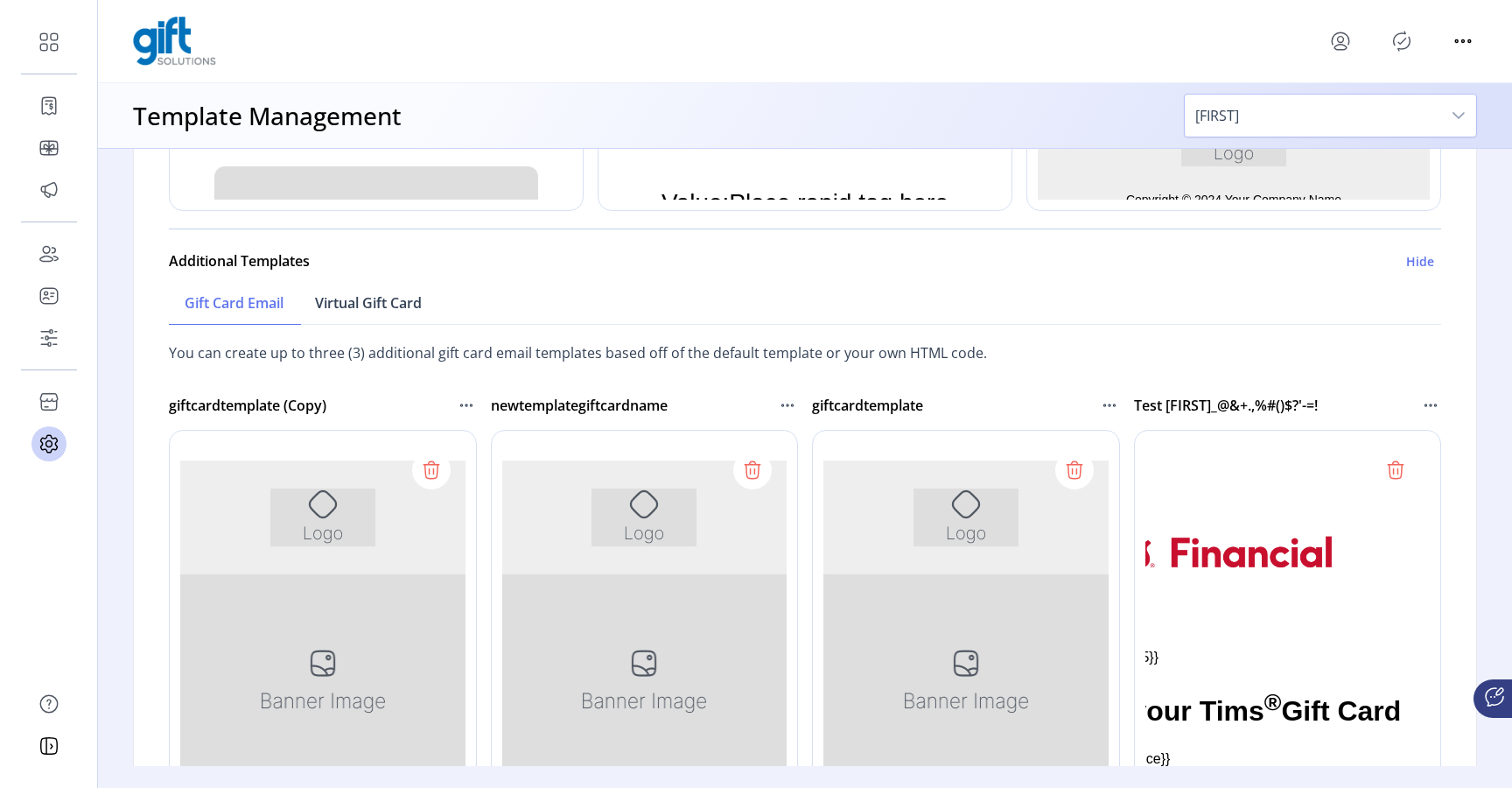click on "Virtual Gift Card" at bounding box center (368, 303) 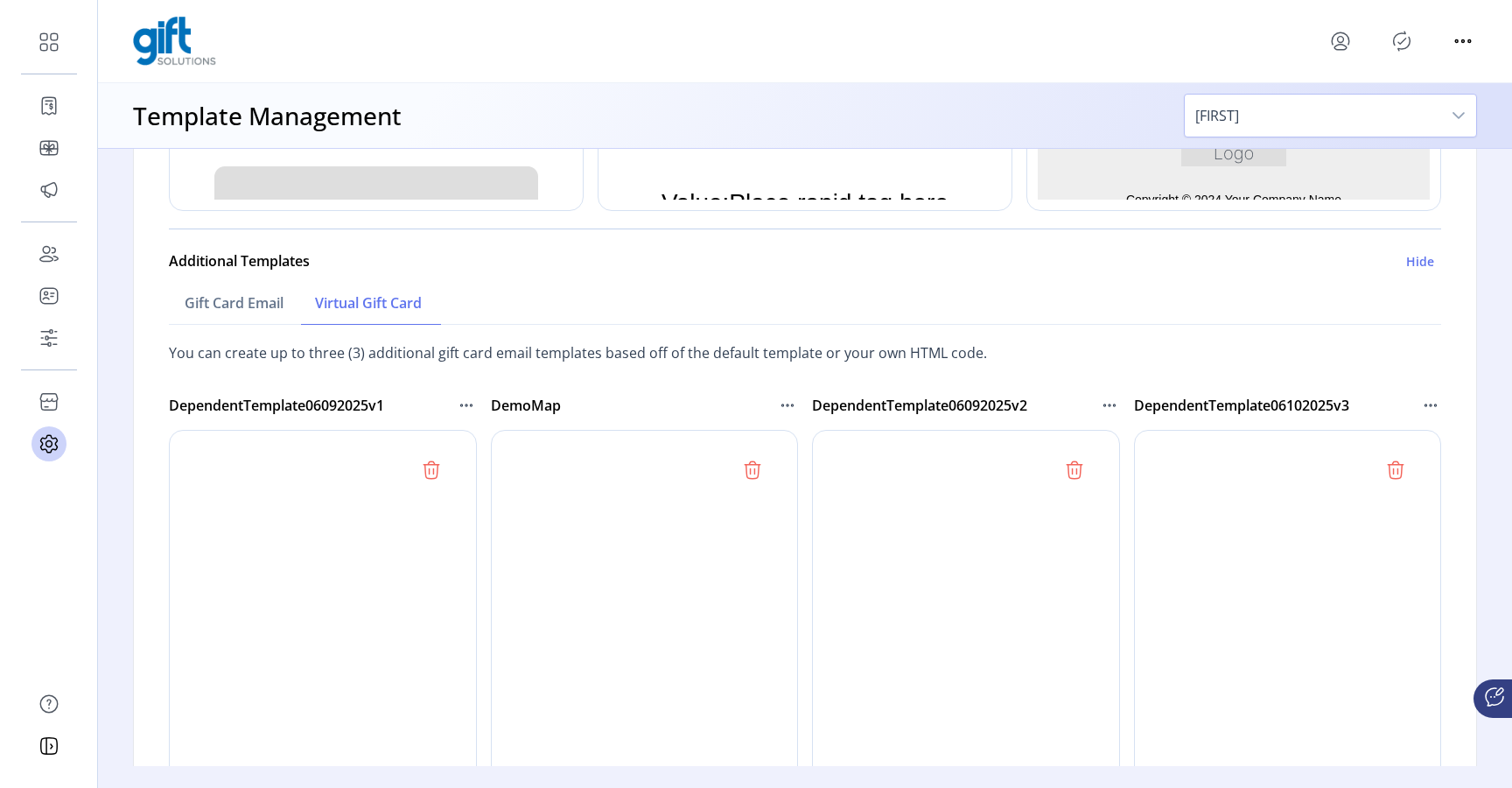 scroll, scrollTop: 0, scrollLeft: 0, axis: both 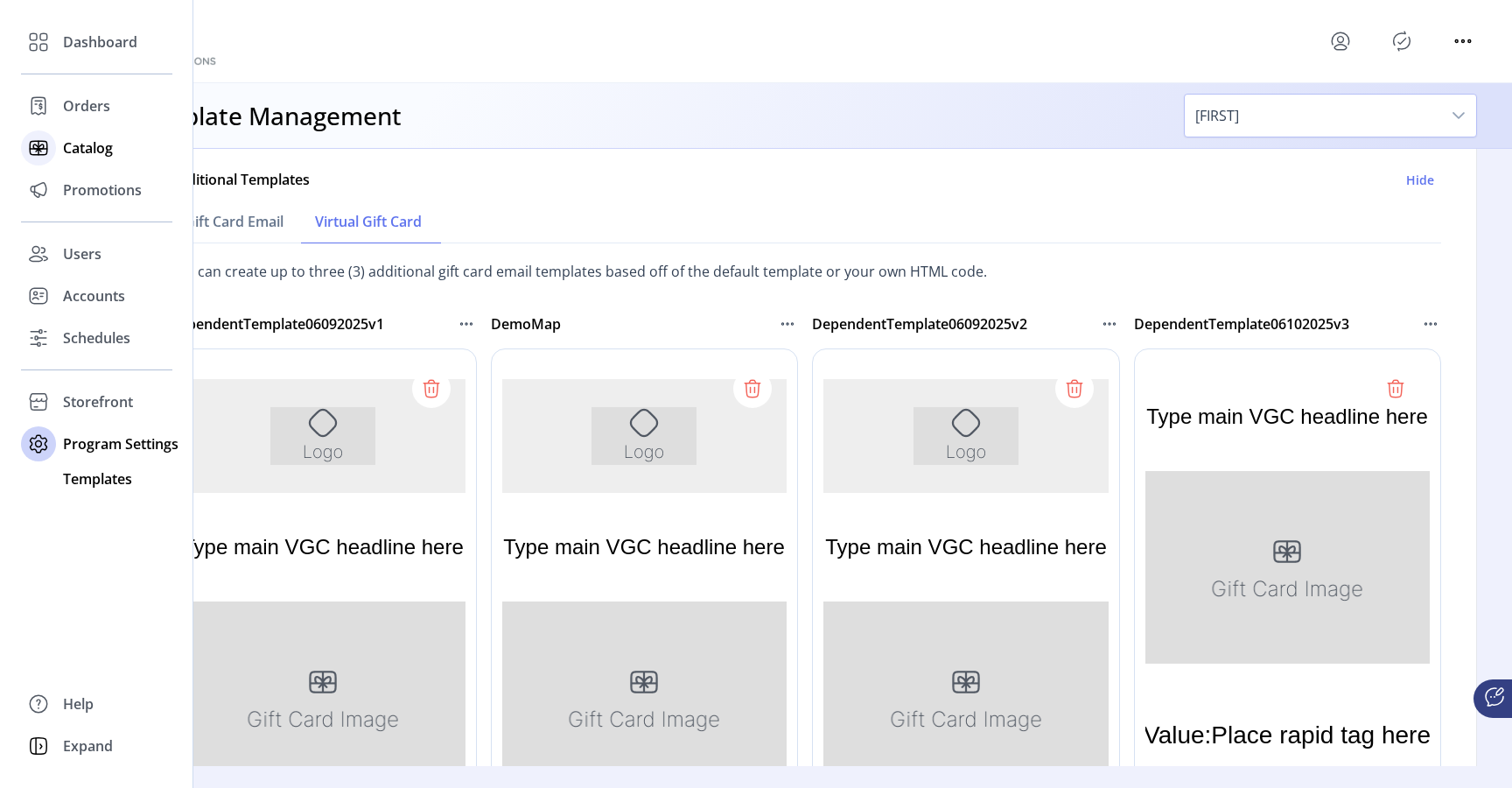 click on "Catalog" 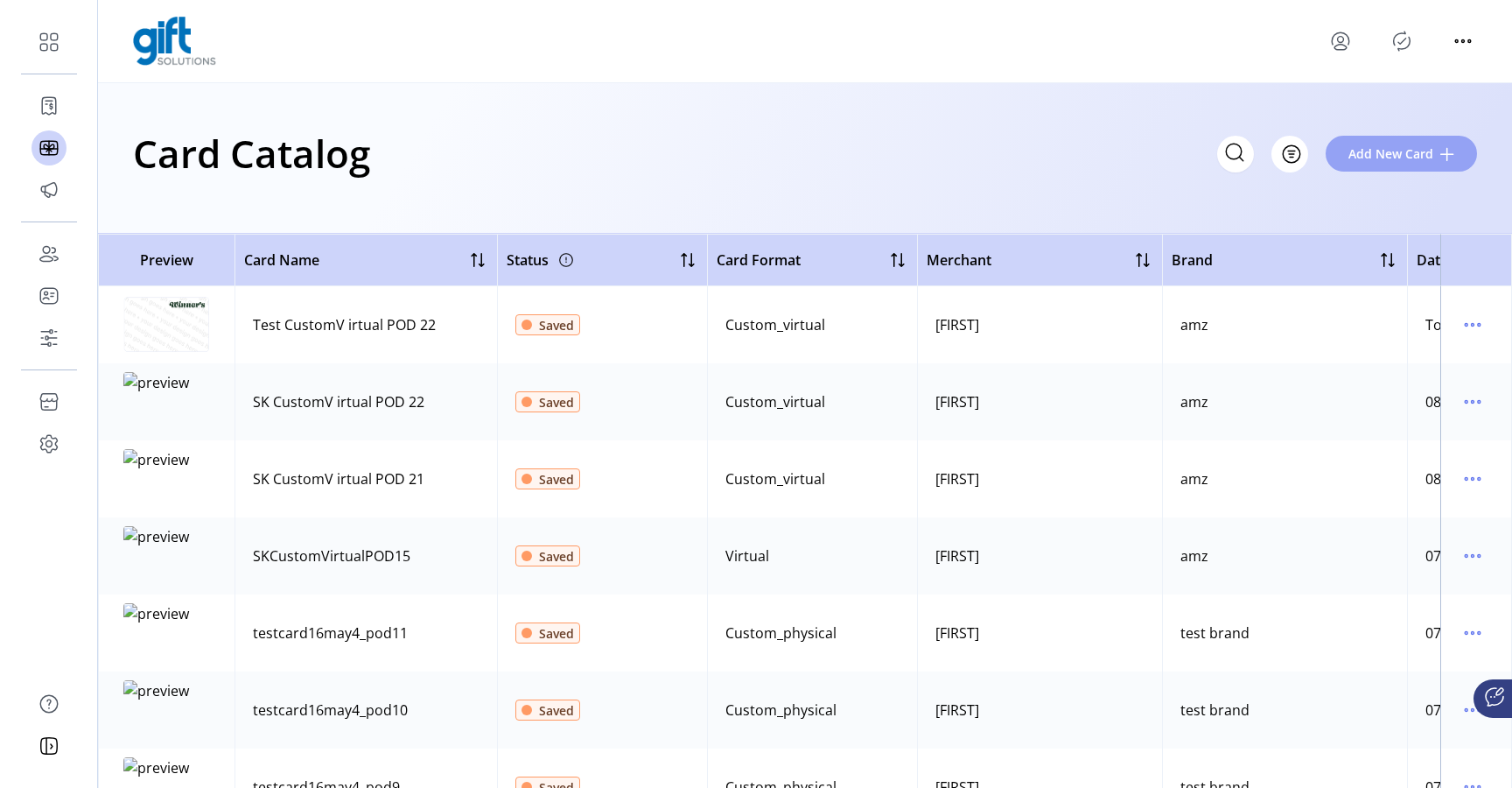 click on "Add New Card" 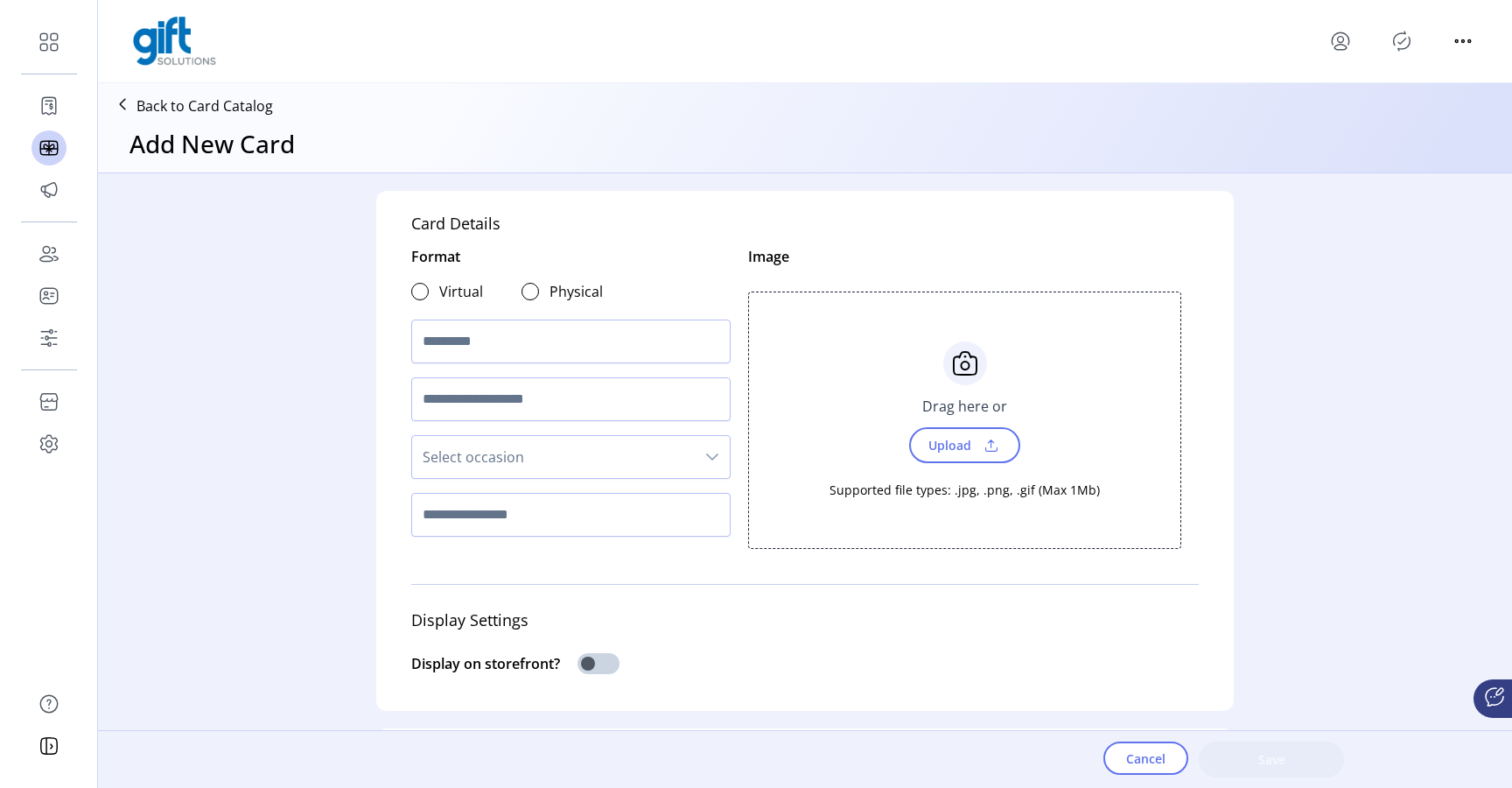 click 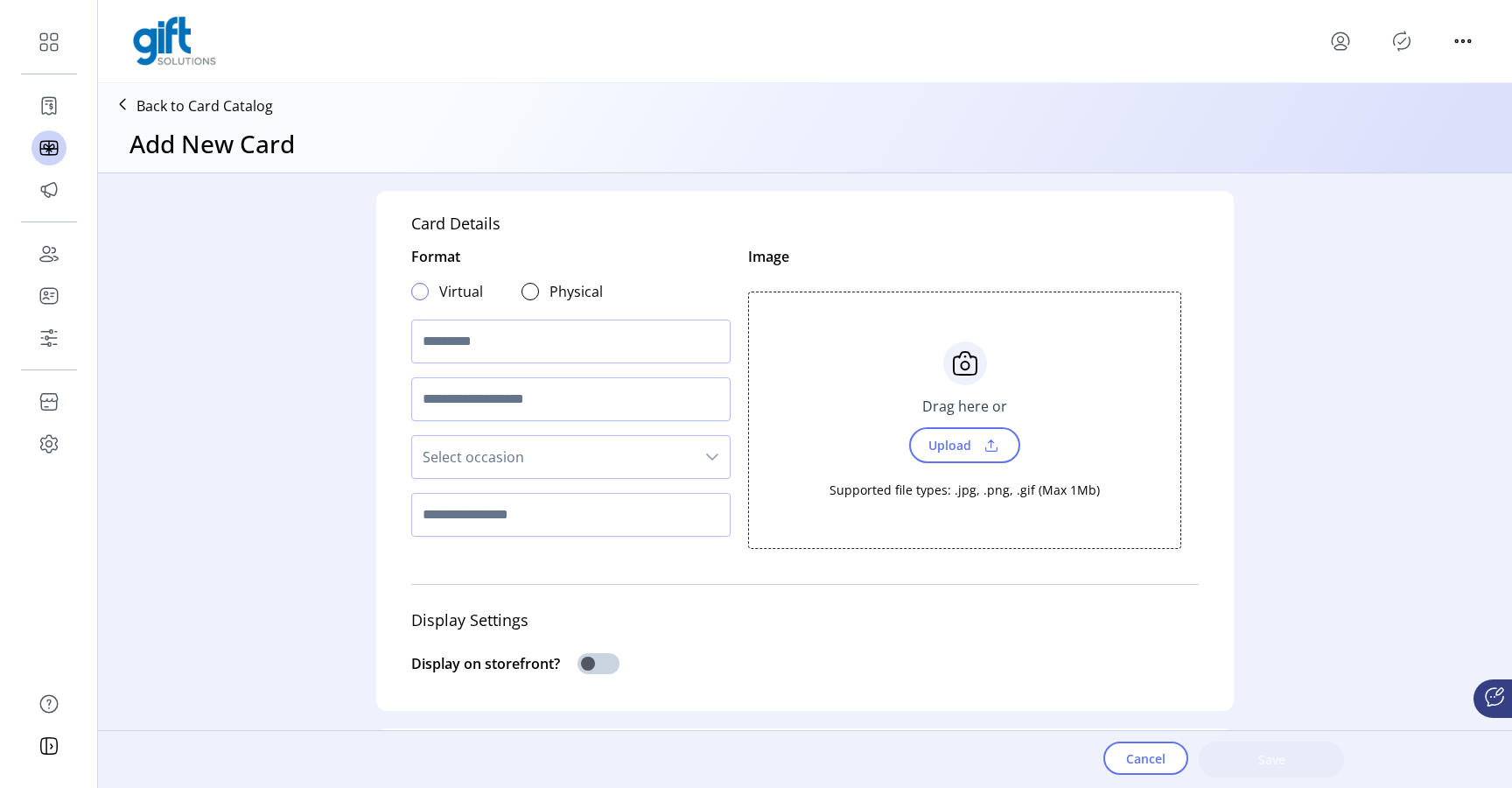 click 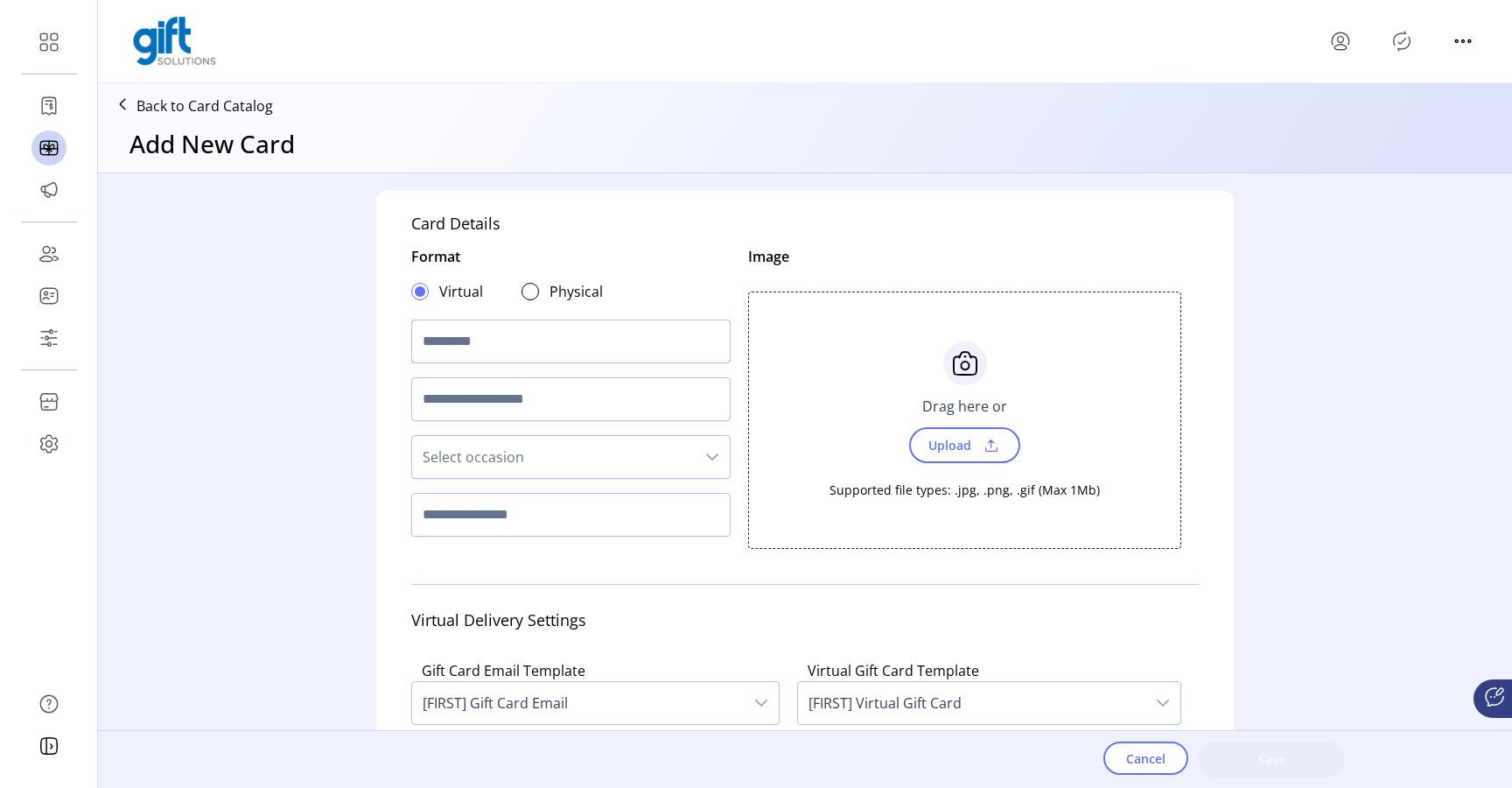 click 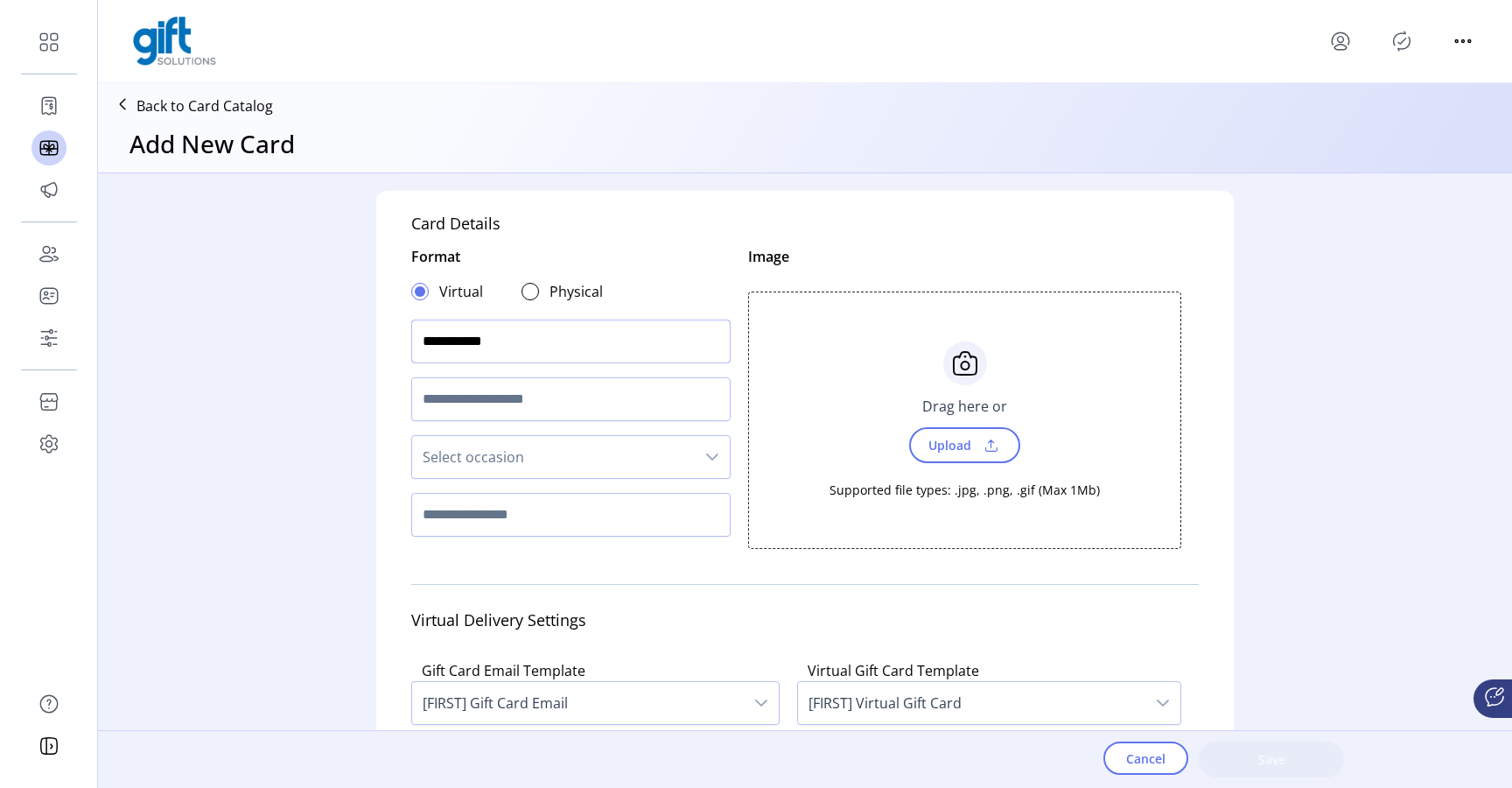 type on "**********" 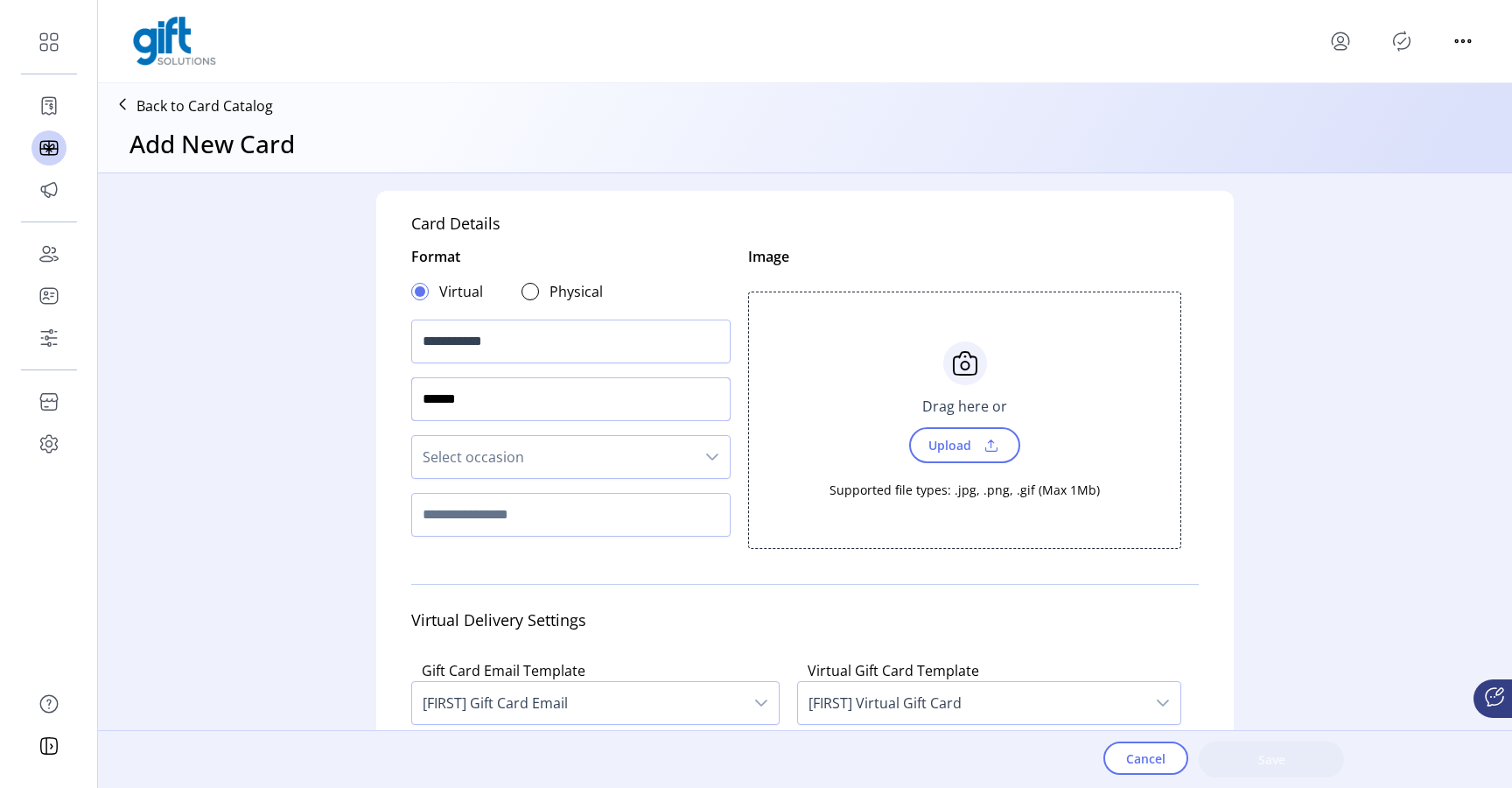 type on "******" 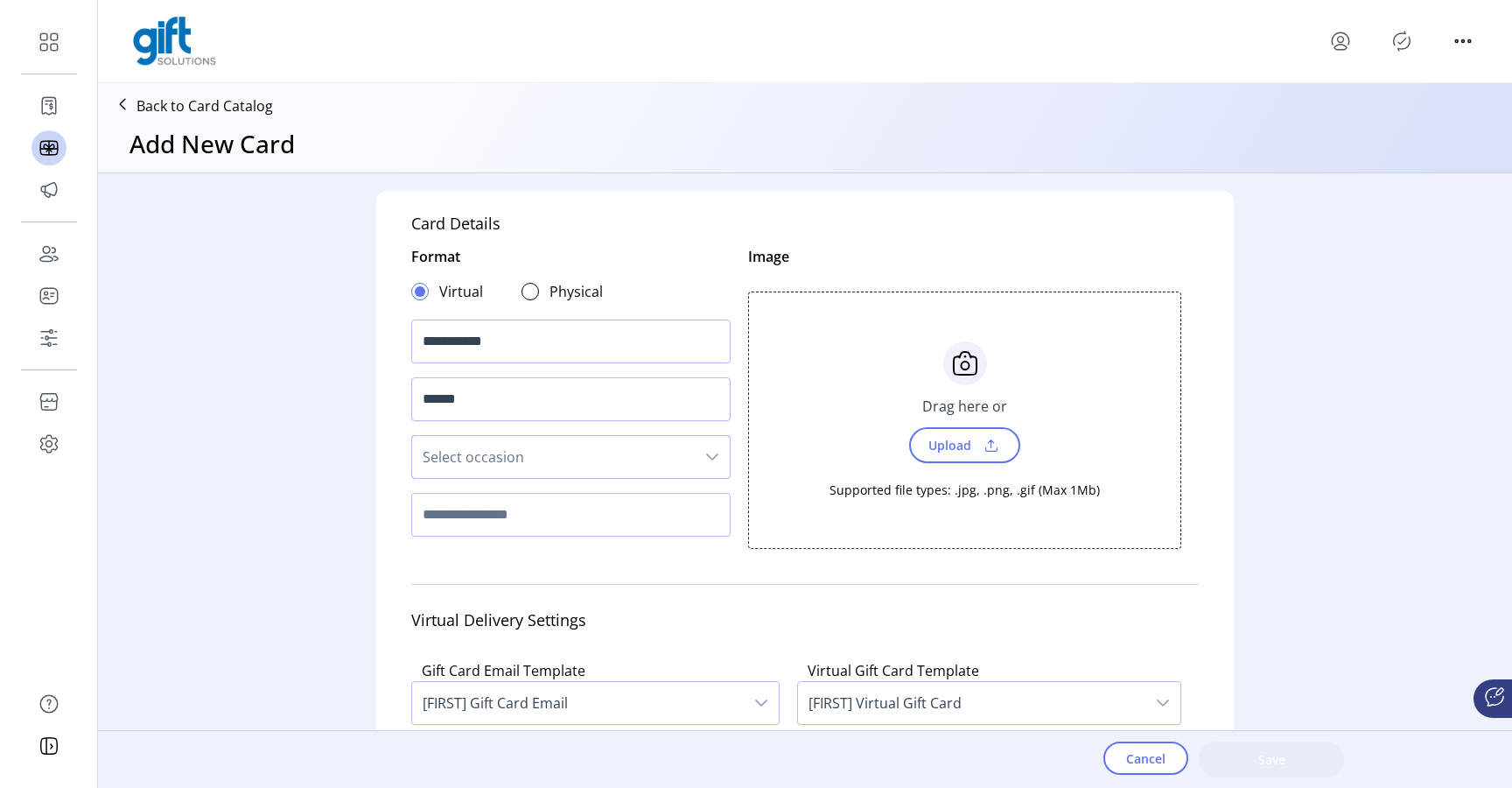 click on "Select occasion" at bounding box center [553, 457] 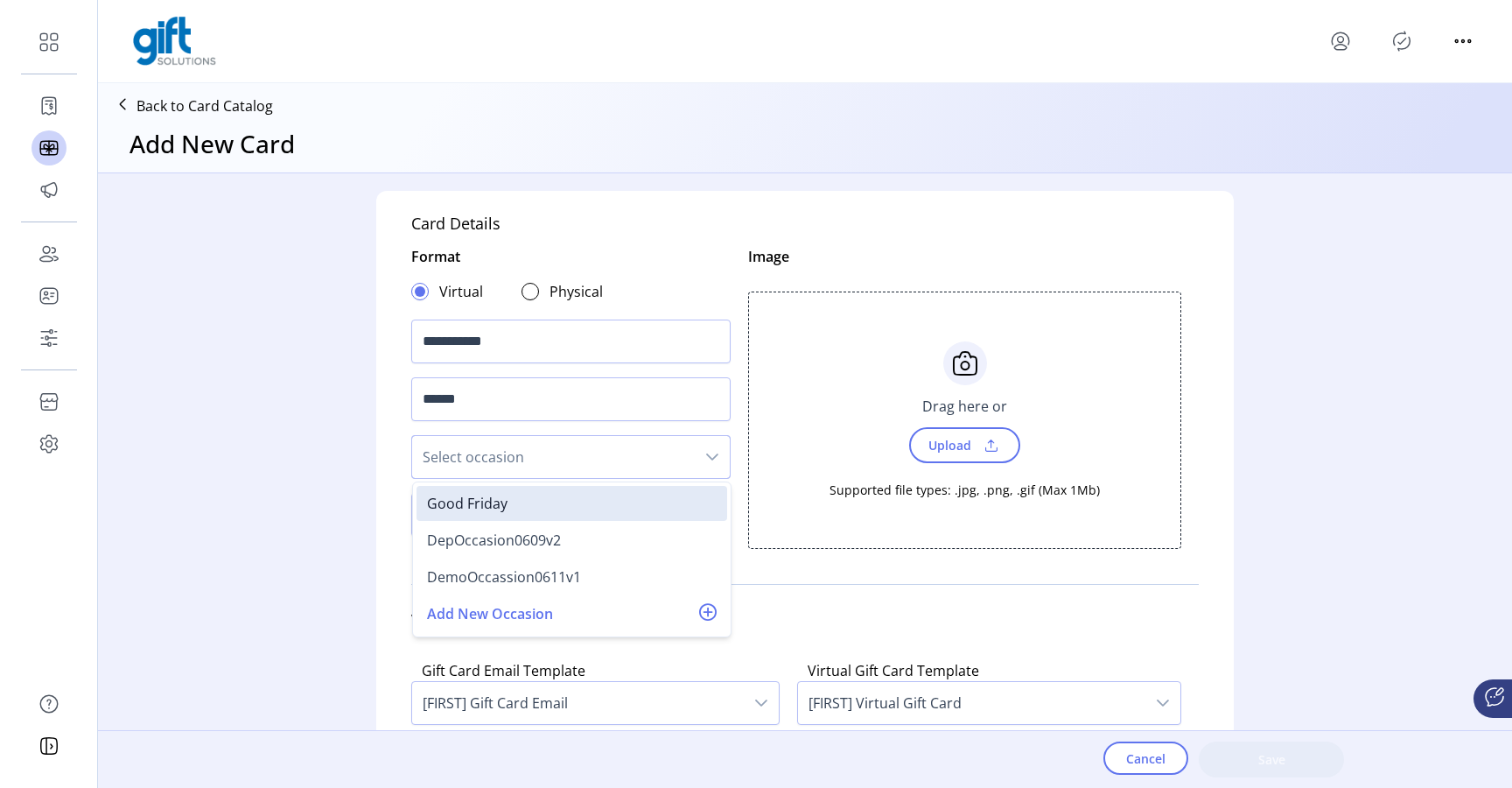 click on "Select occasion Good Friday DepOccasion0609v2 DemoOccassion0611v1 Add New Occasion" 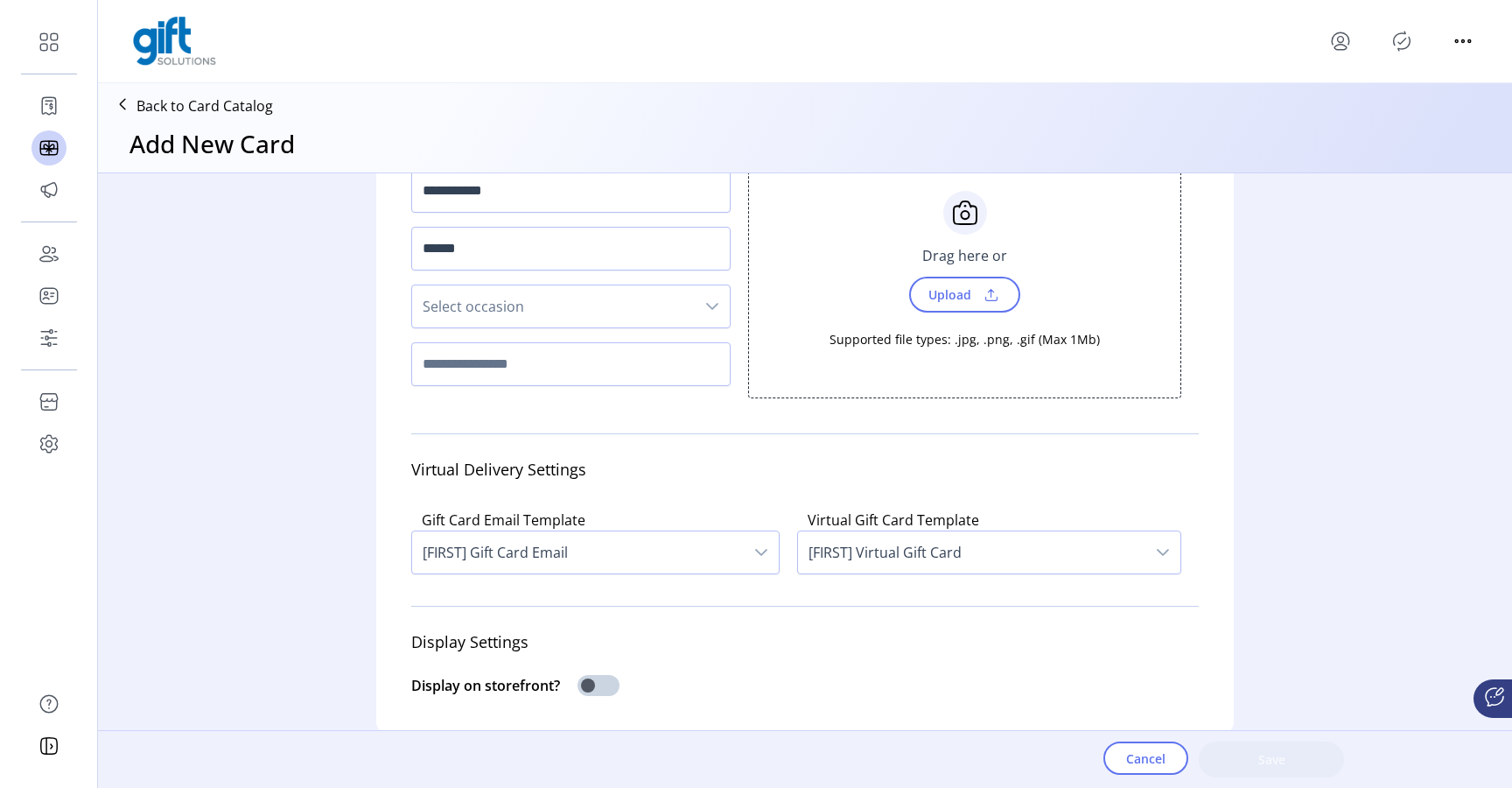 scroll, scrollTop: 154, scrollLeft: 0, axis: vertical 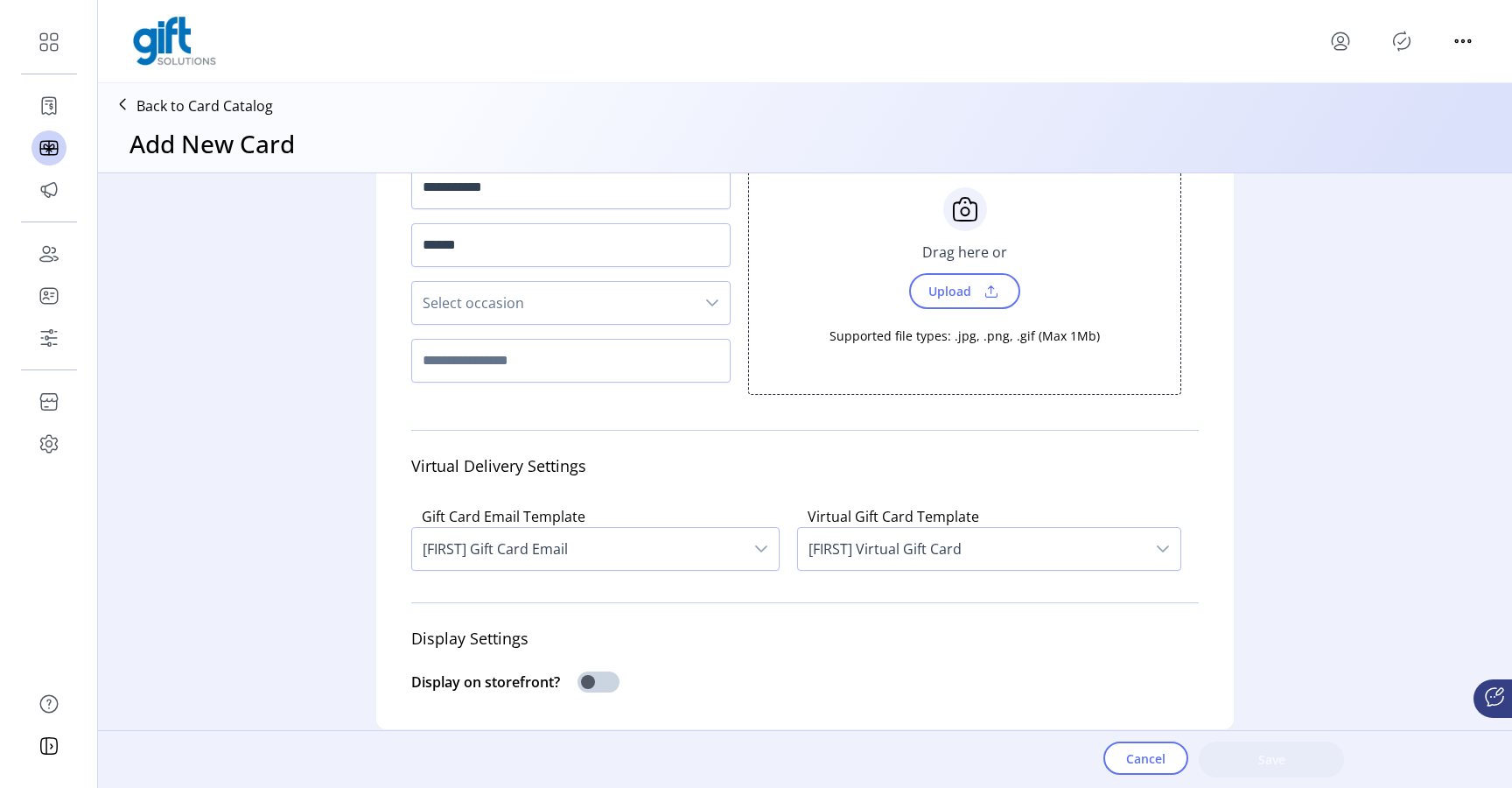 click on "Select occasion" at bounding box center [553, 303] 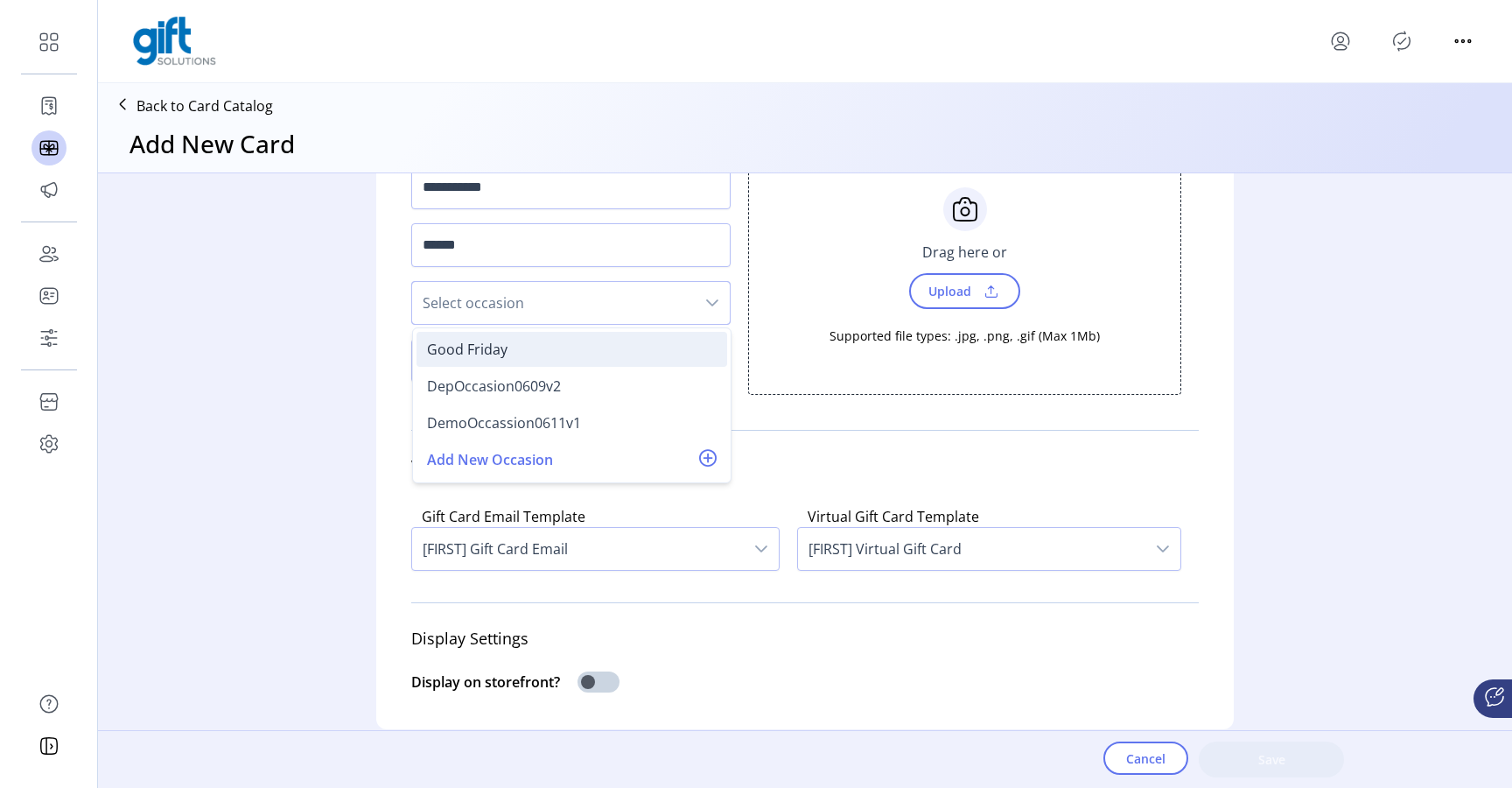 click on "Good Friday" at bounding box center [467, 349] 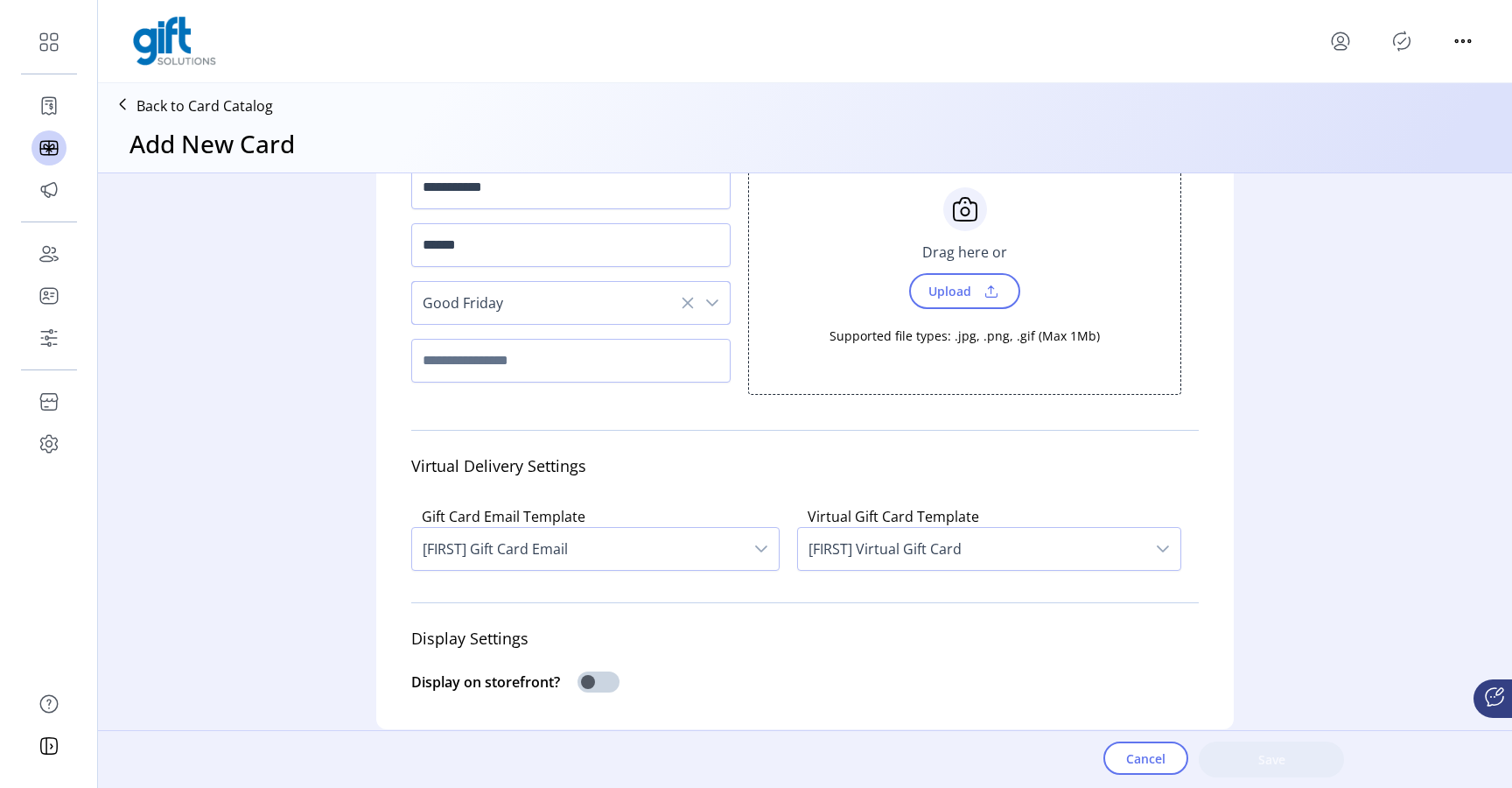 click on "Upload" 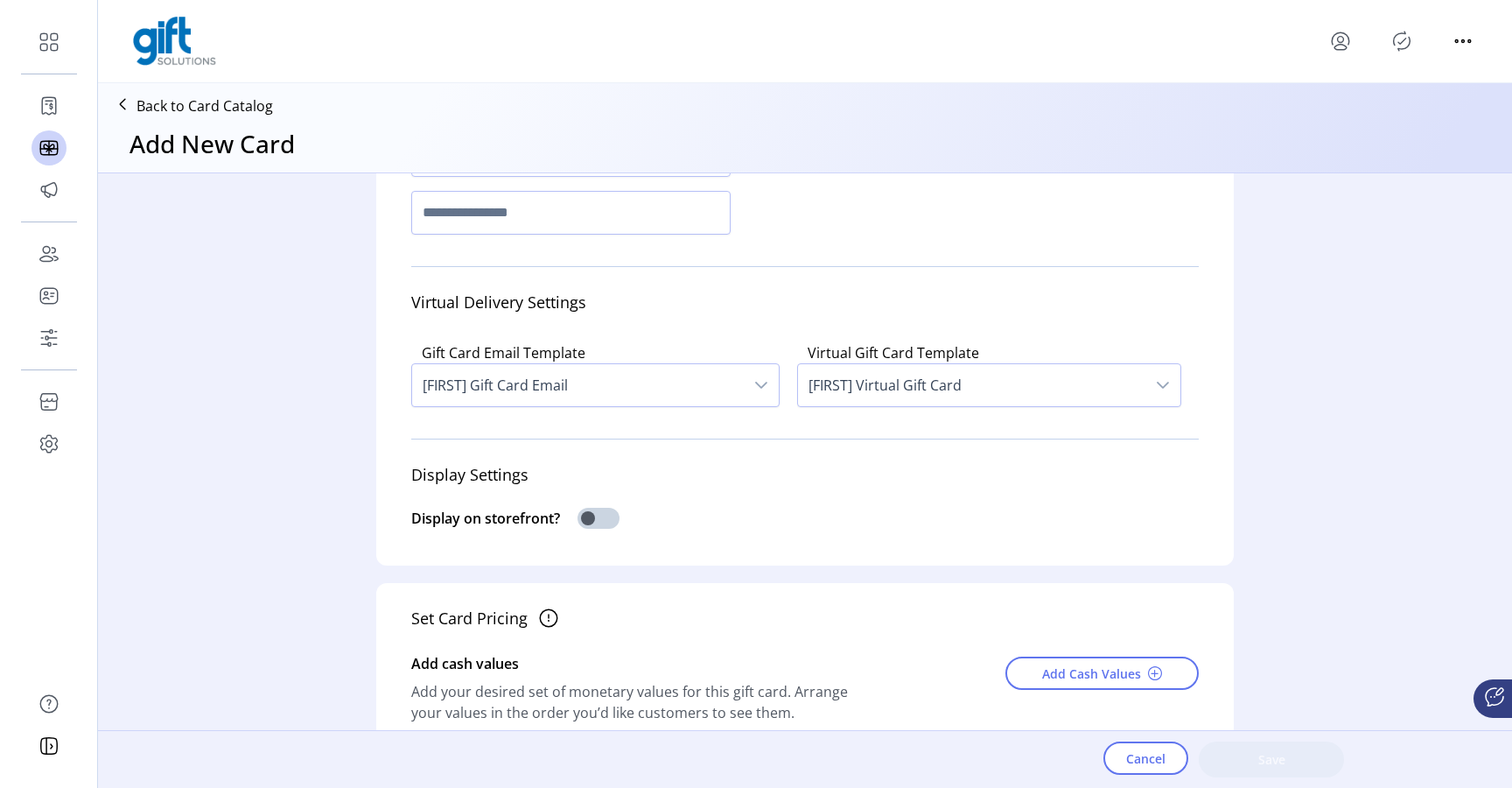 scroll, scrollTop: 361, scrollLeft: 0, axis: vertical 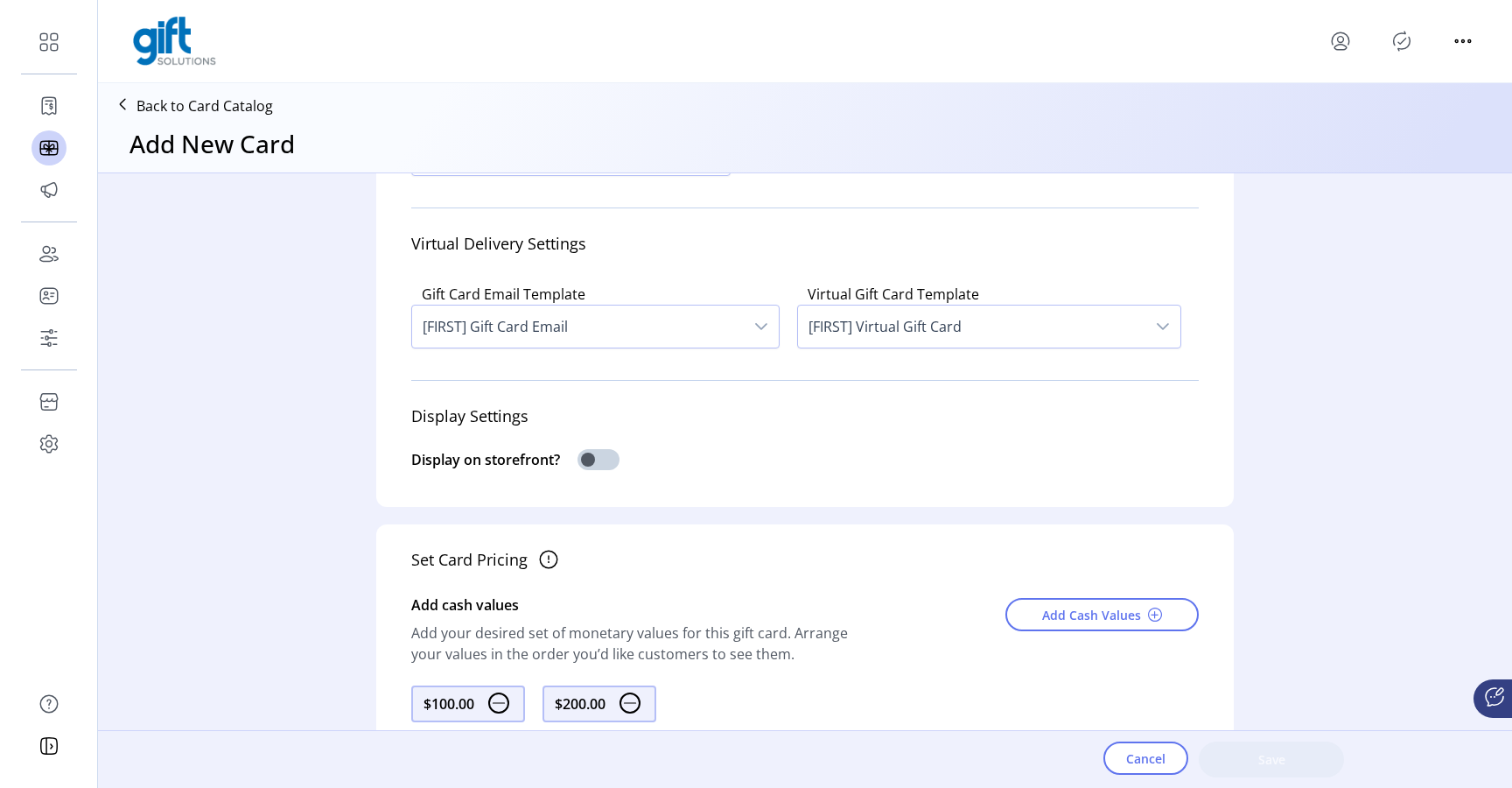click on "Denzel Gift Card Email" at bounding box center [578, 327] 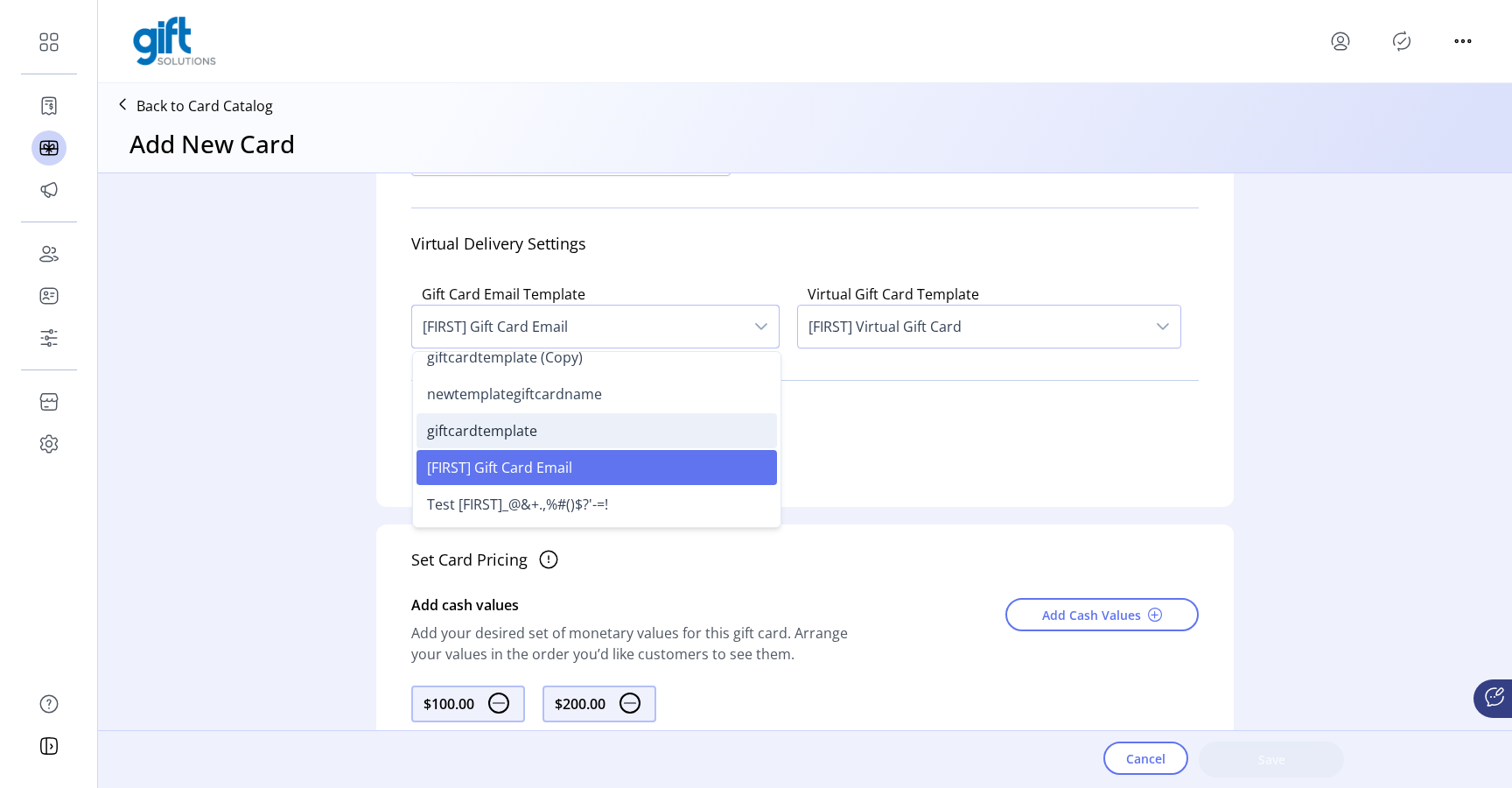 scroll, scrollTop: 0, scrollLeft: 0, axis: both 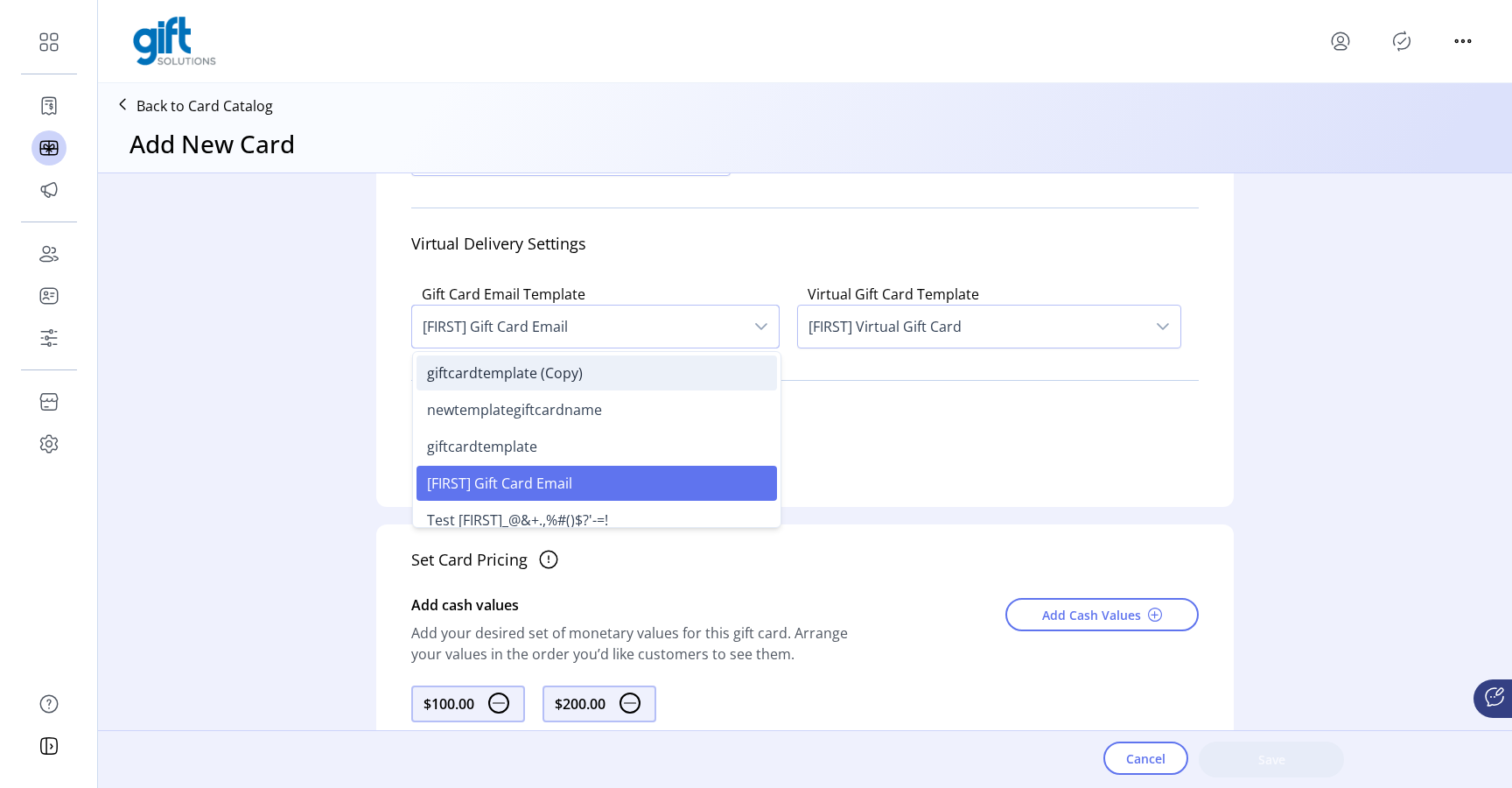 click on "giftcardtemplate (Copy)" at bounding box center (597, 373) 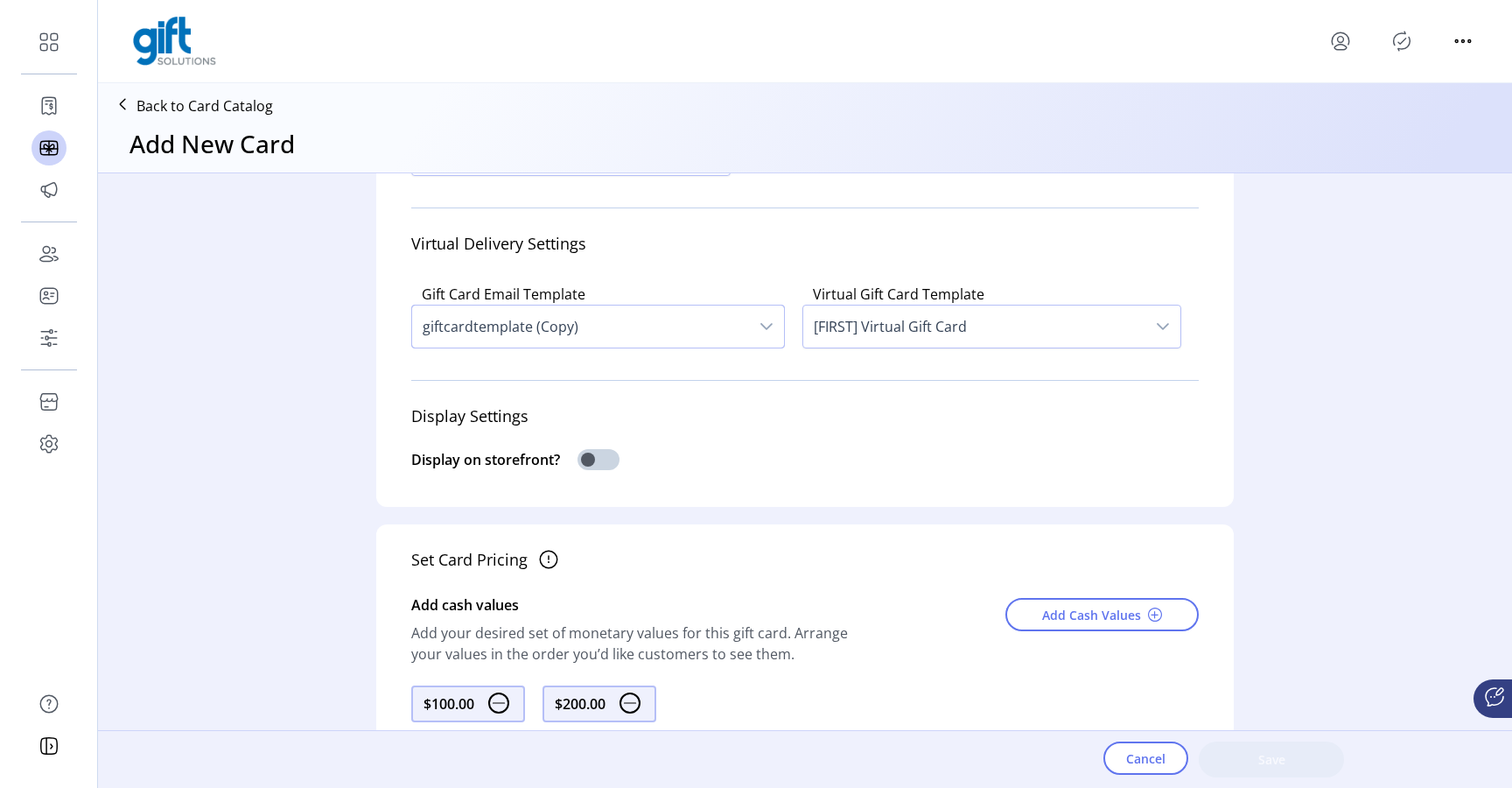 click on "Denzel Virtual Gift Card" at bounding box center (974, 327) 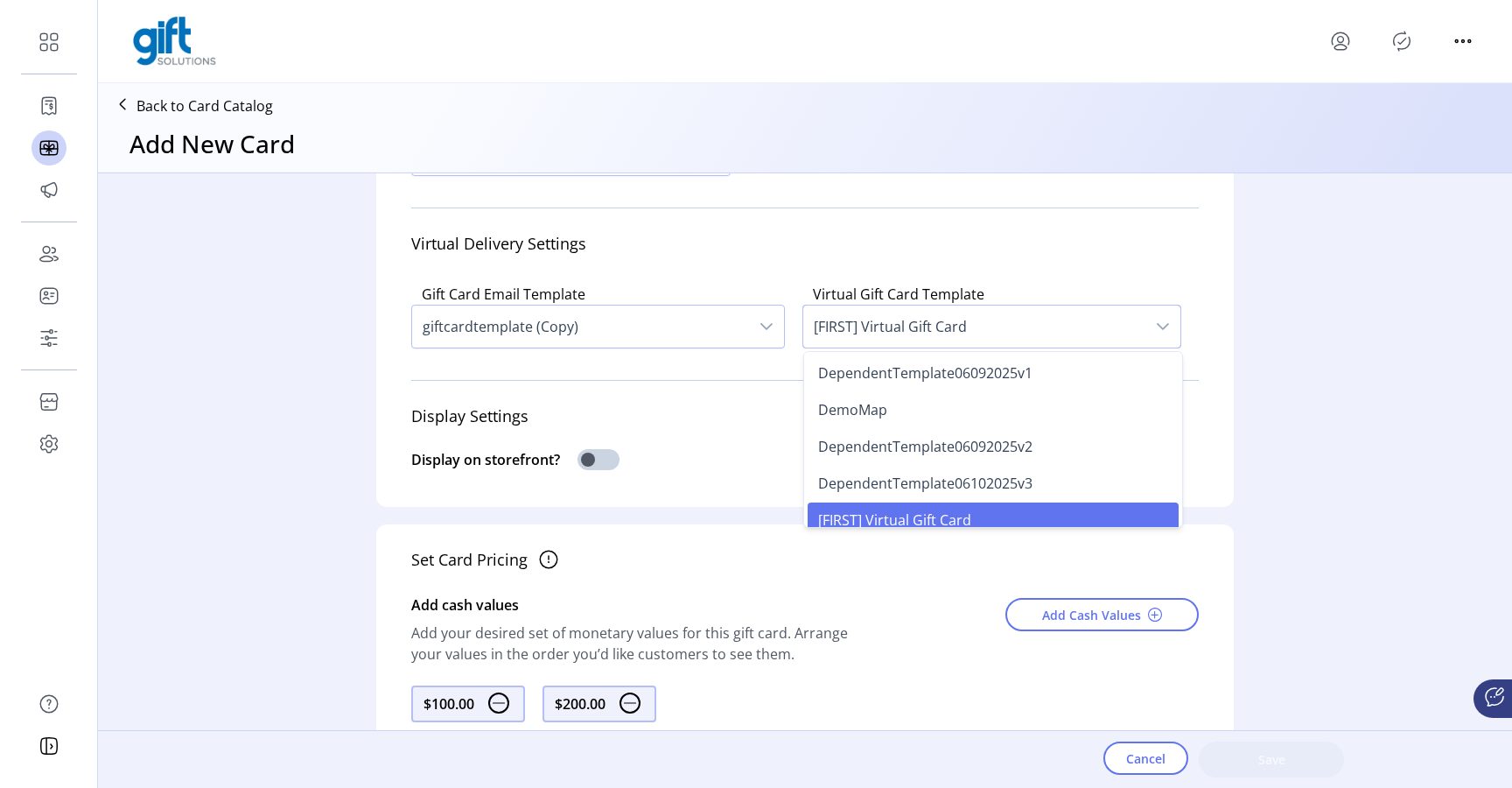 scroll, scrollTop: 11, scrollLeft: 0, axis: vertical 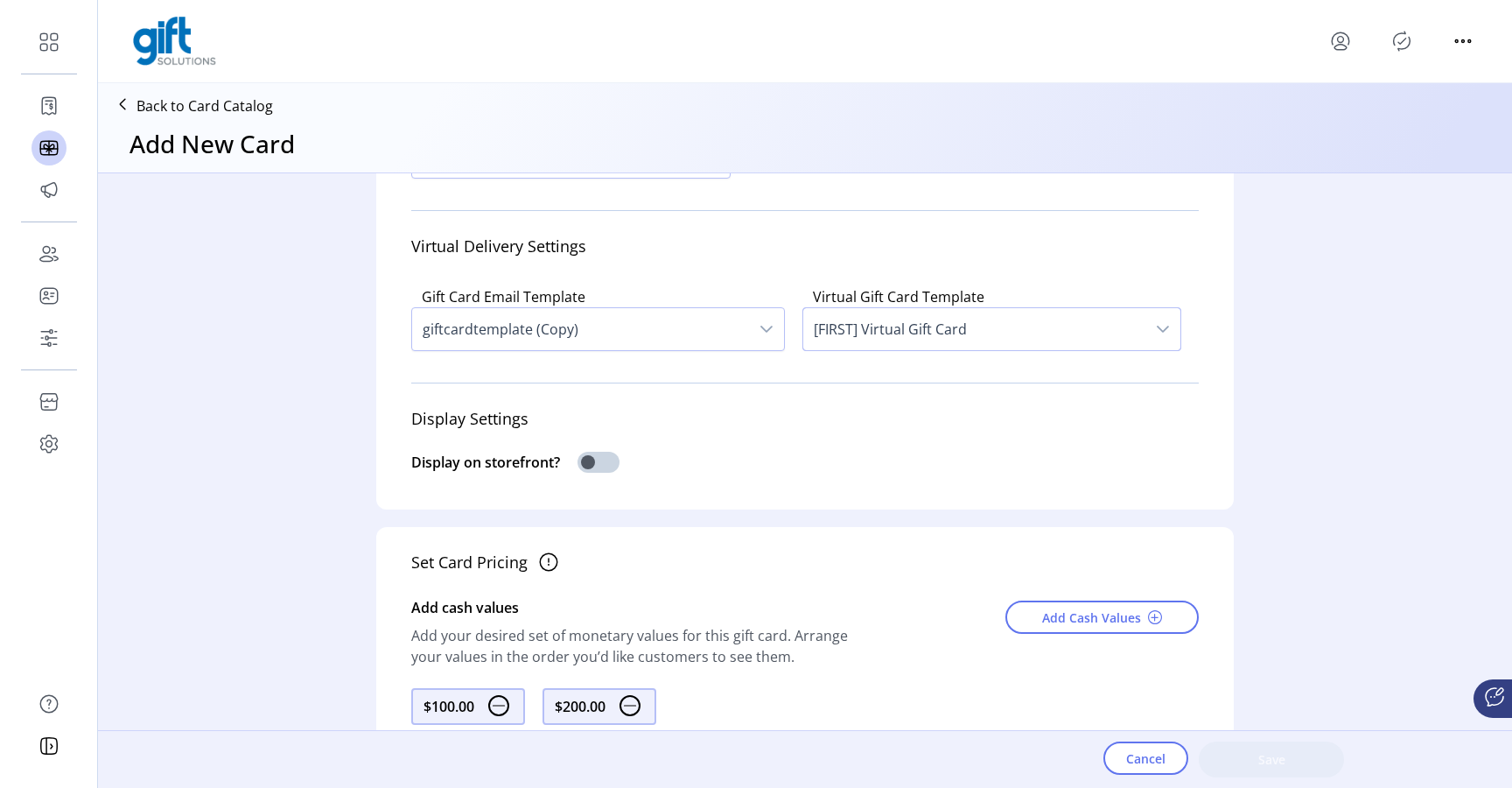 click on "Denzel Virtual Gift Card" at bounding box center (974, 329) 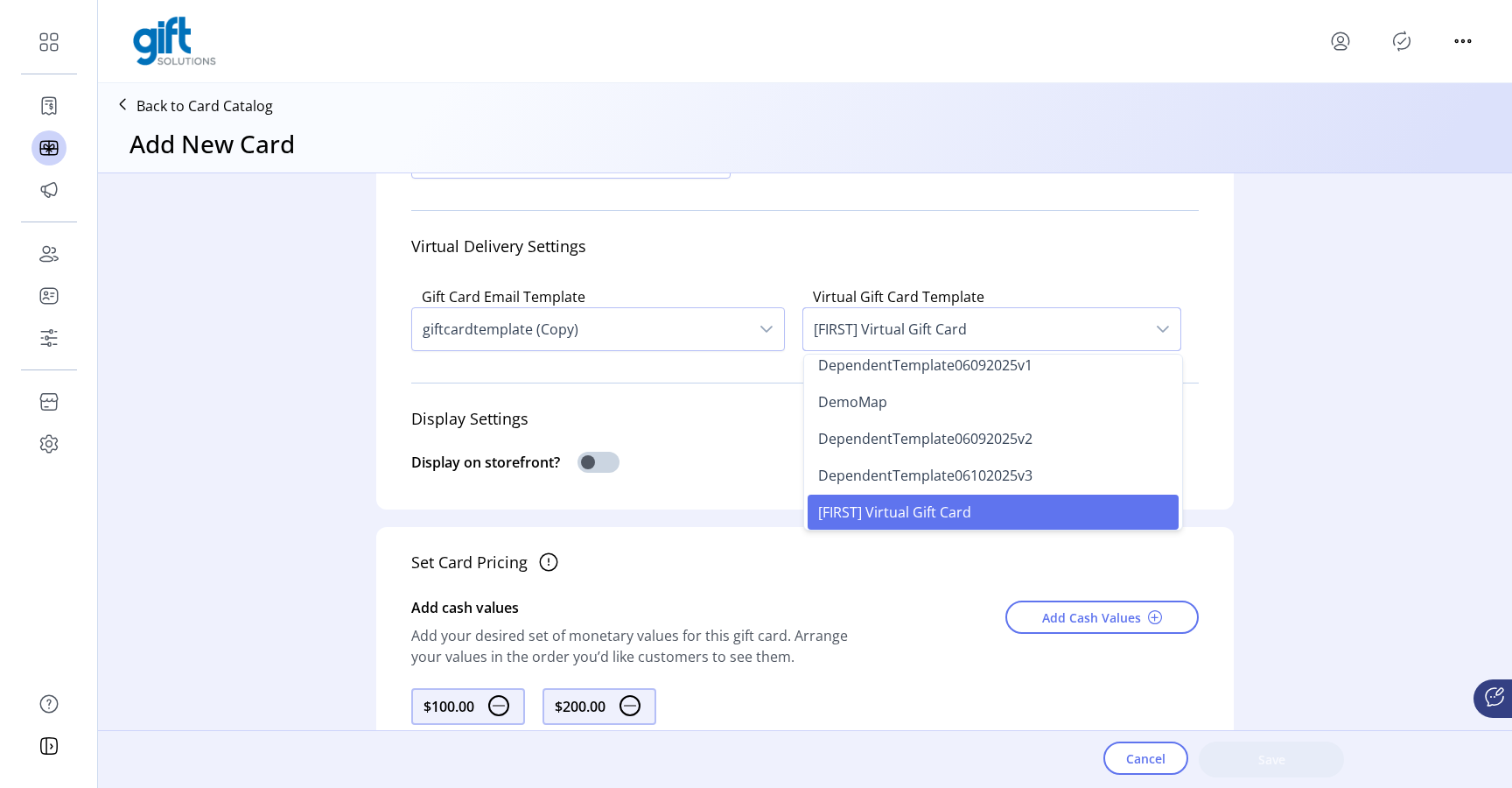 scroll, scrollTop: 16, scrollLeft: 0, axis: vertical 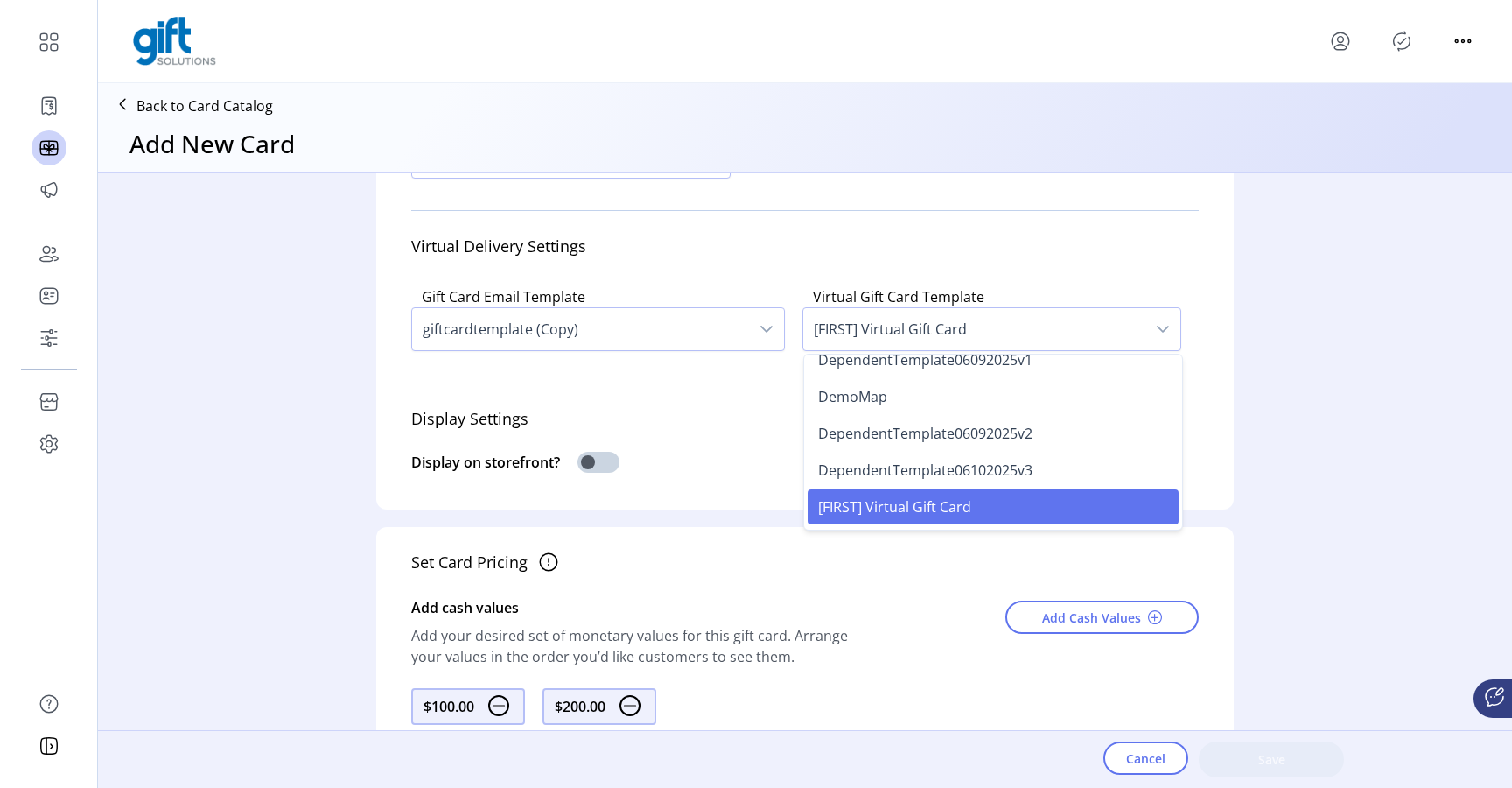 click on "Display Settings" 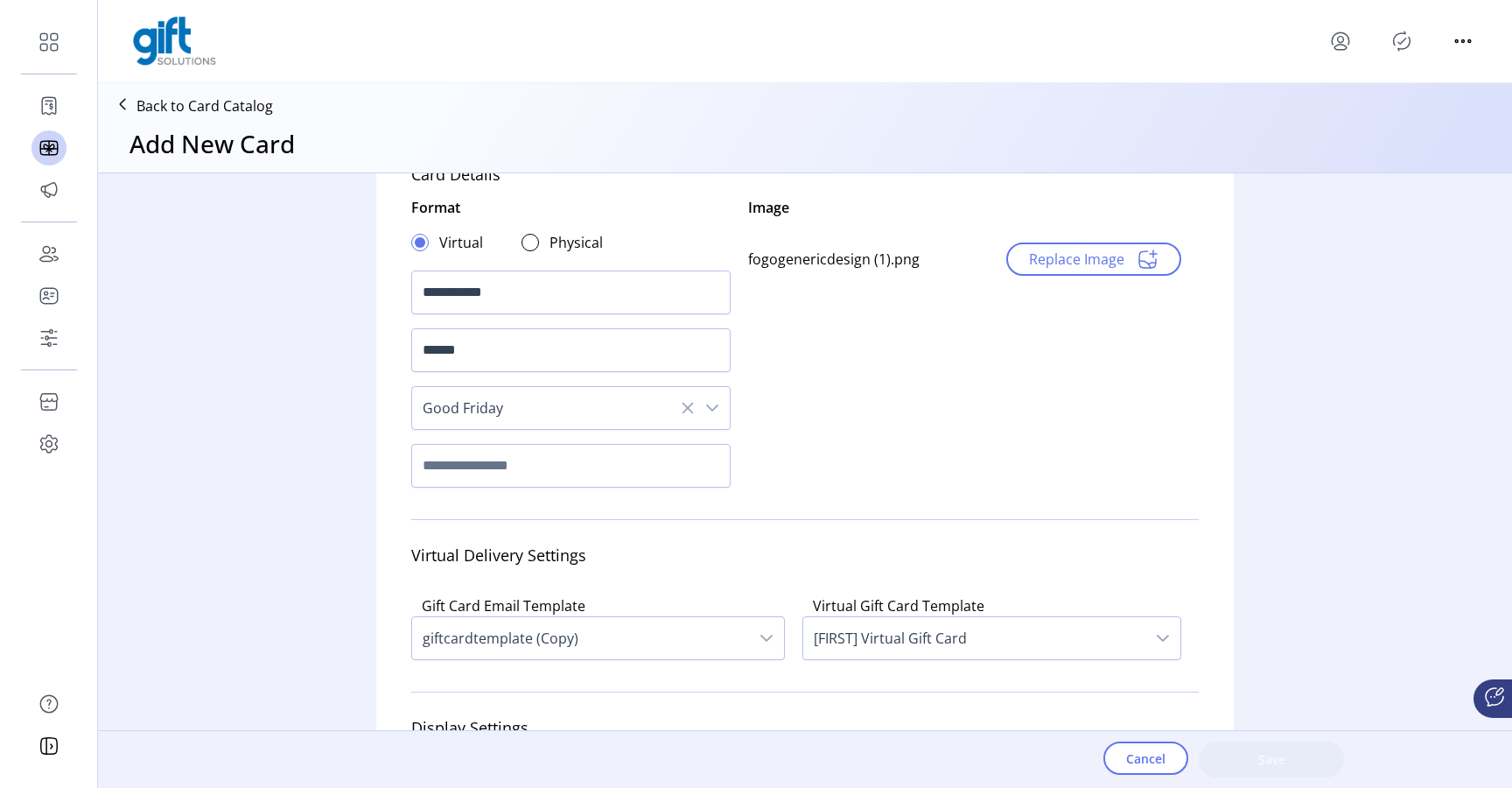 scroll, scrollTop: 0, scrollLeft: 0, axis: both 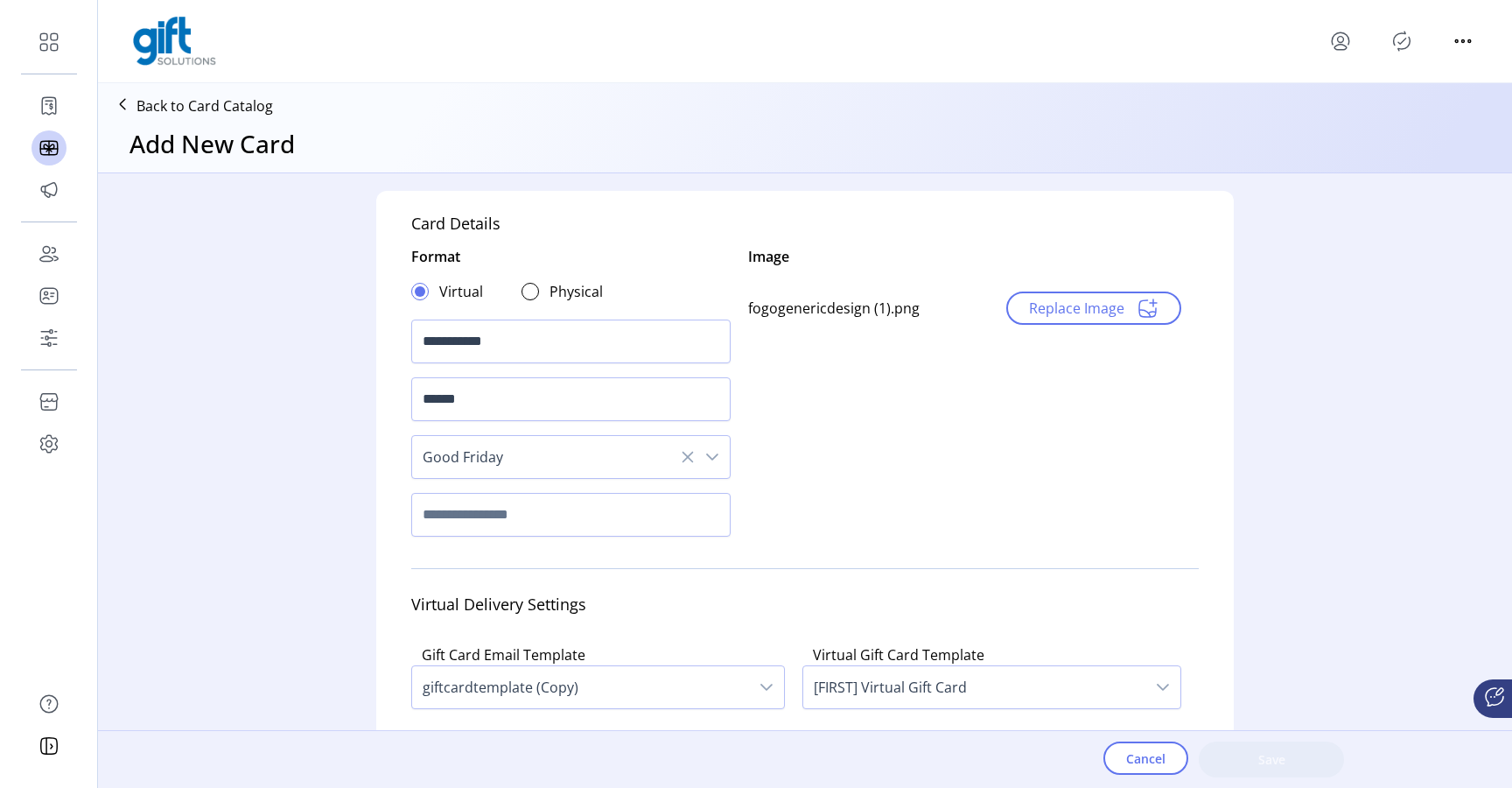 click 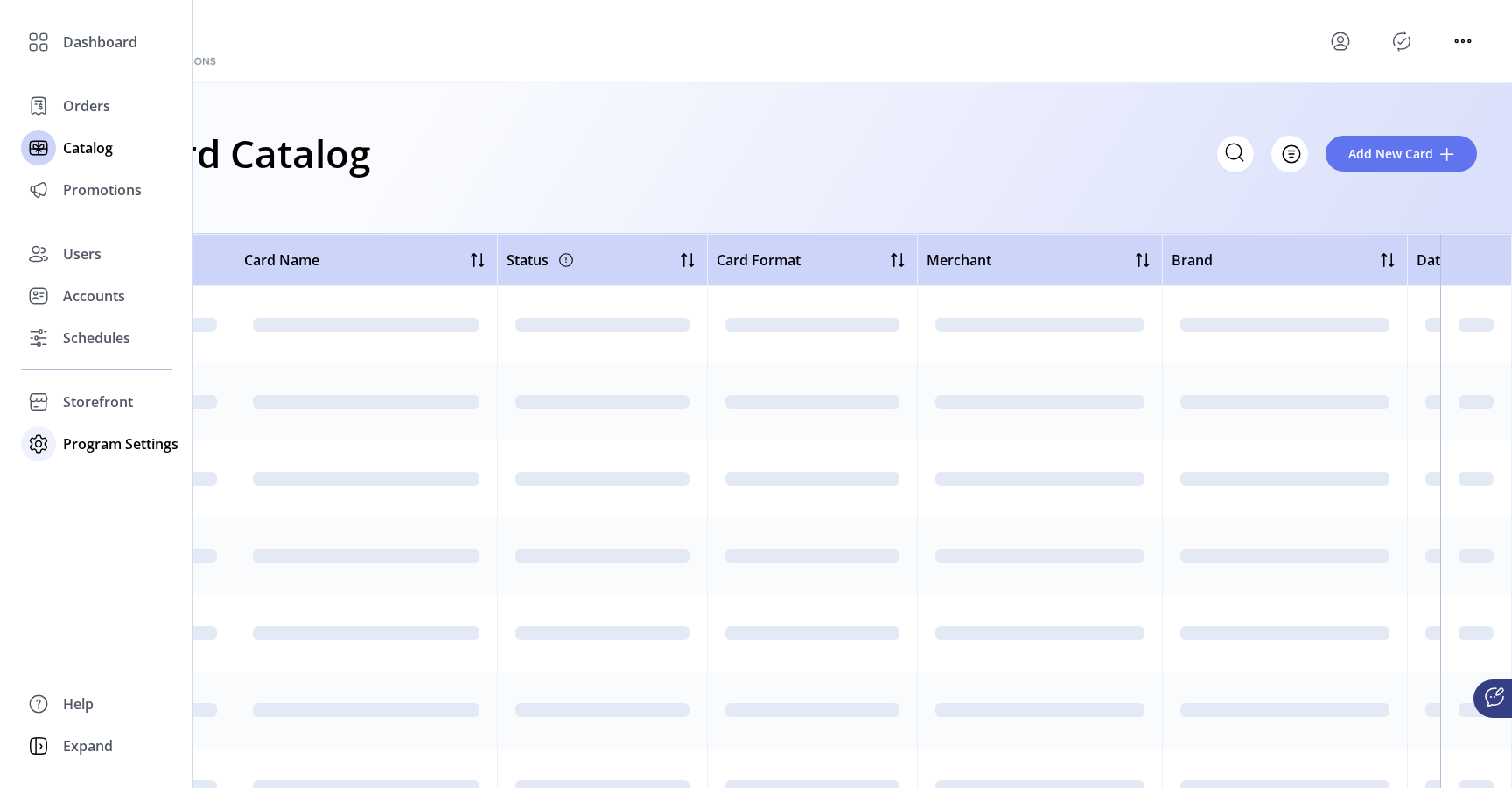 click on "Program Settings" 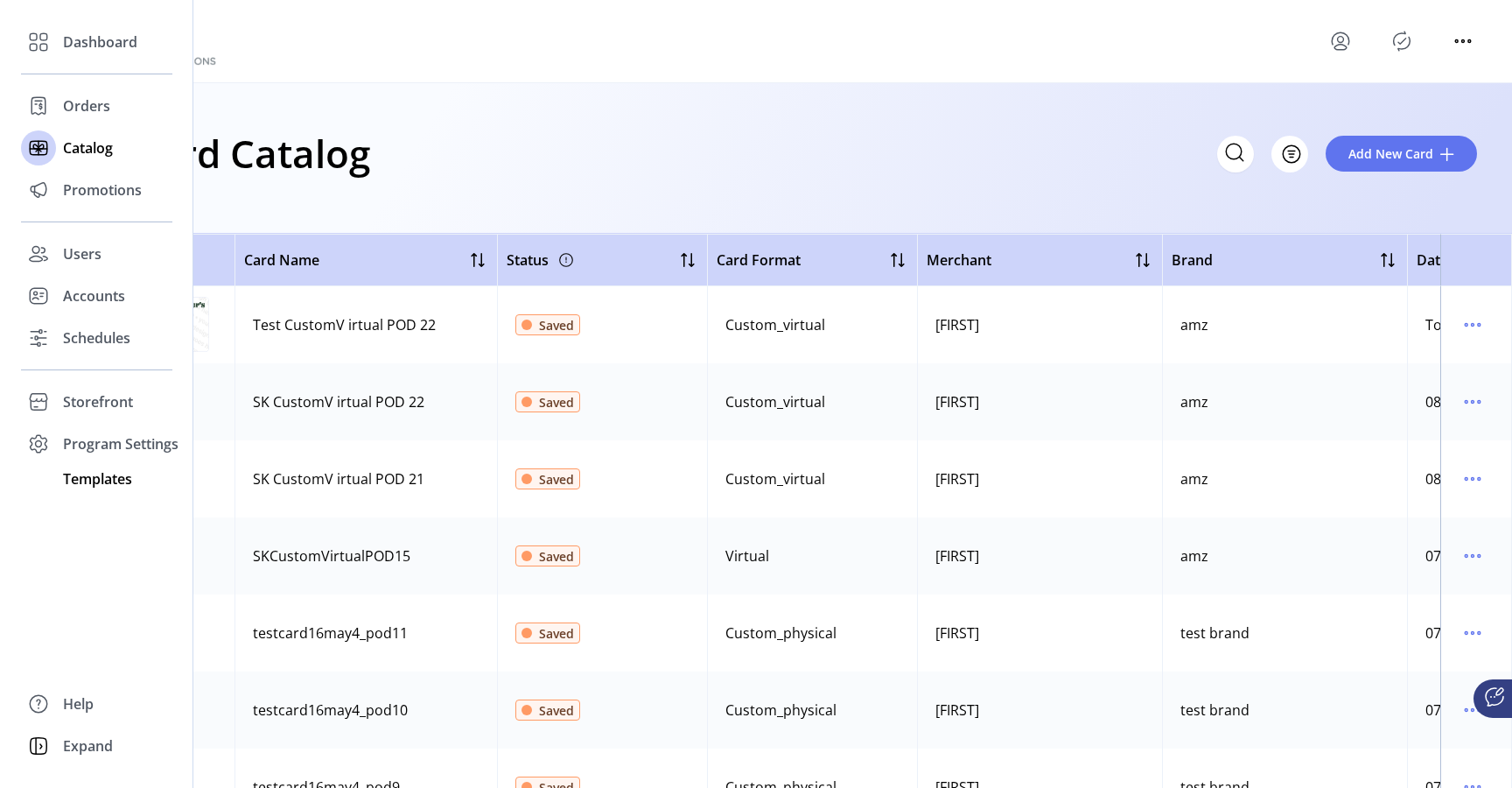 click on "Templates" 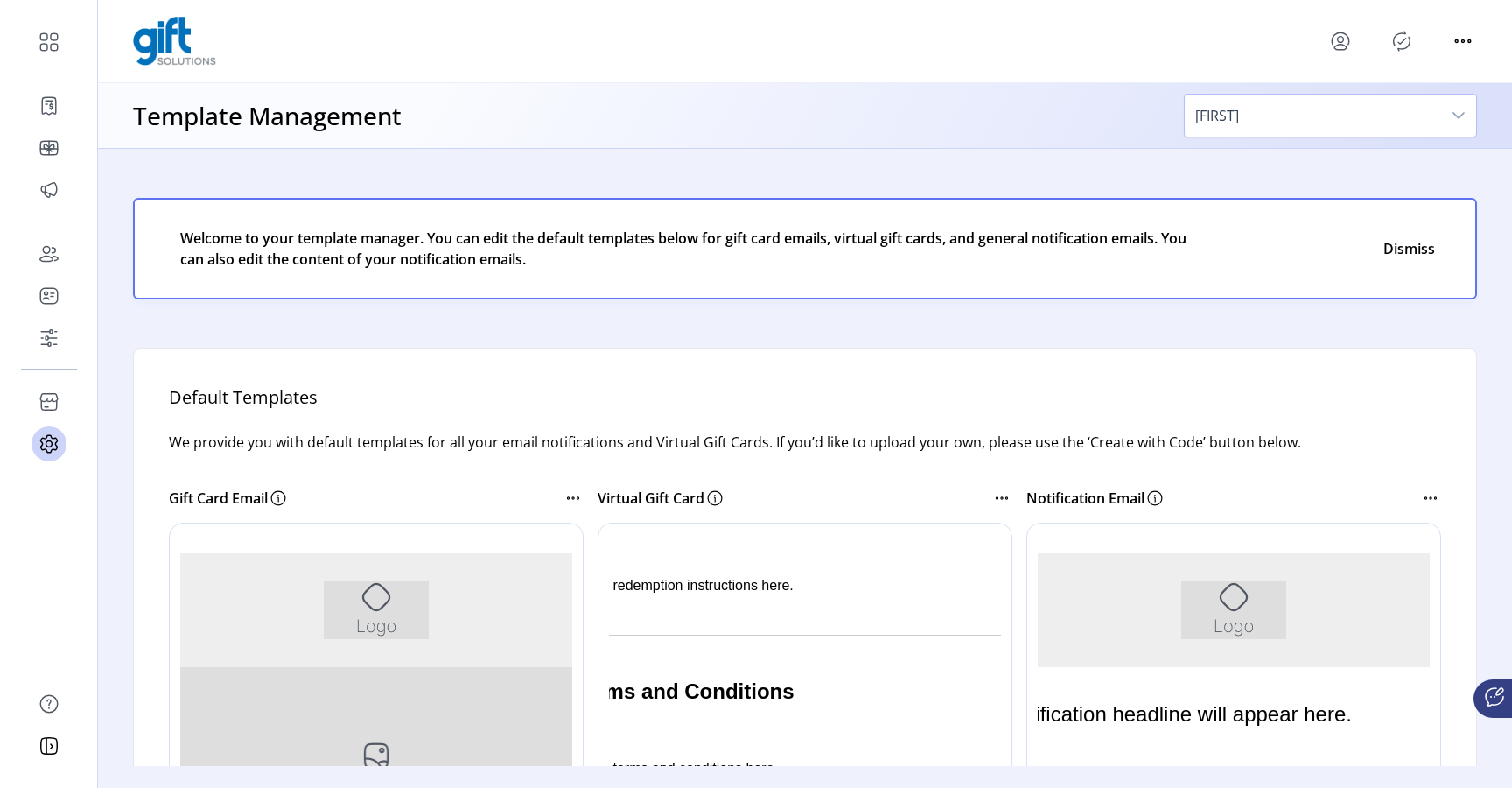 scroll, scrollTop: 924, scrollLeft: 0, axis: vertical 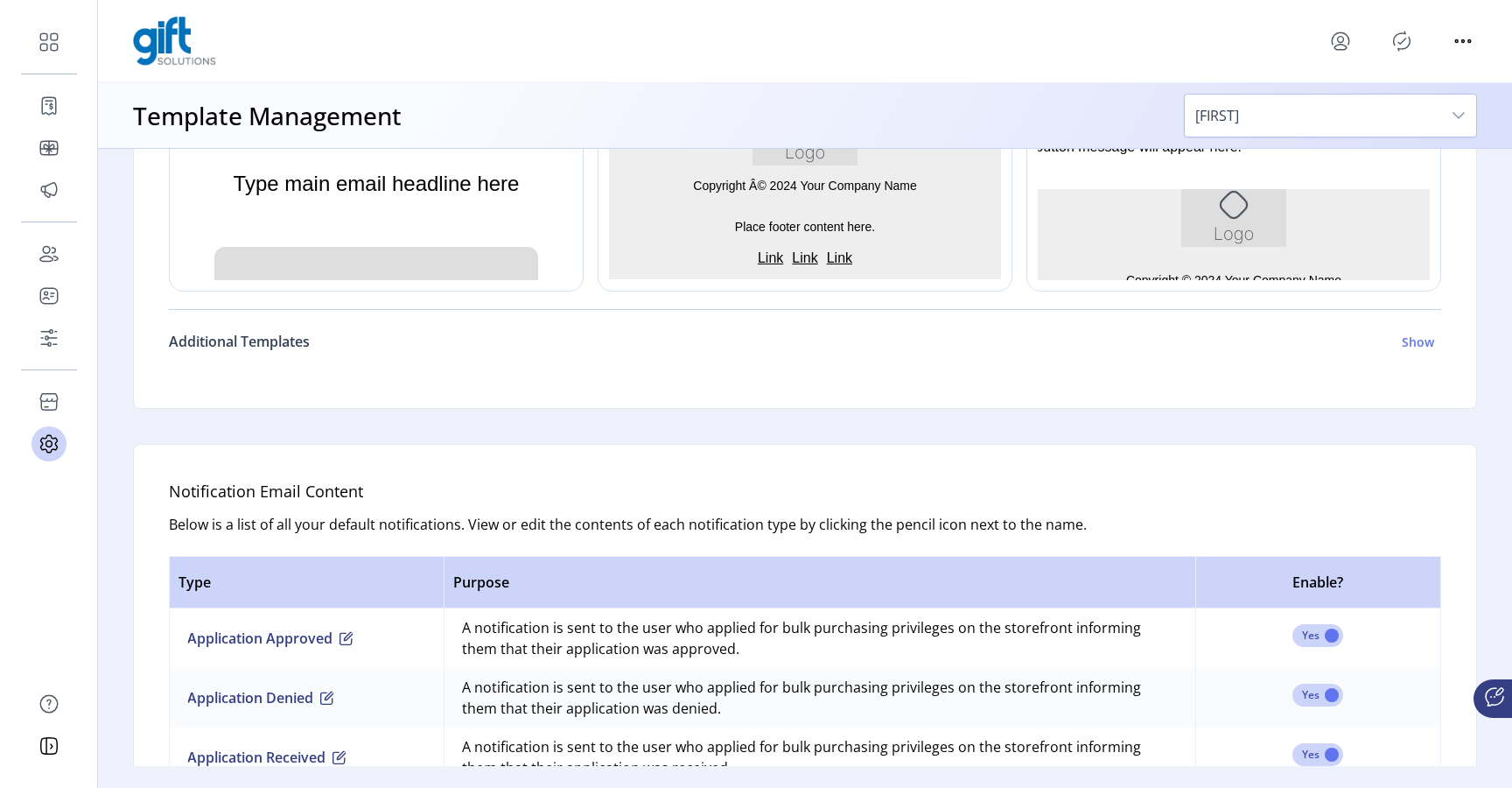 click on "Show" at bounding box center (1418, 341) 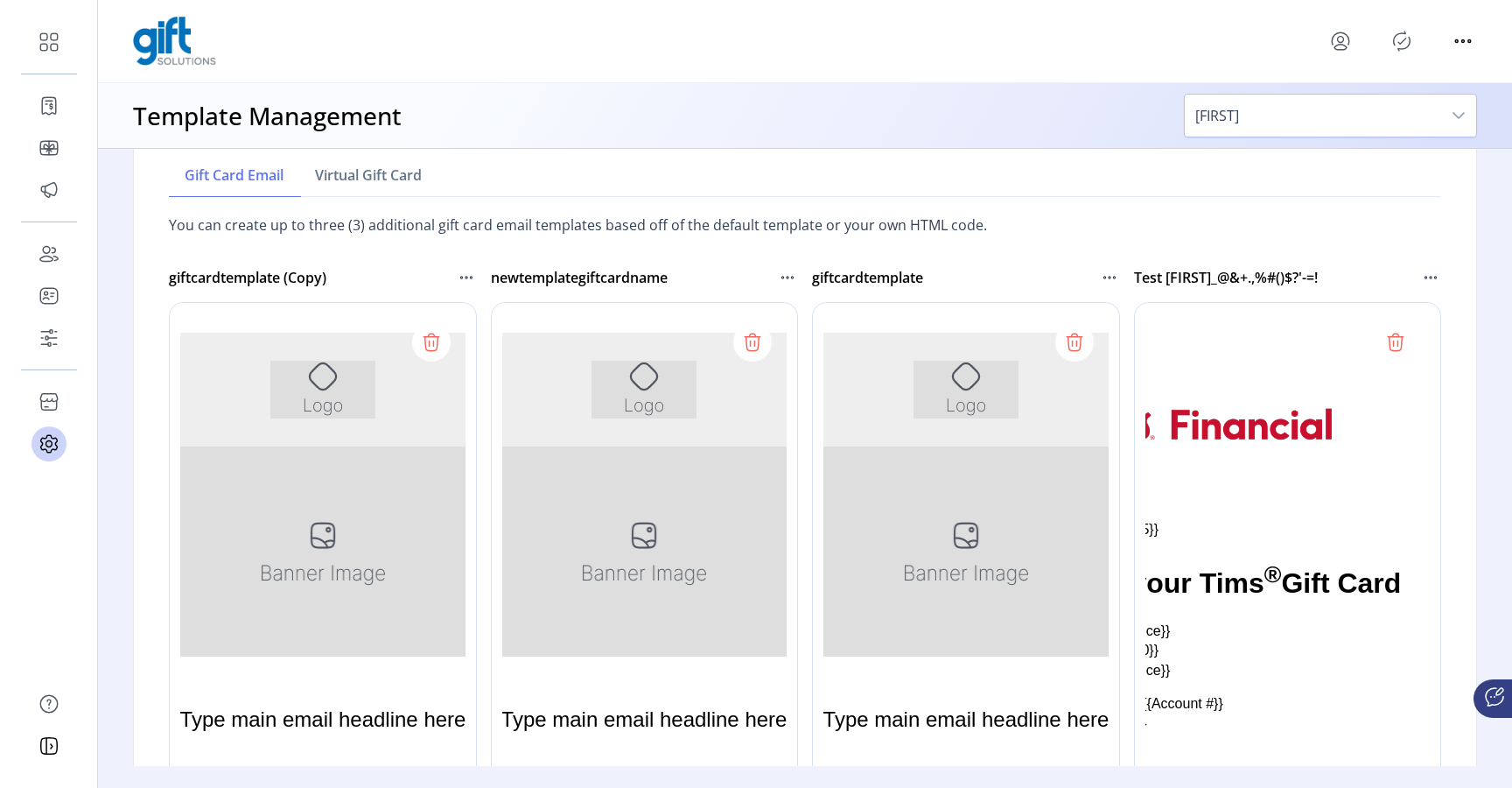 scroll, scrollTop: 885, scrollLeft: 0, axis: vertical 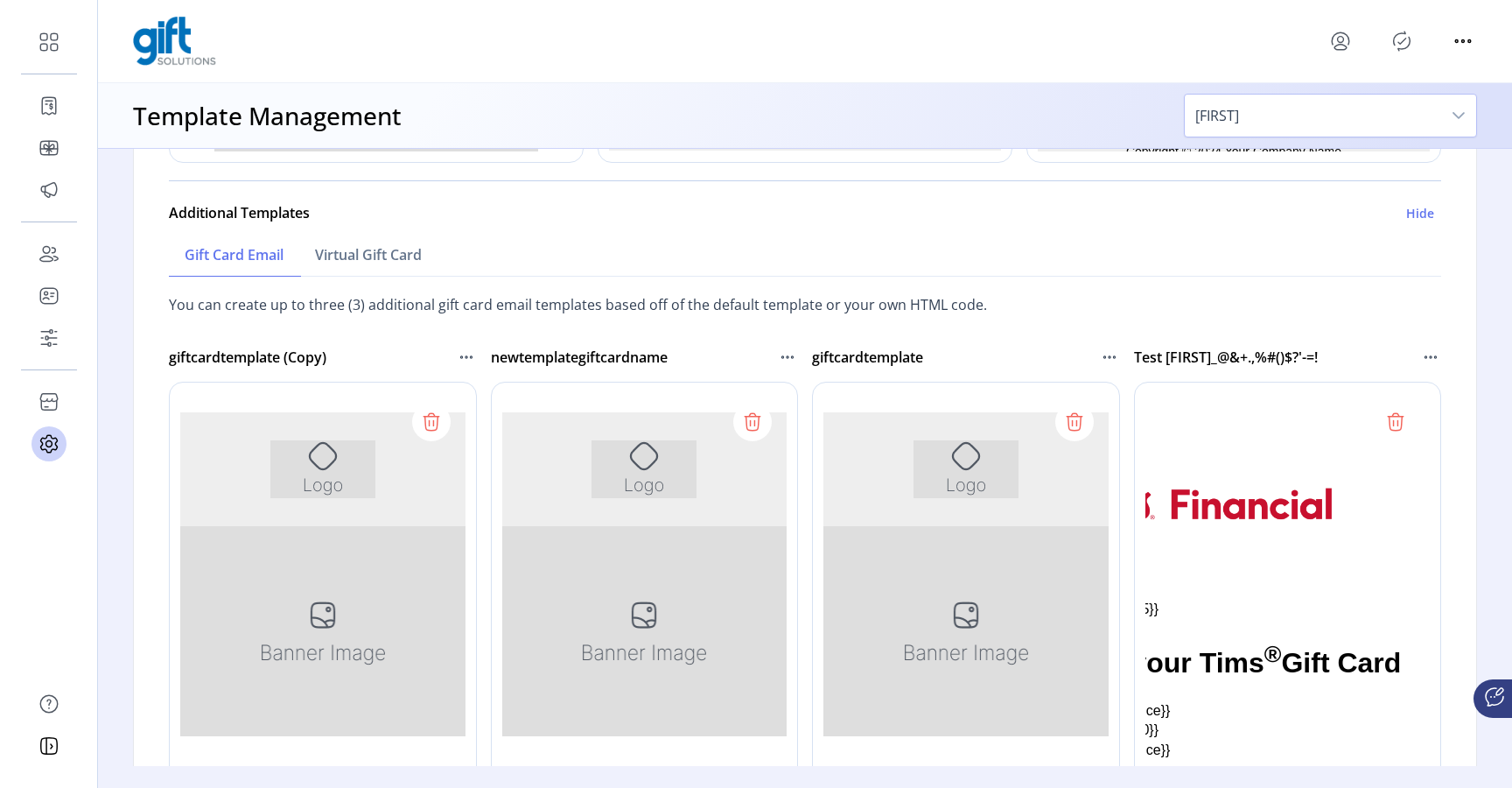 click 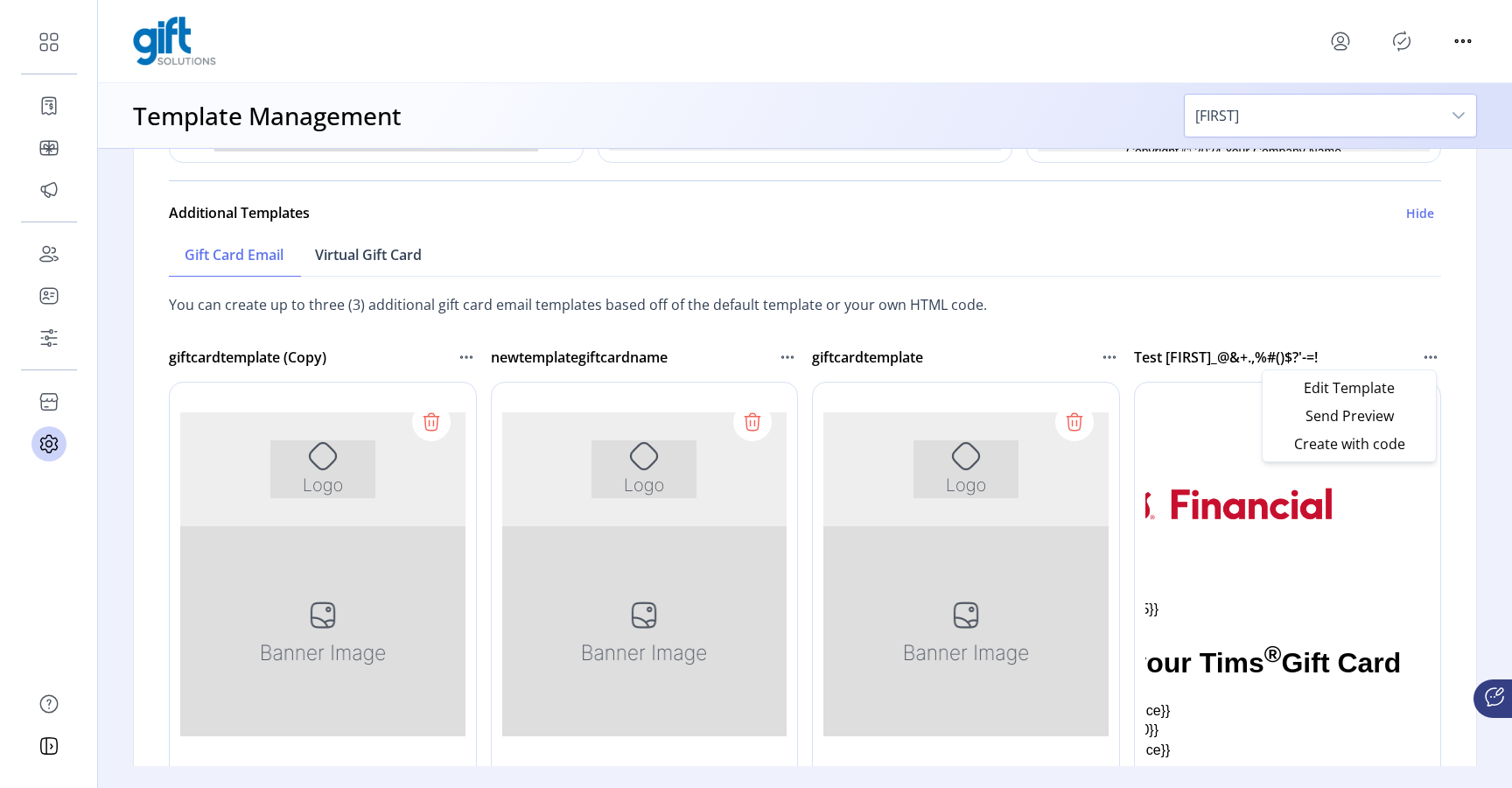 click on "Virtual Gift Card" at bounding box center [368, 255] 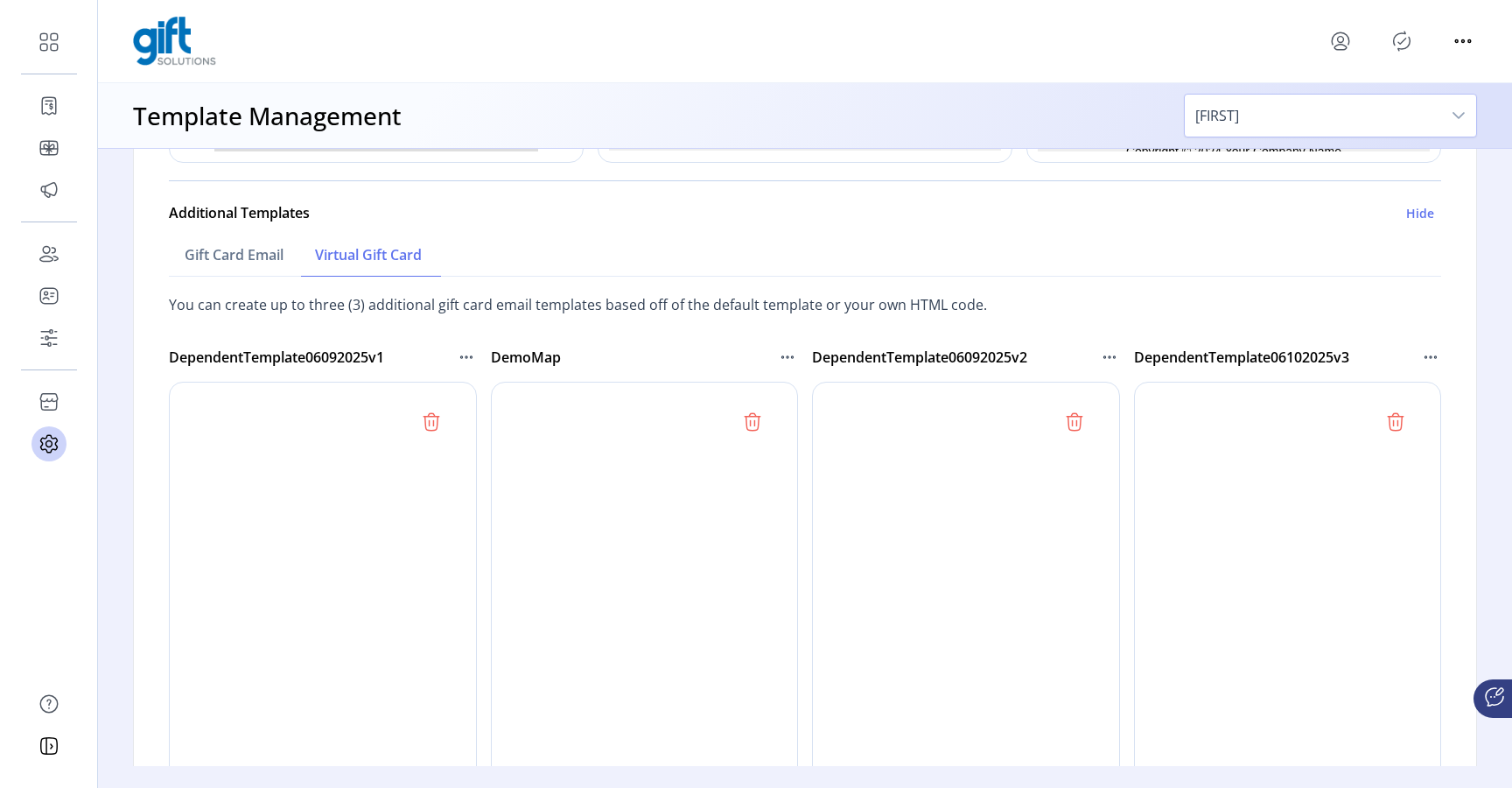 scroll, scrollTop: 0, scrollLeft: 0, axis: both 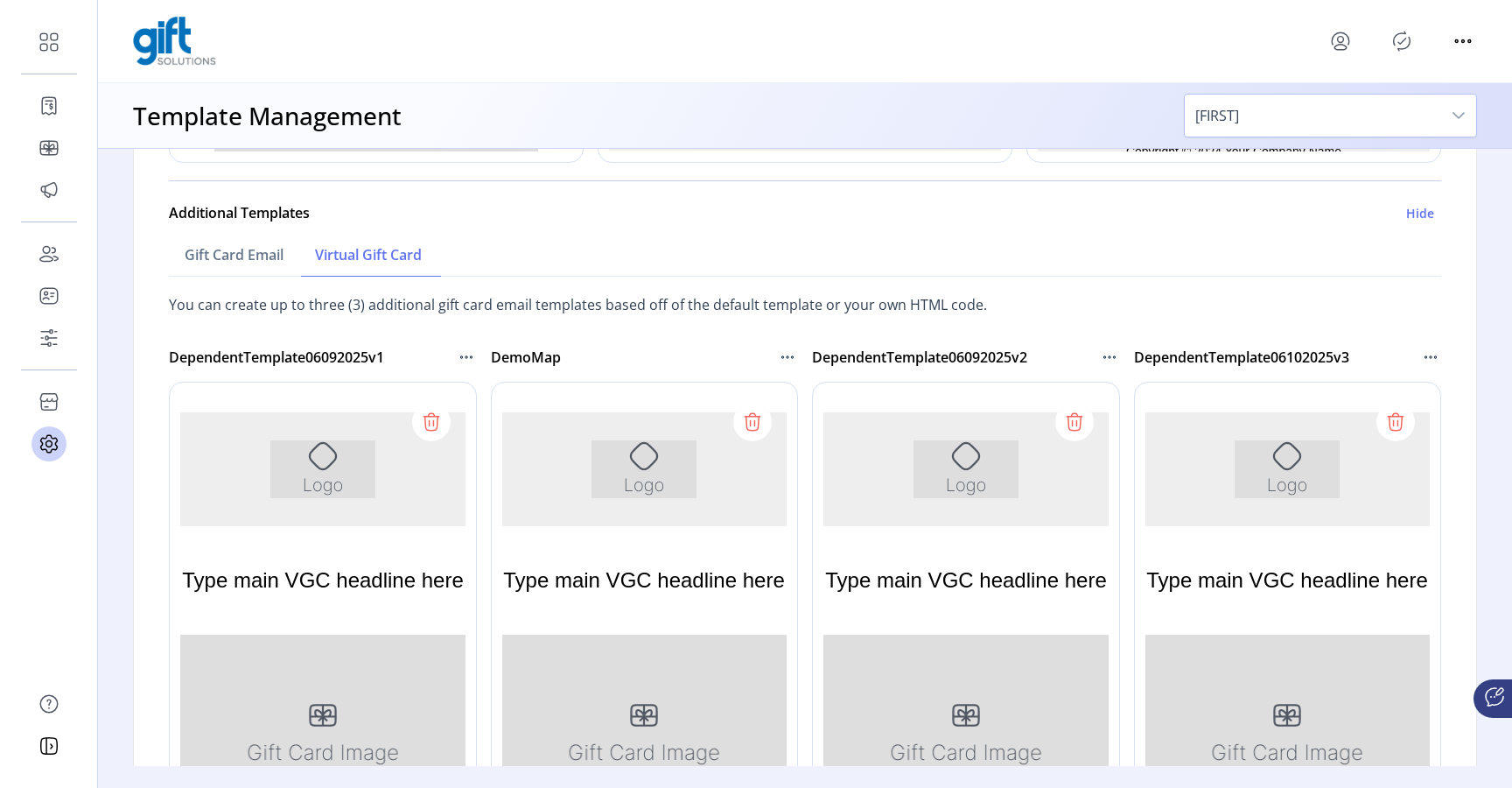 click 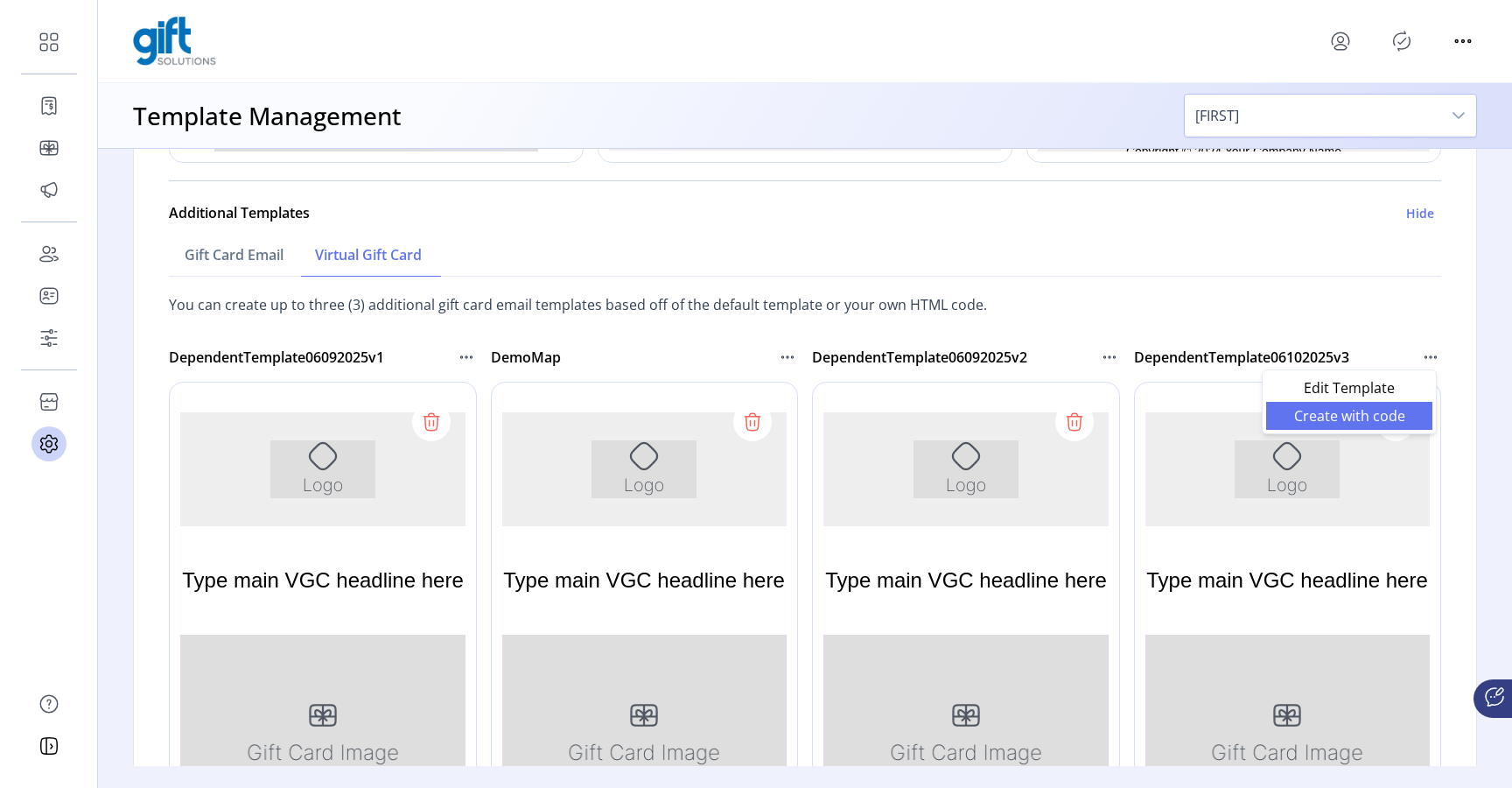 click on "Create with code" at bounding box center (1349, 416) 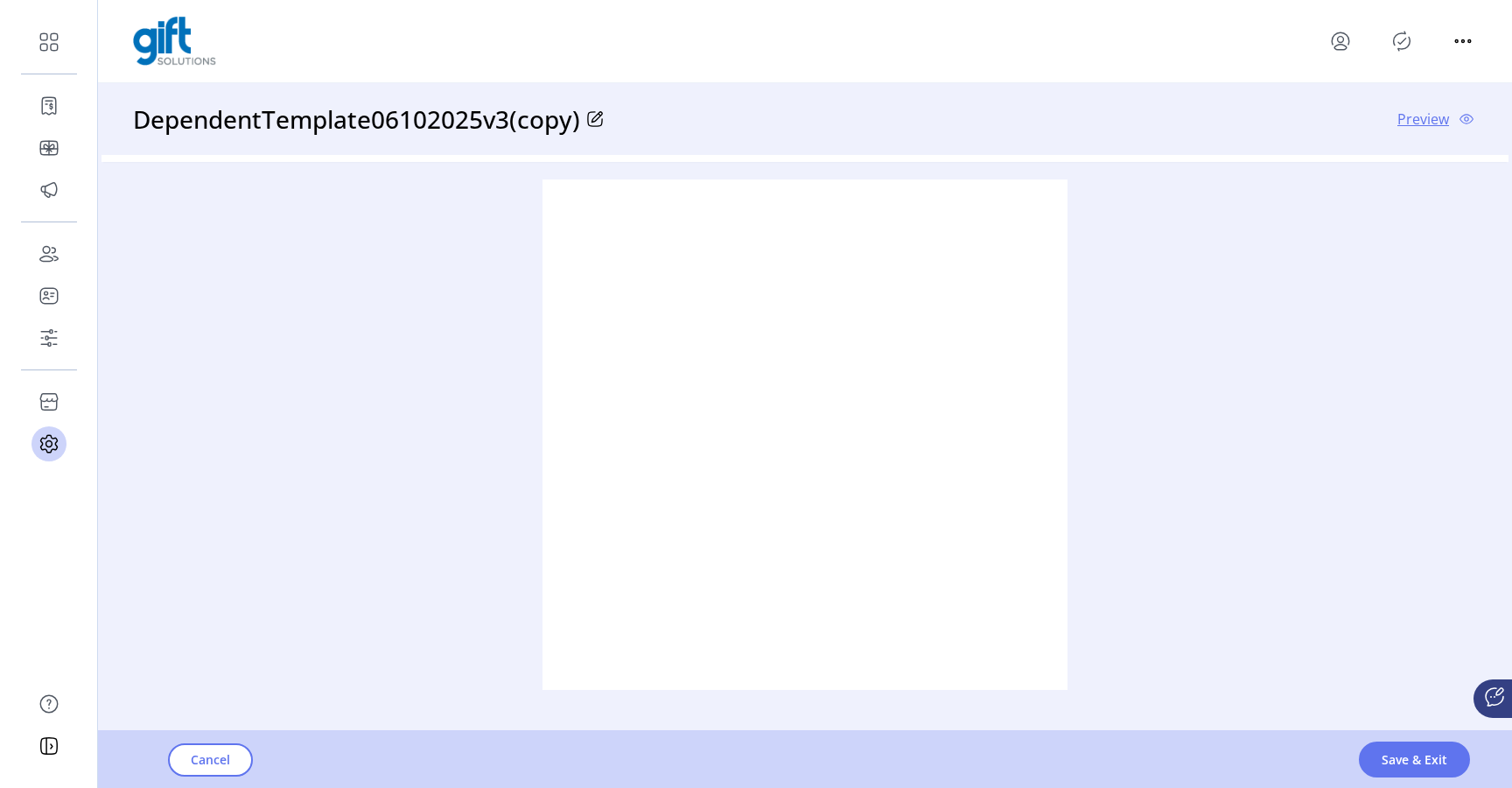 scroll, scrollTop: 0, scrollLeft: 0, axis: both 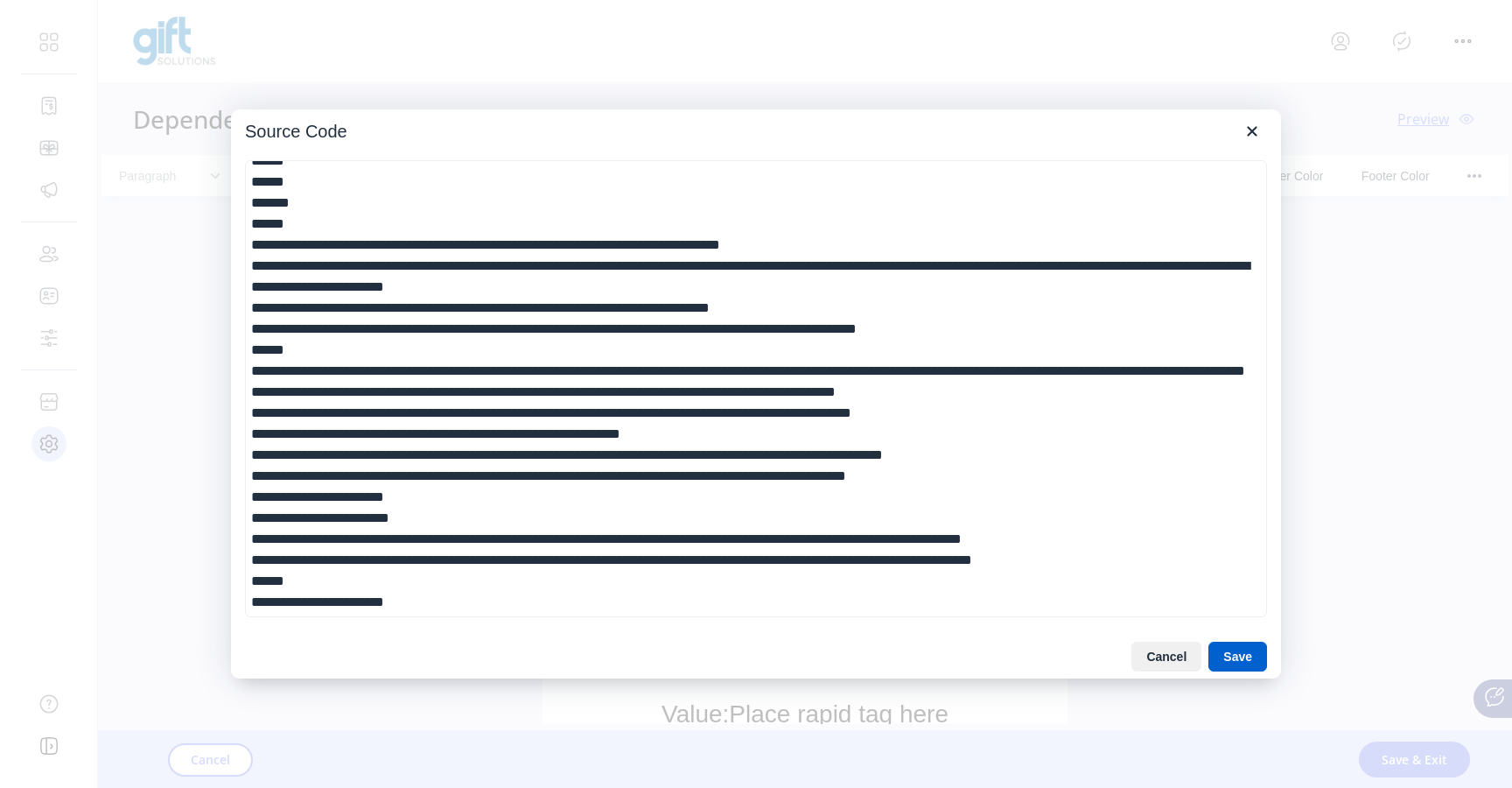 click on "Save" at bounding box center (1237, 657) 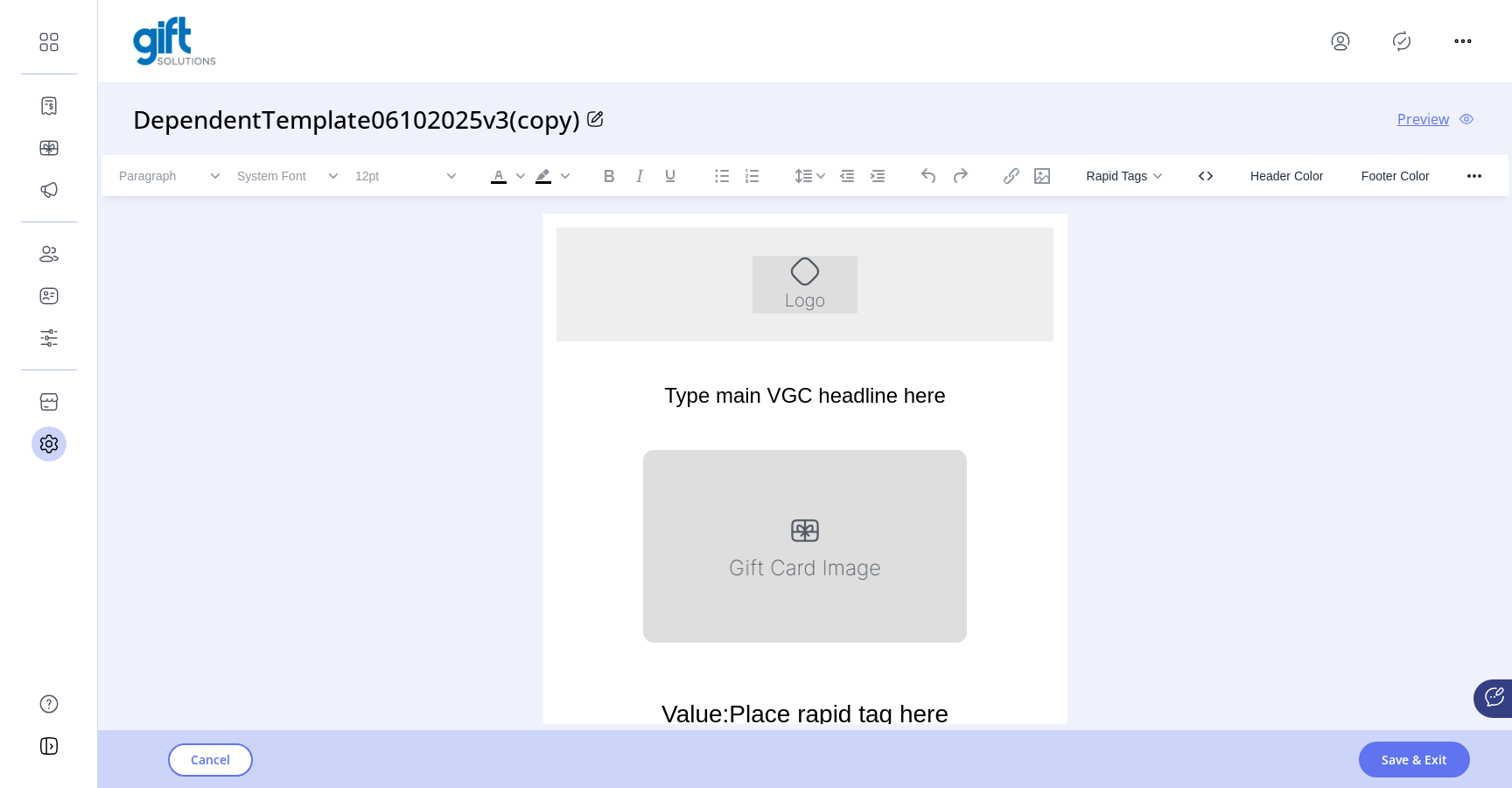 click 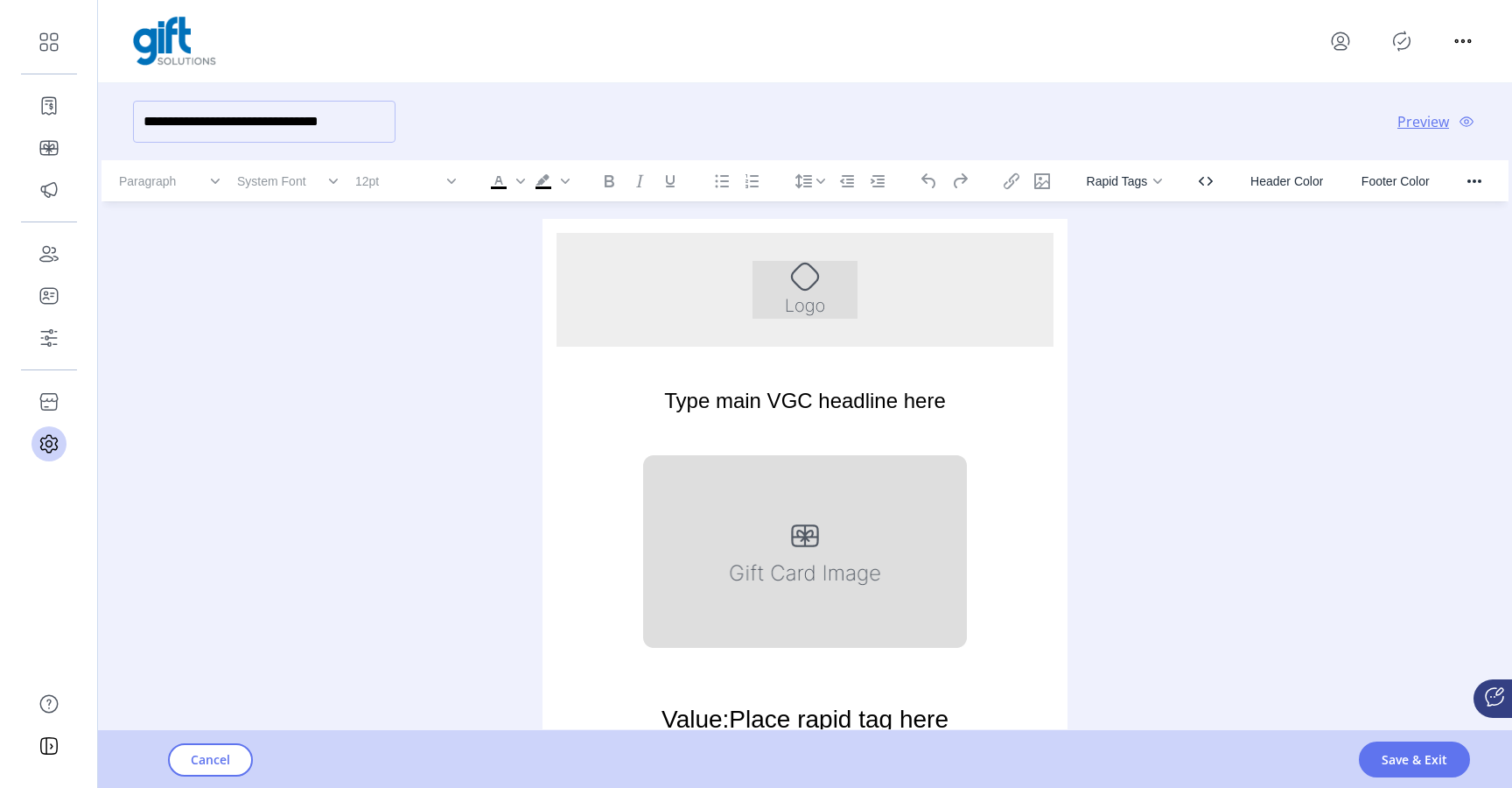 click on "**********" 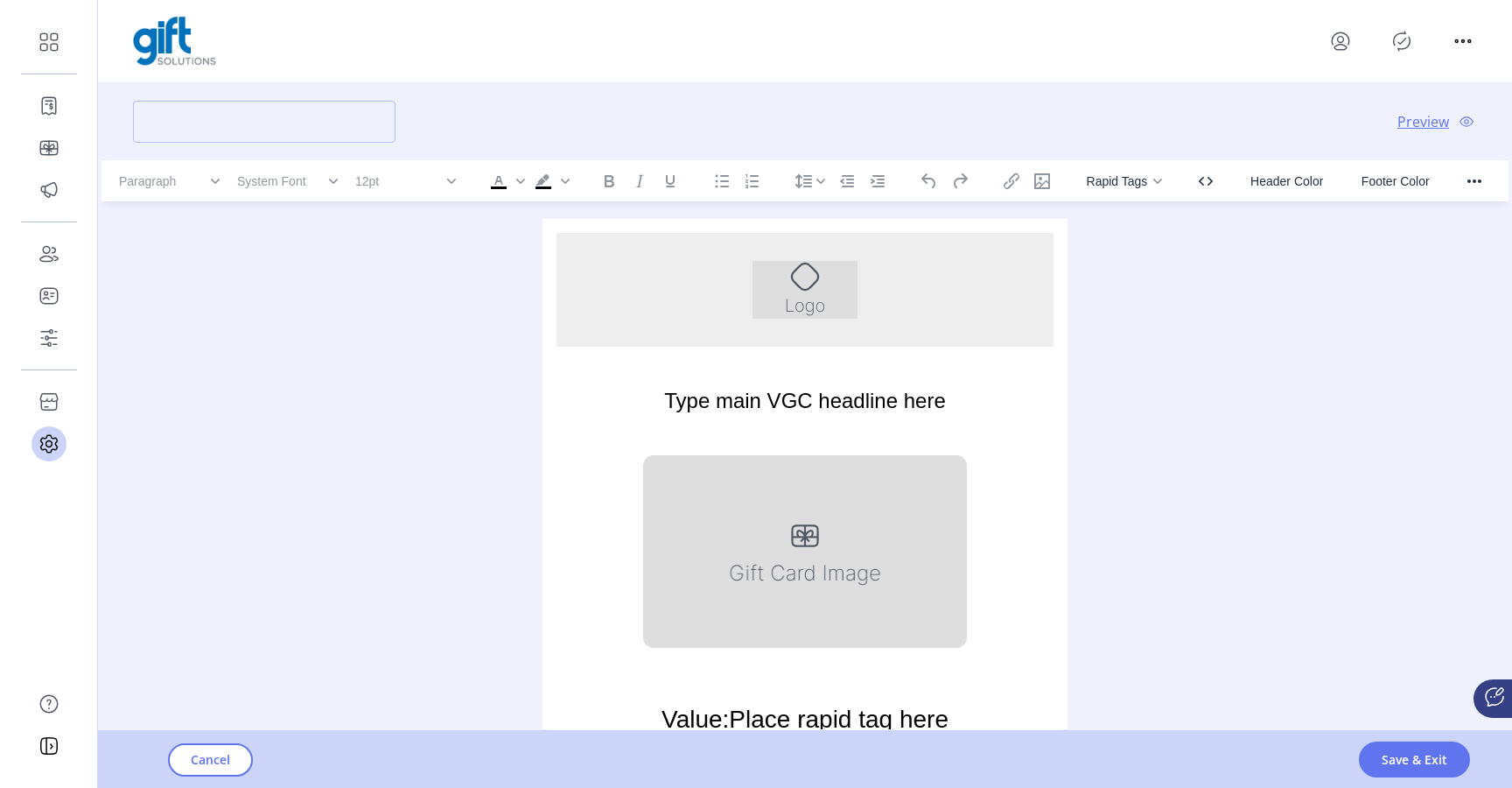 scroll, scrollTop: 0, scrollLeft: 0, axis: both 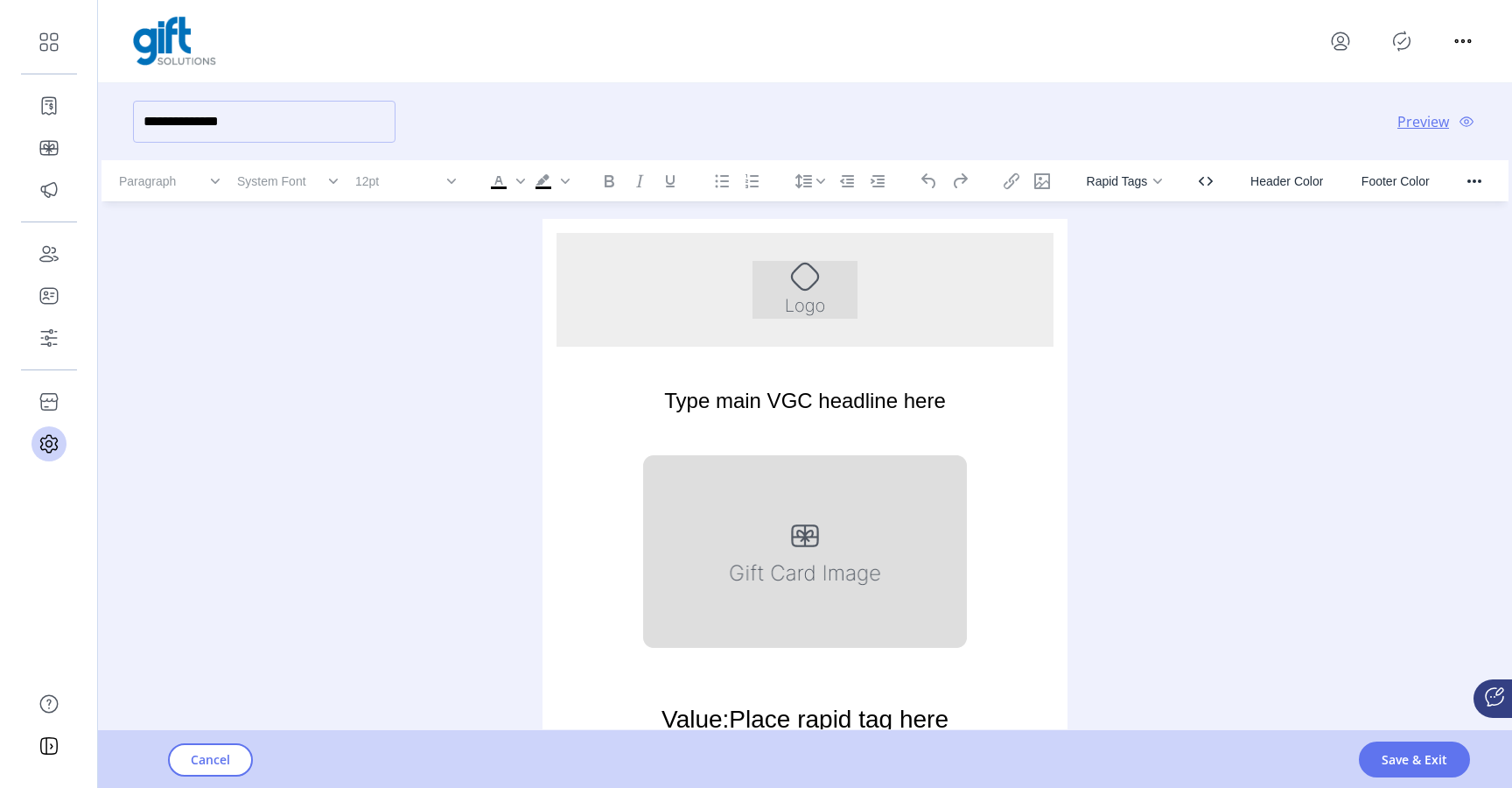 type on "**********" 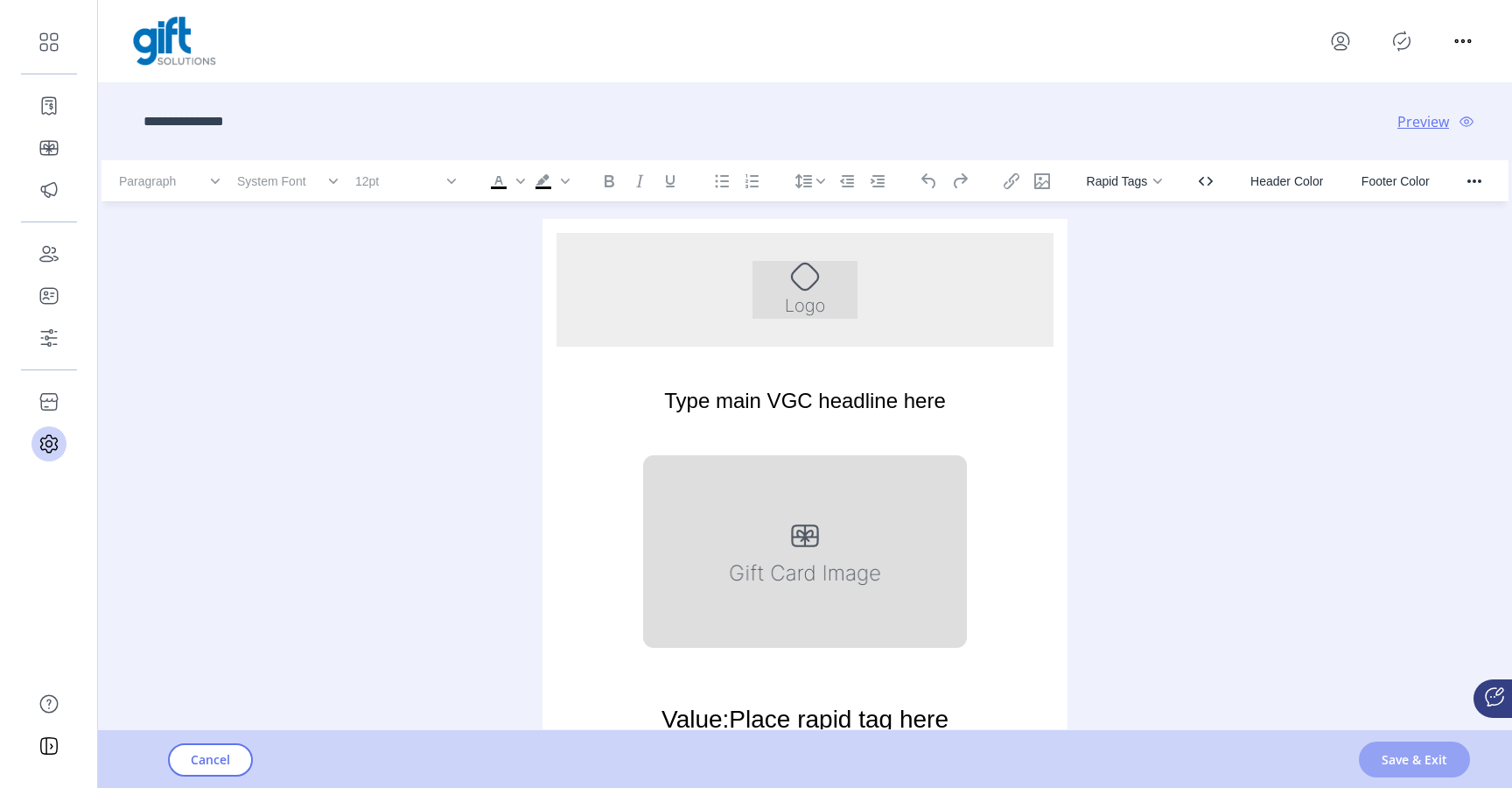 click on "Save & Exit" 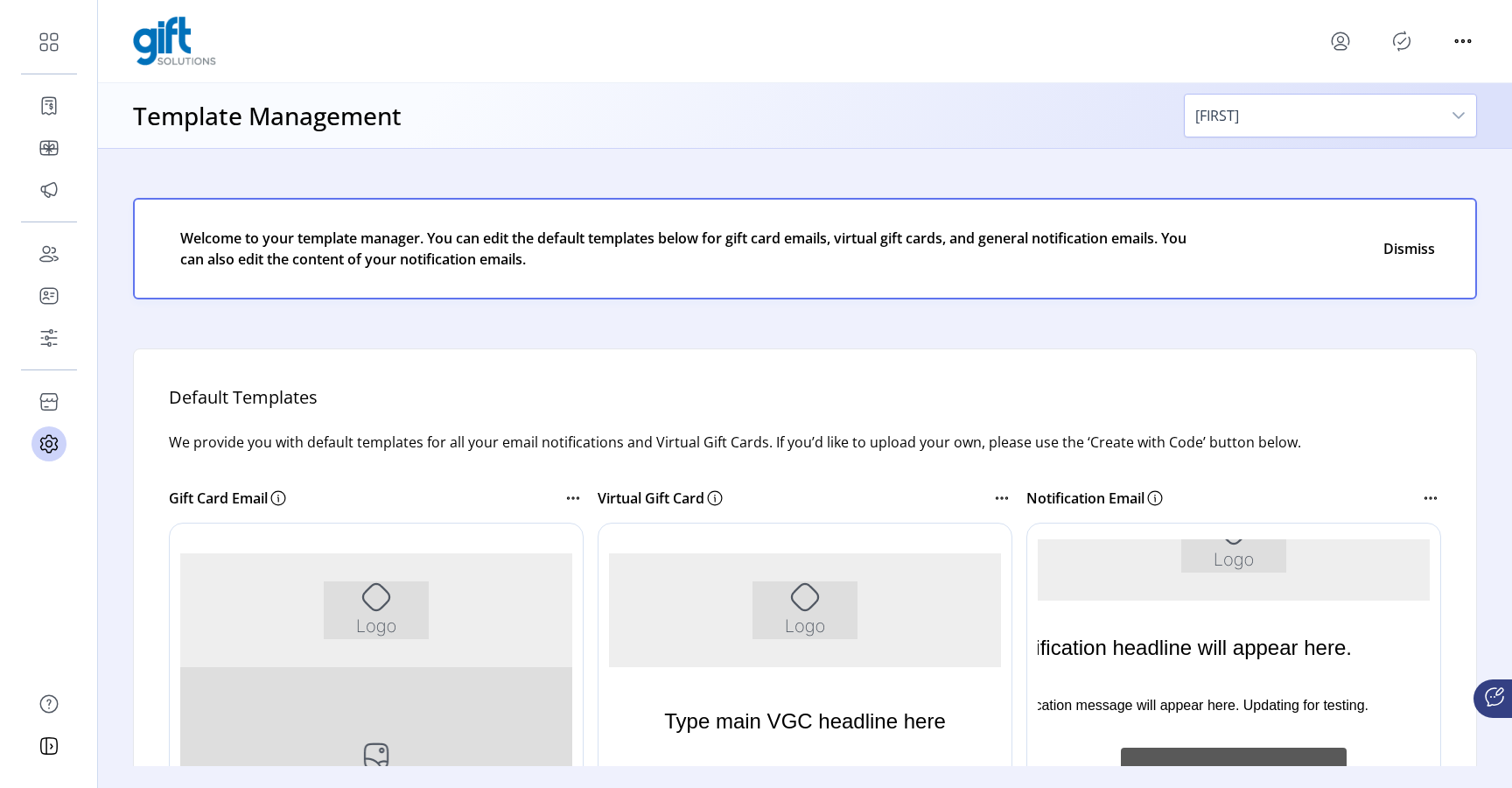 scroll, scrollTop: 114, scrollLeft: 0, axis: vertical 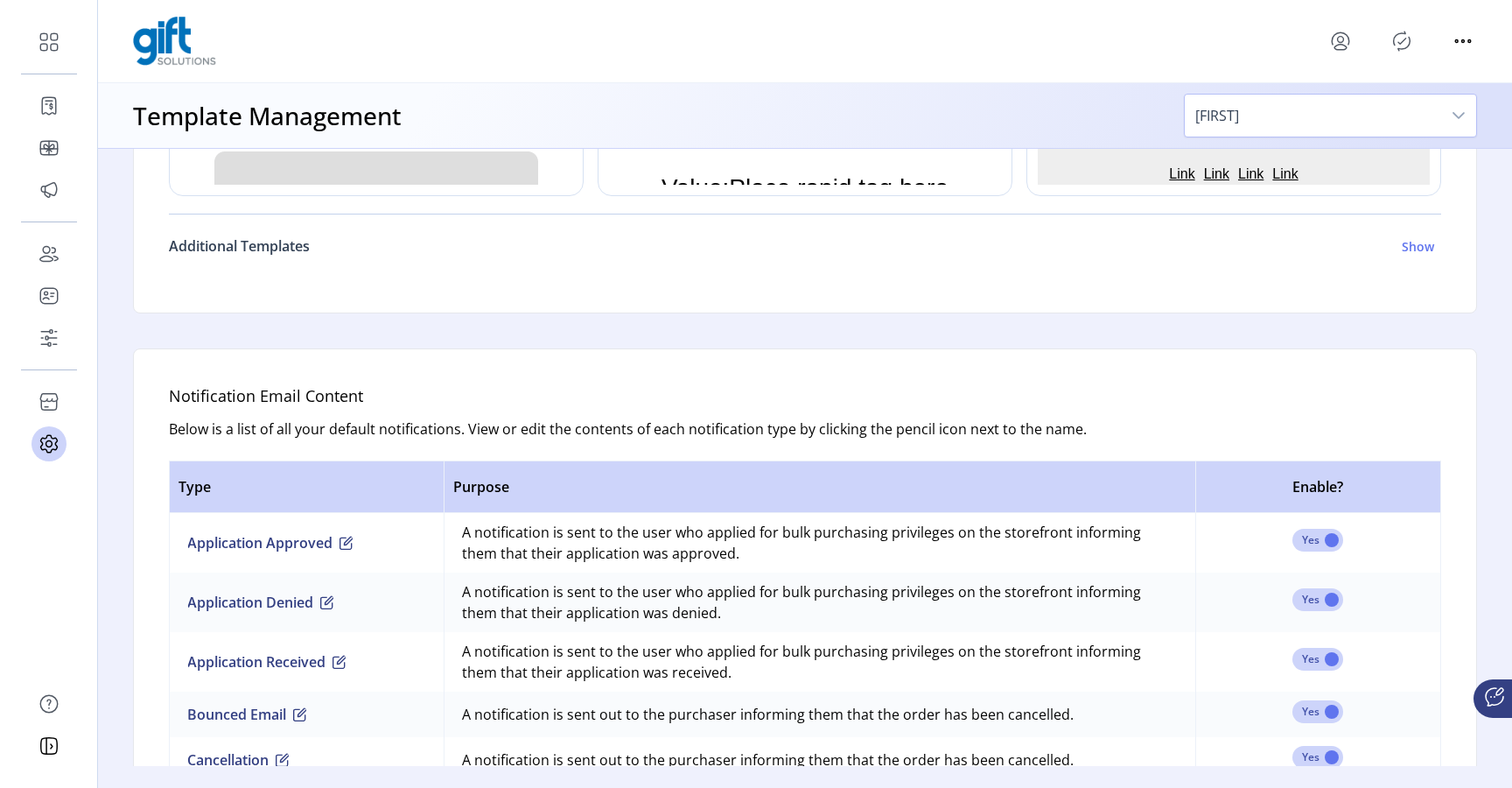 click on "Show" at bounding box center (1418, 246) 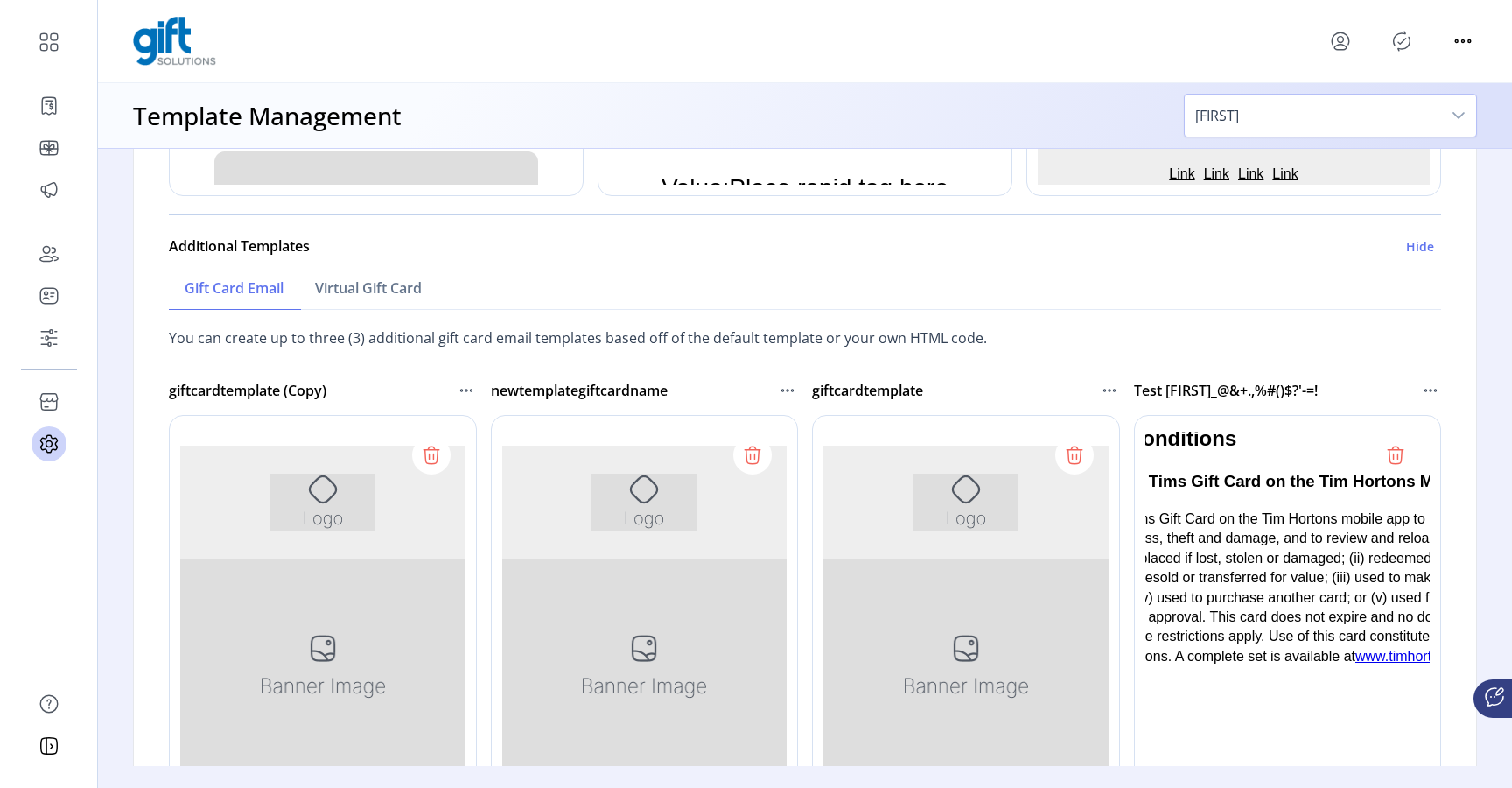 scroll, scrollTop: 768, scrollLeft: 0, axis: vertical 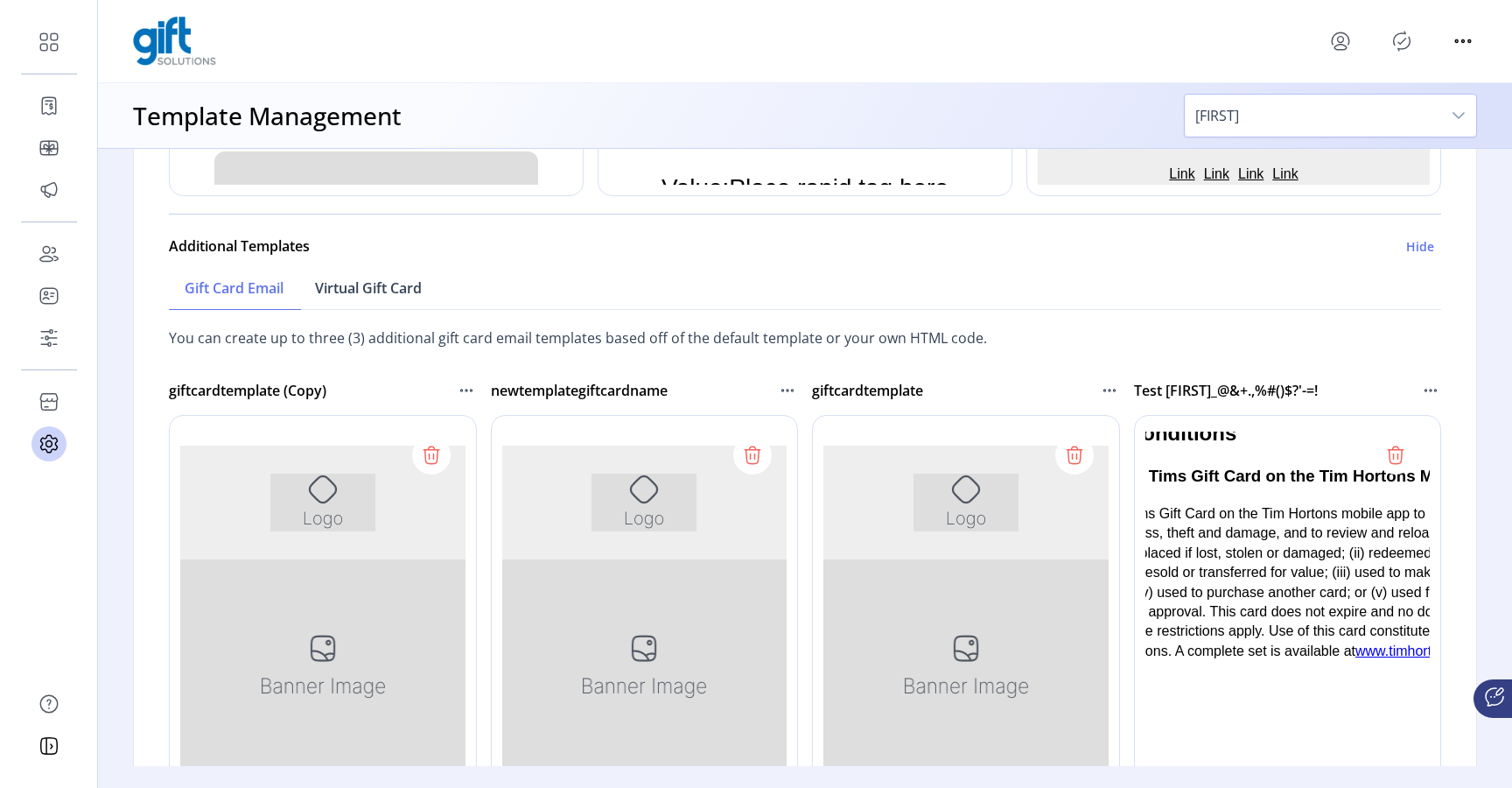 click on "Virtual Gift Card" at bounding box center [368, 288] 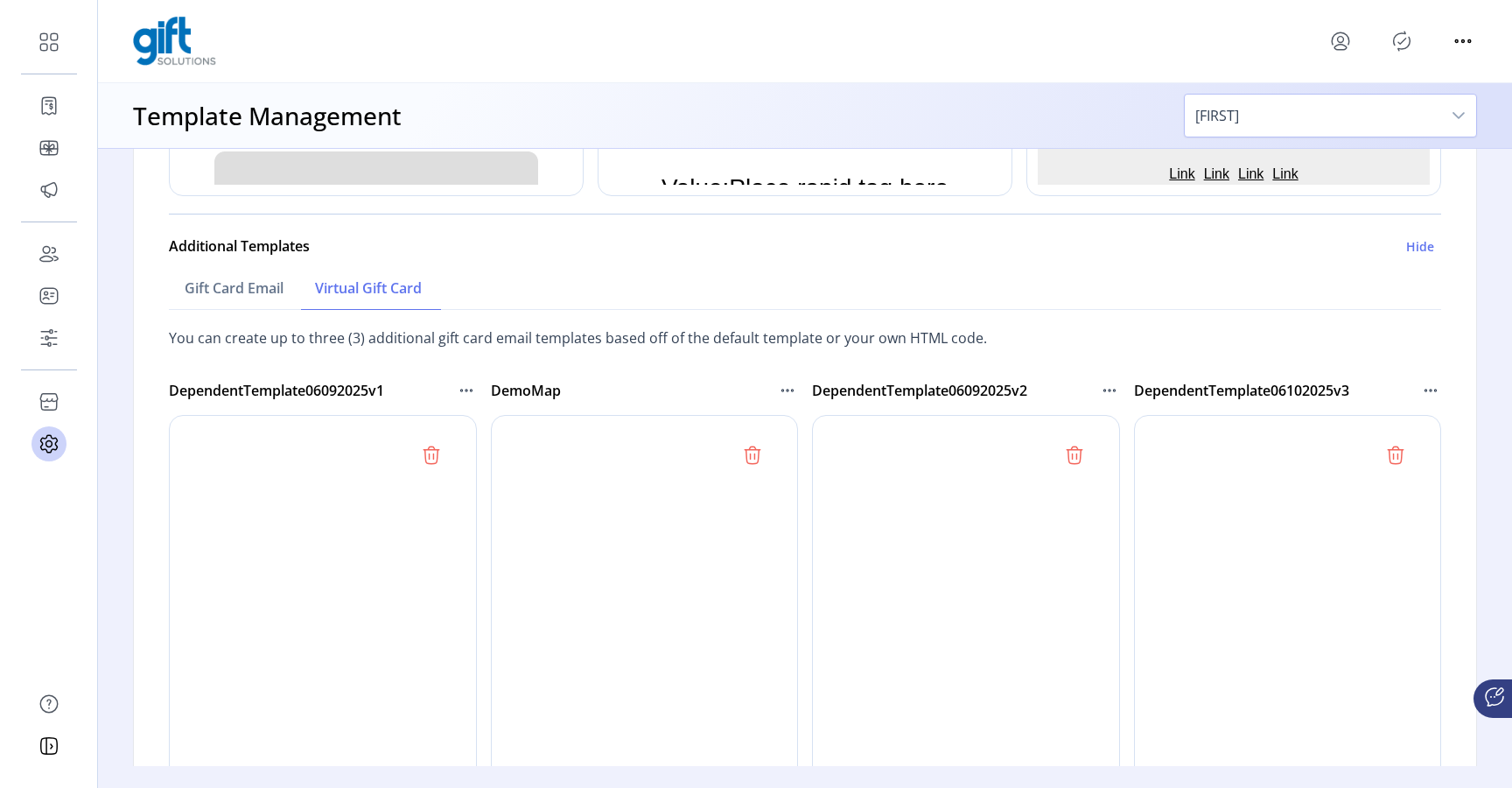scroll, scrollTop: 0, scrollLeft: 0, axis: both 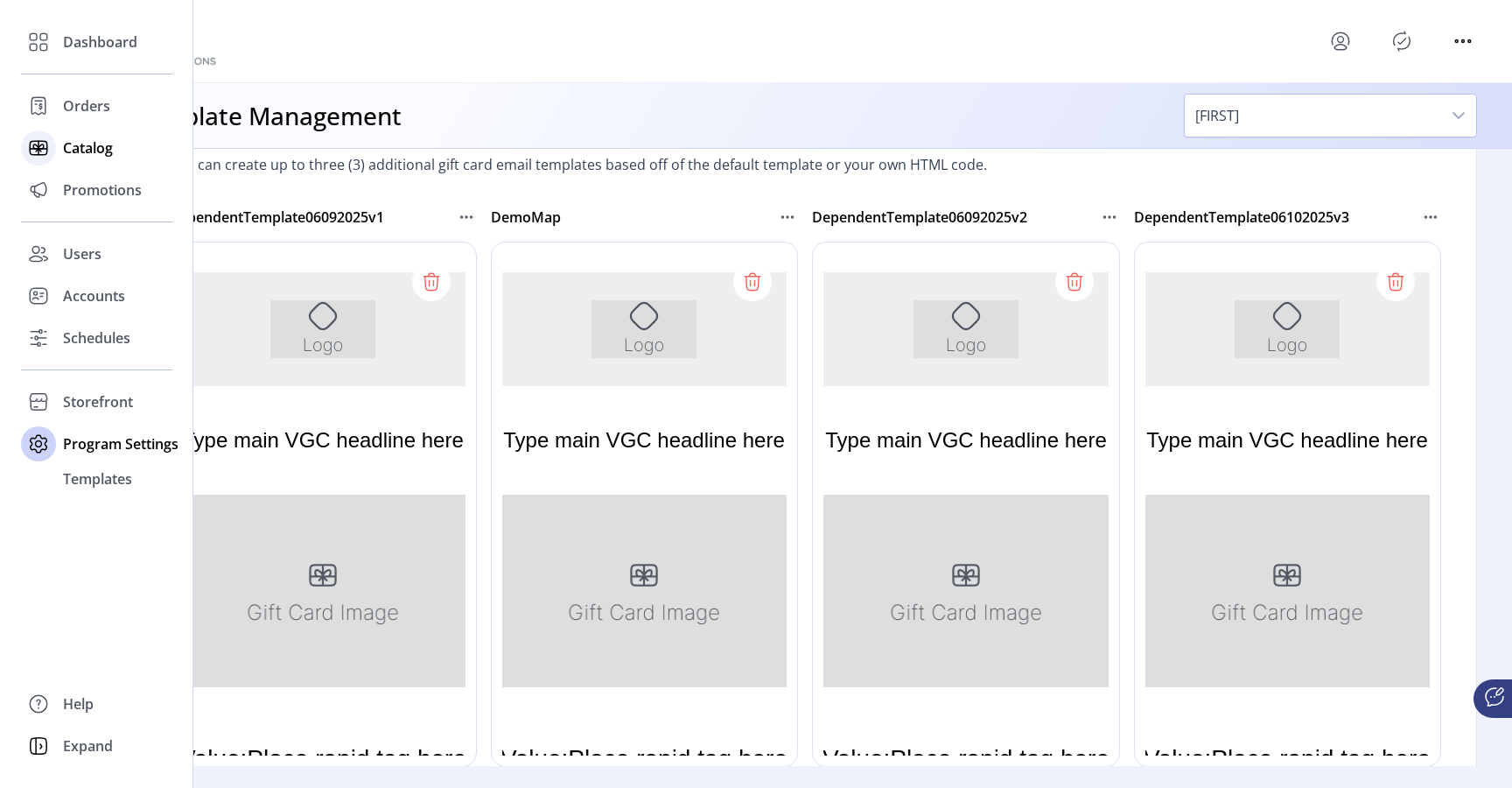 click on "Catalog" 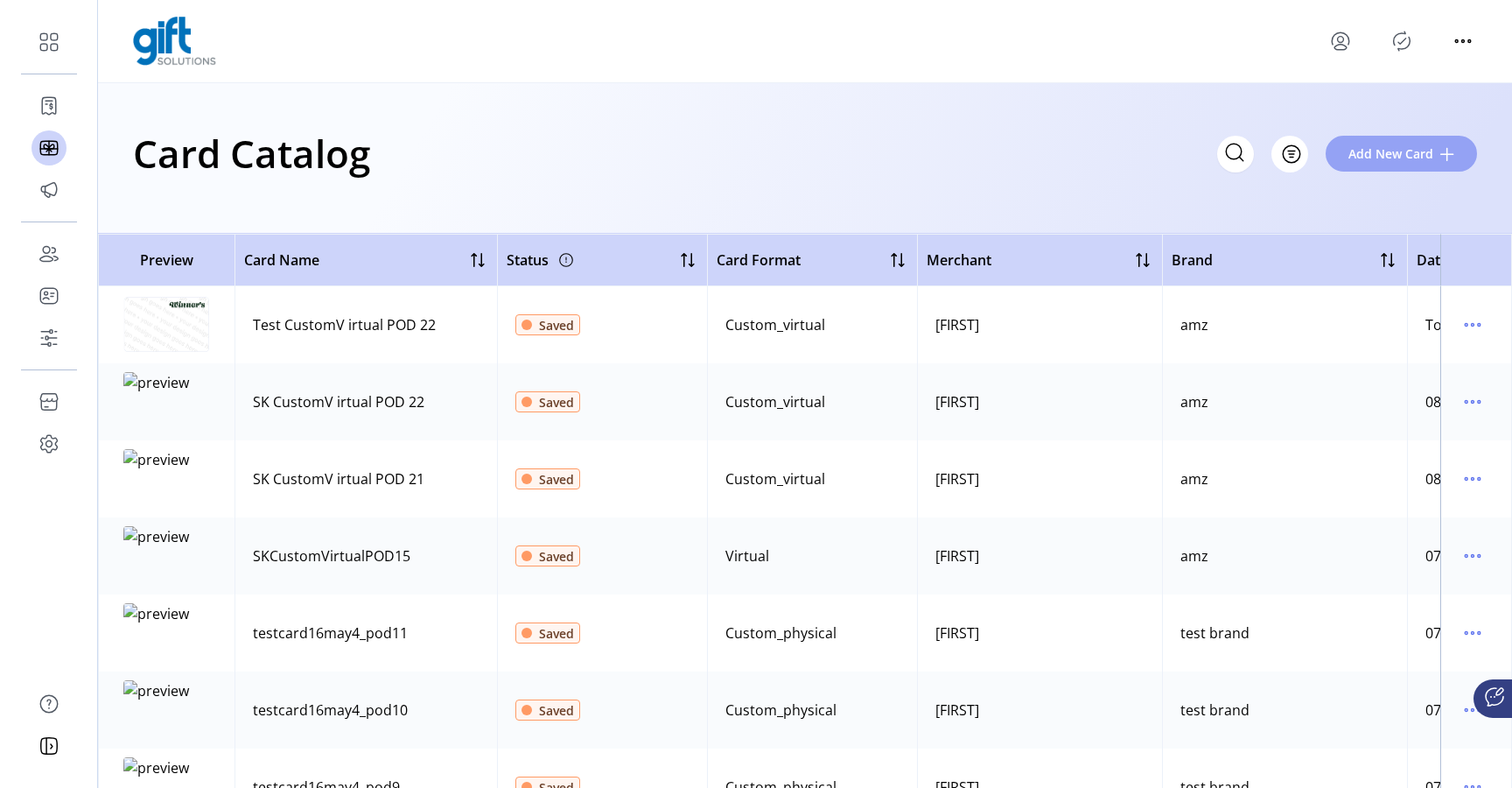 click on "Add New Card" 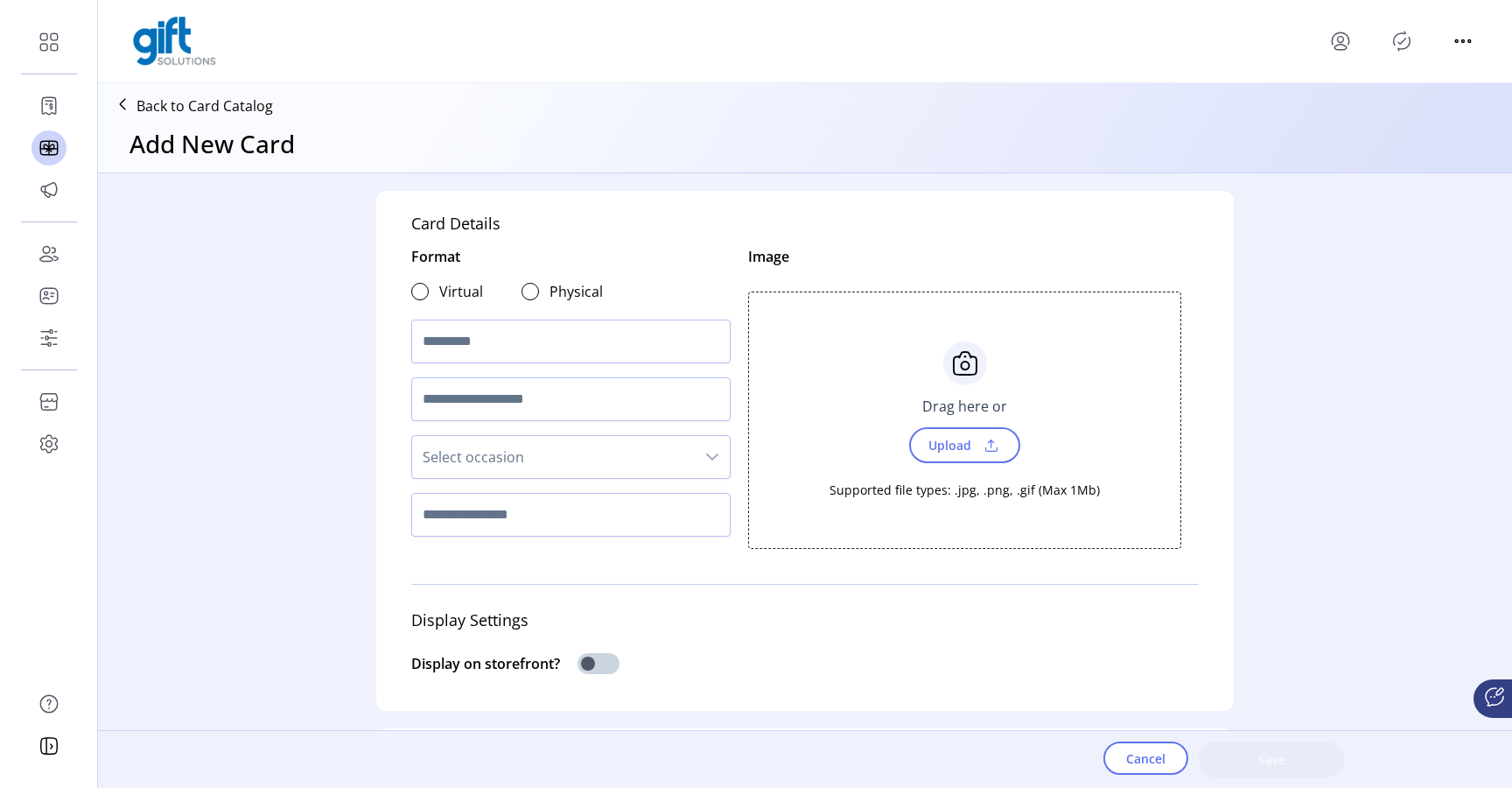 click on "Virtual" 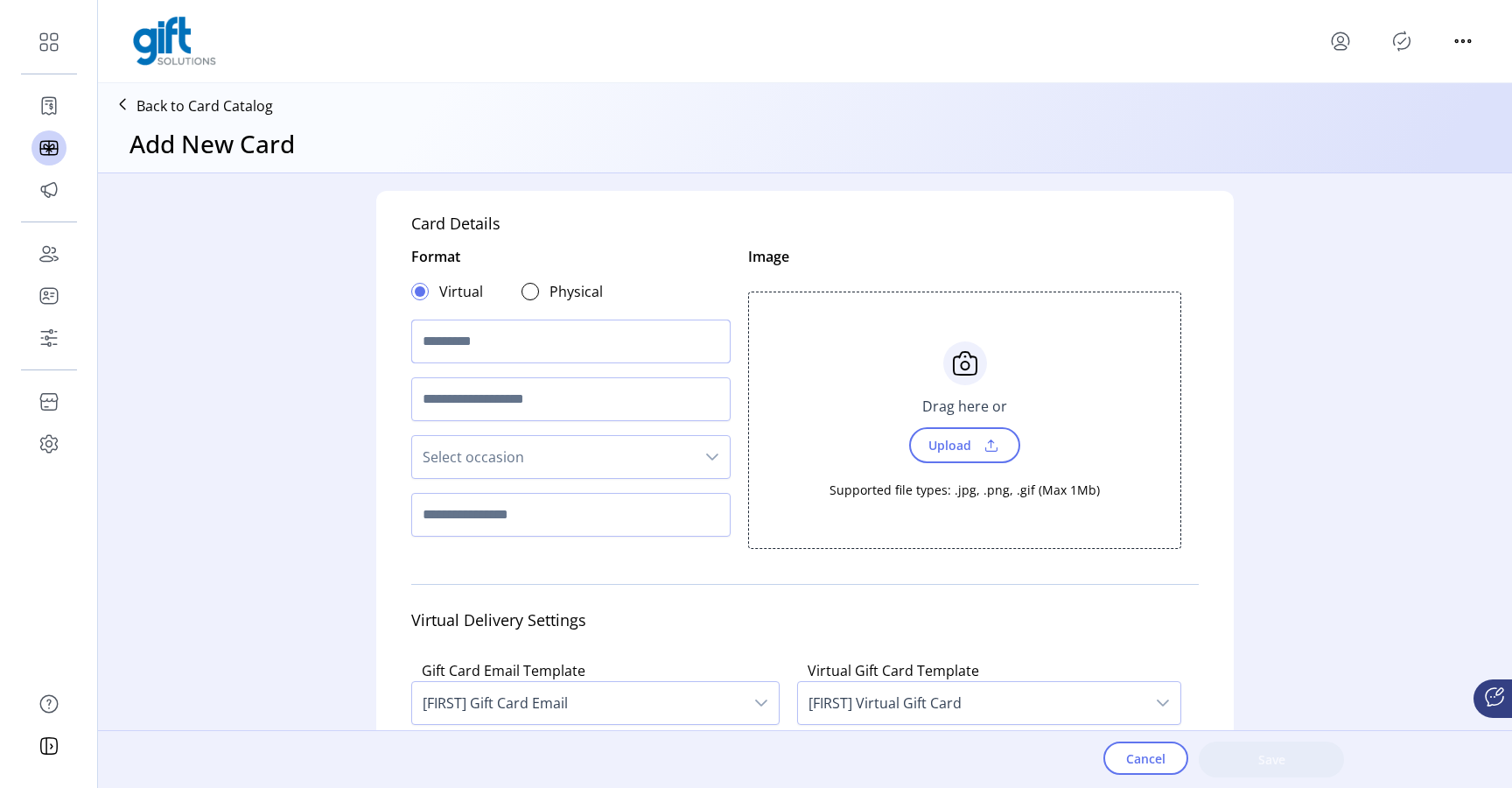 click 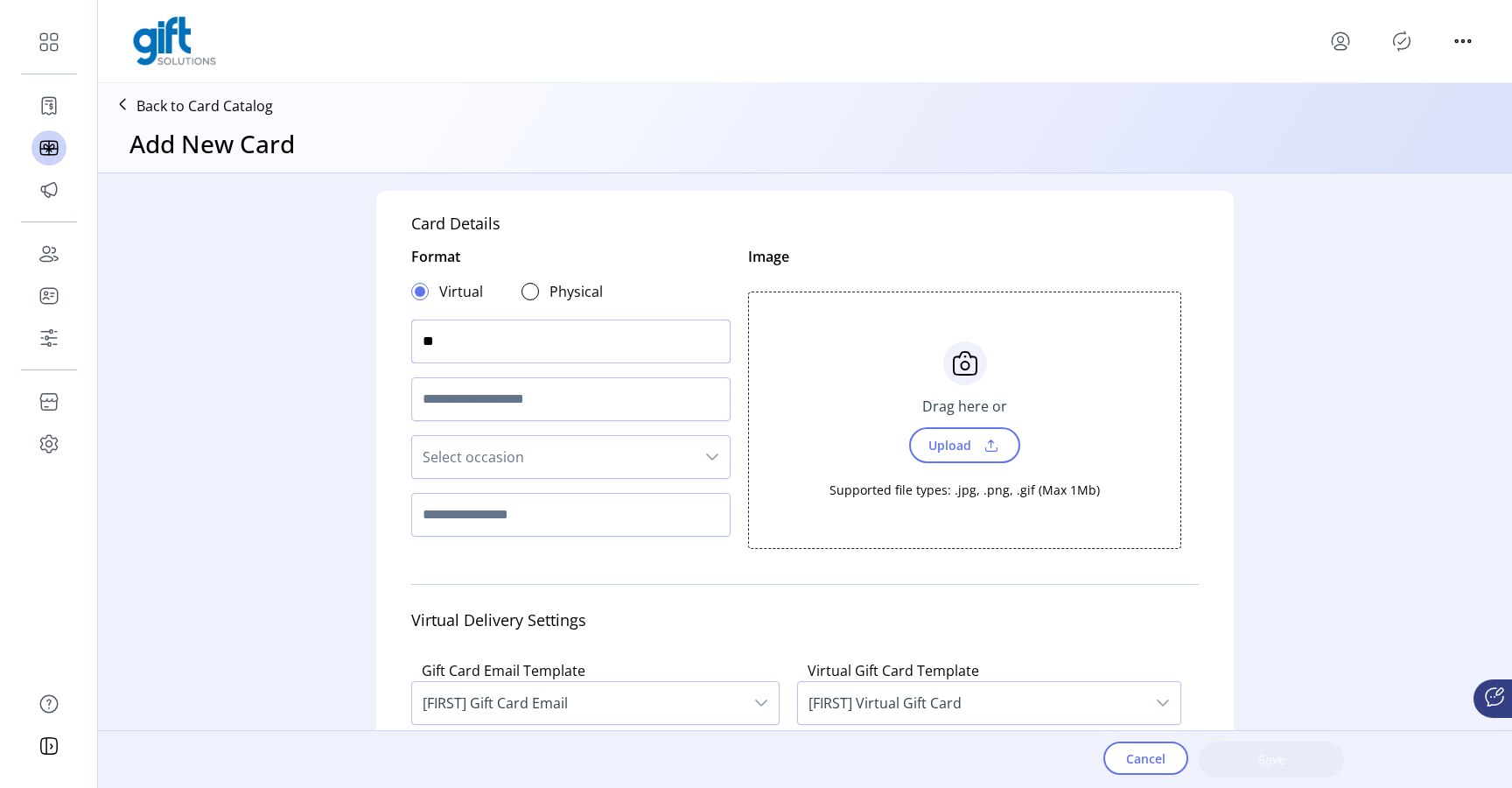 type on "*" 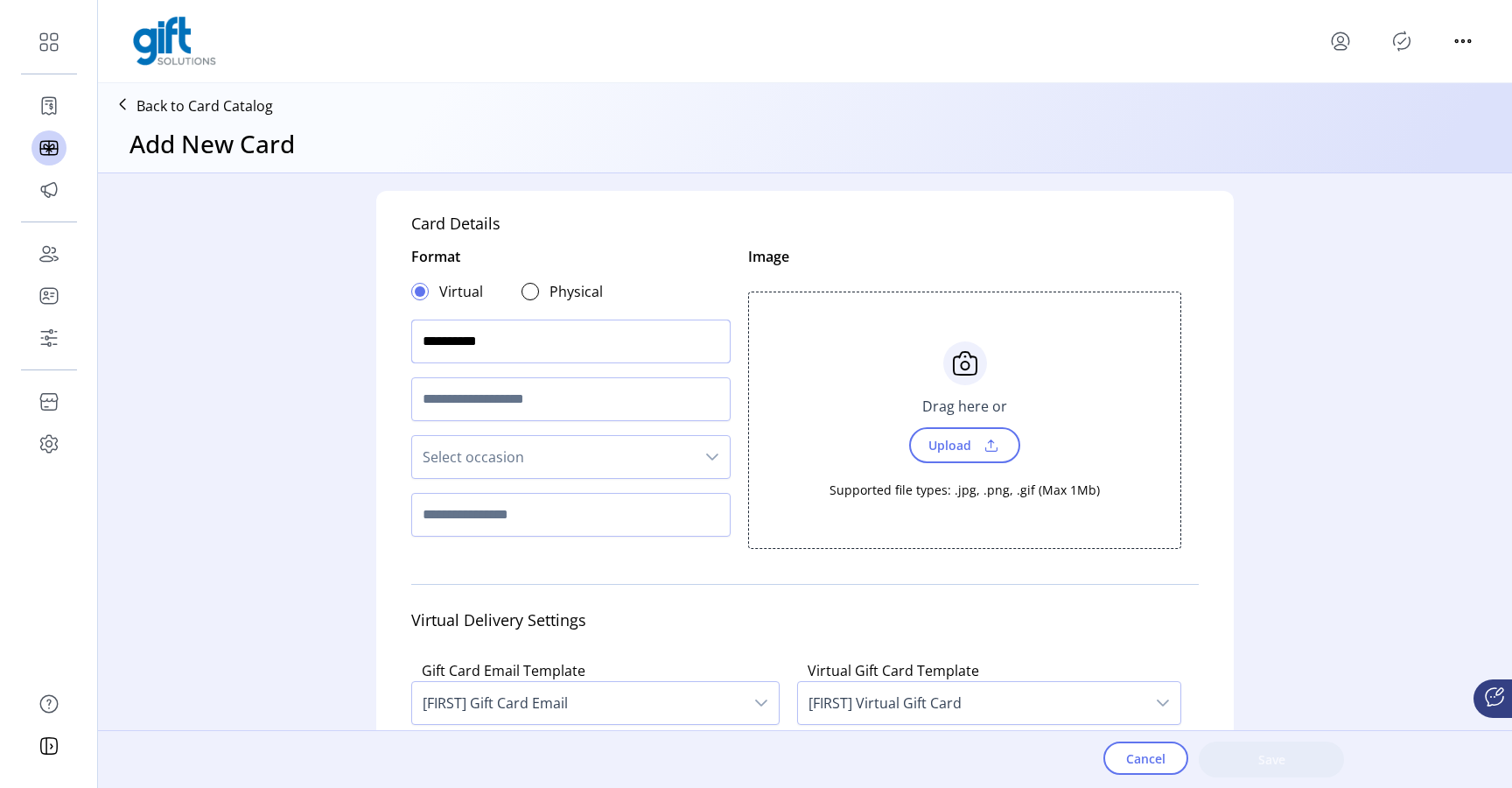 type on "**********" 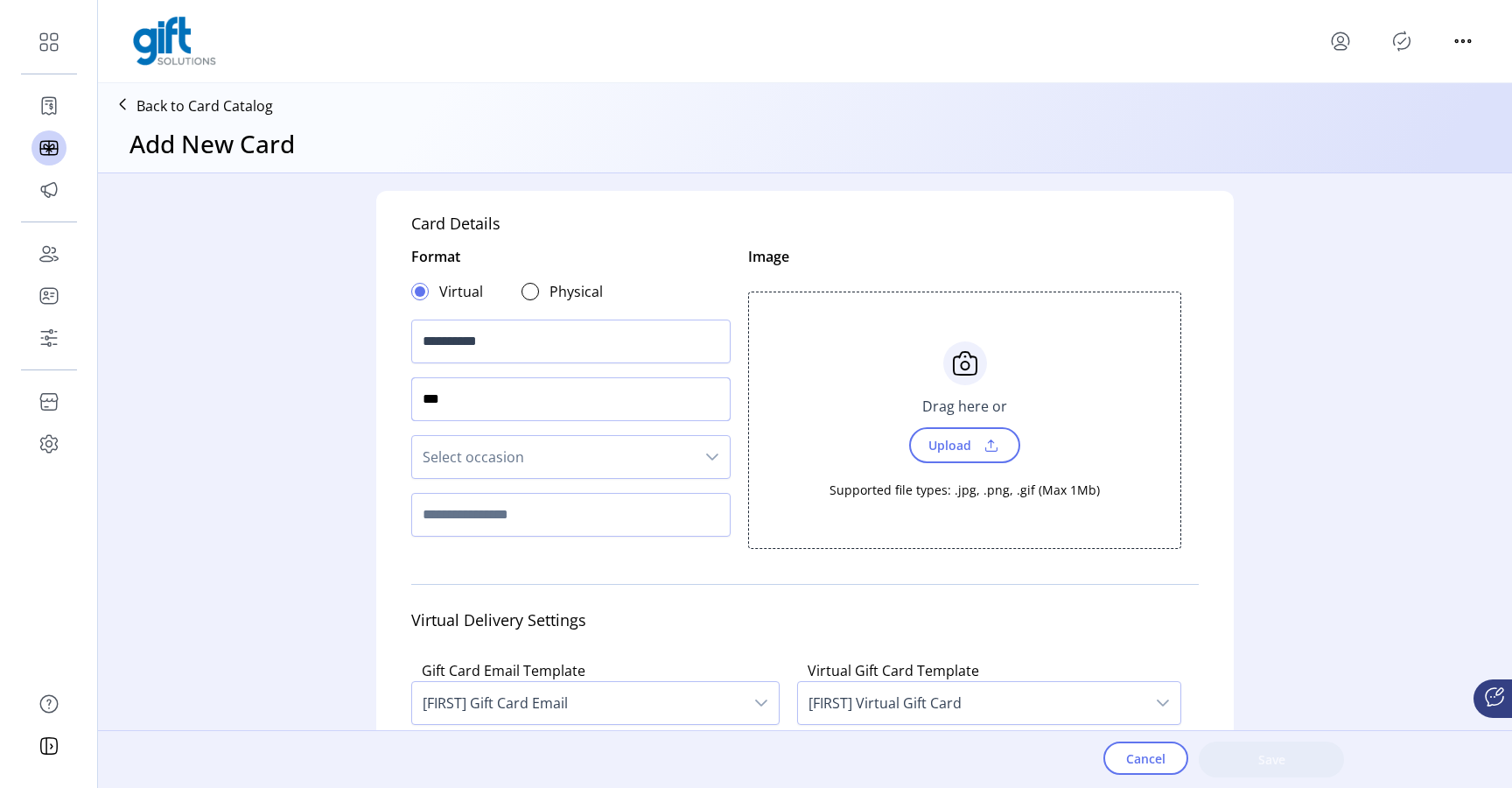type on "***" 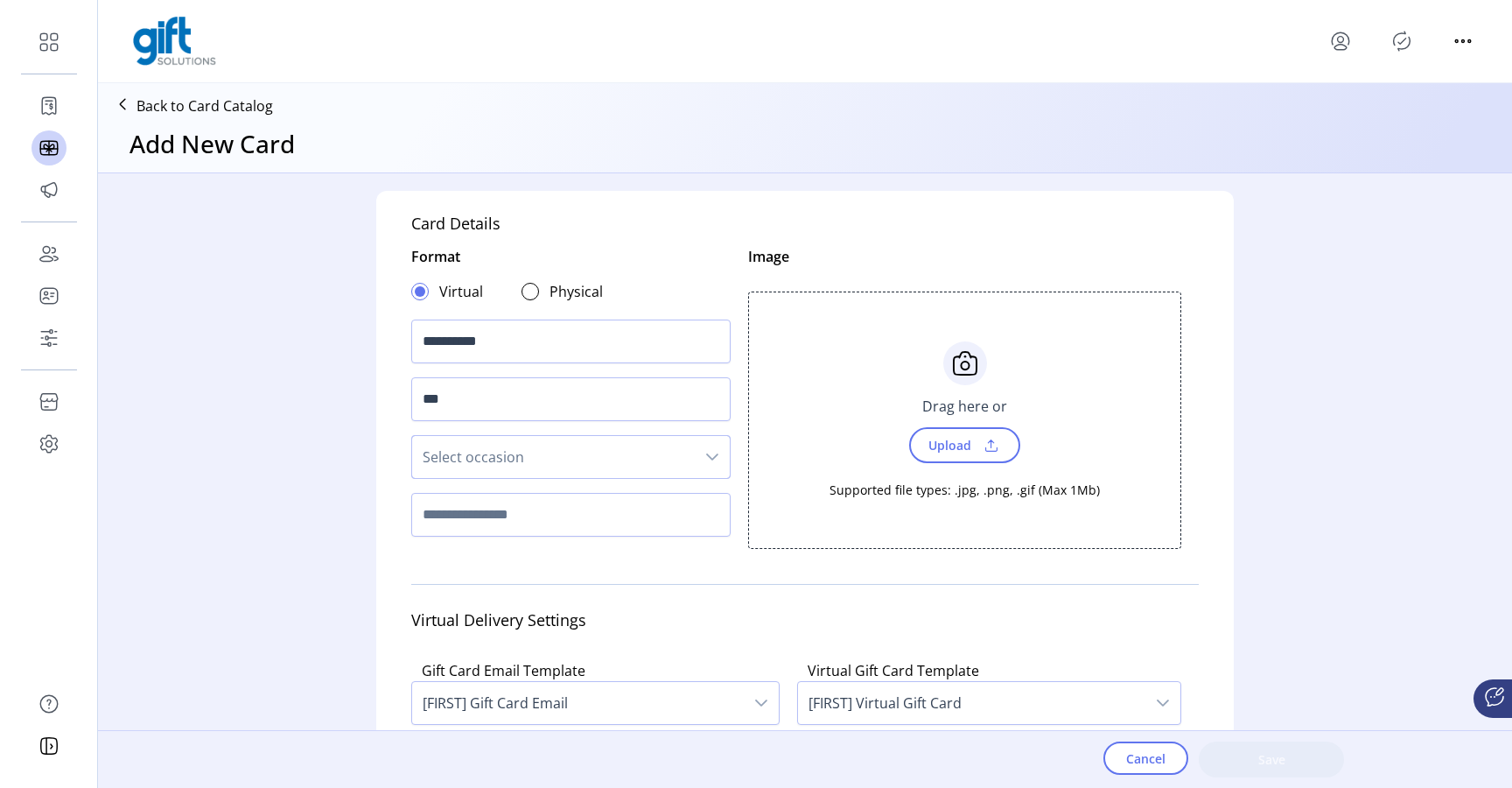 click on "Select occasion" at bounding box center [553, 457] 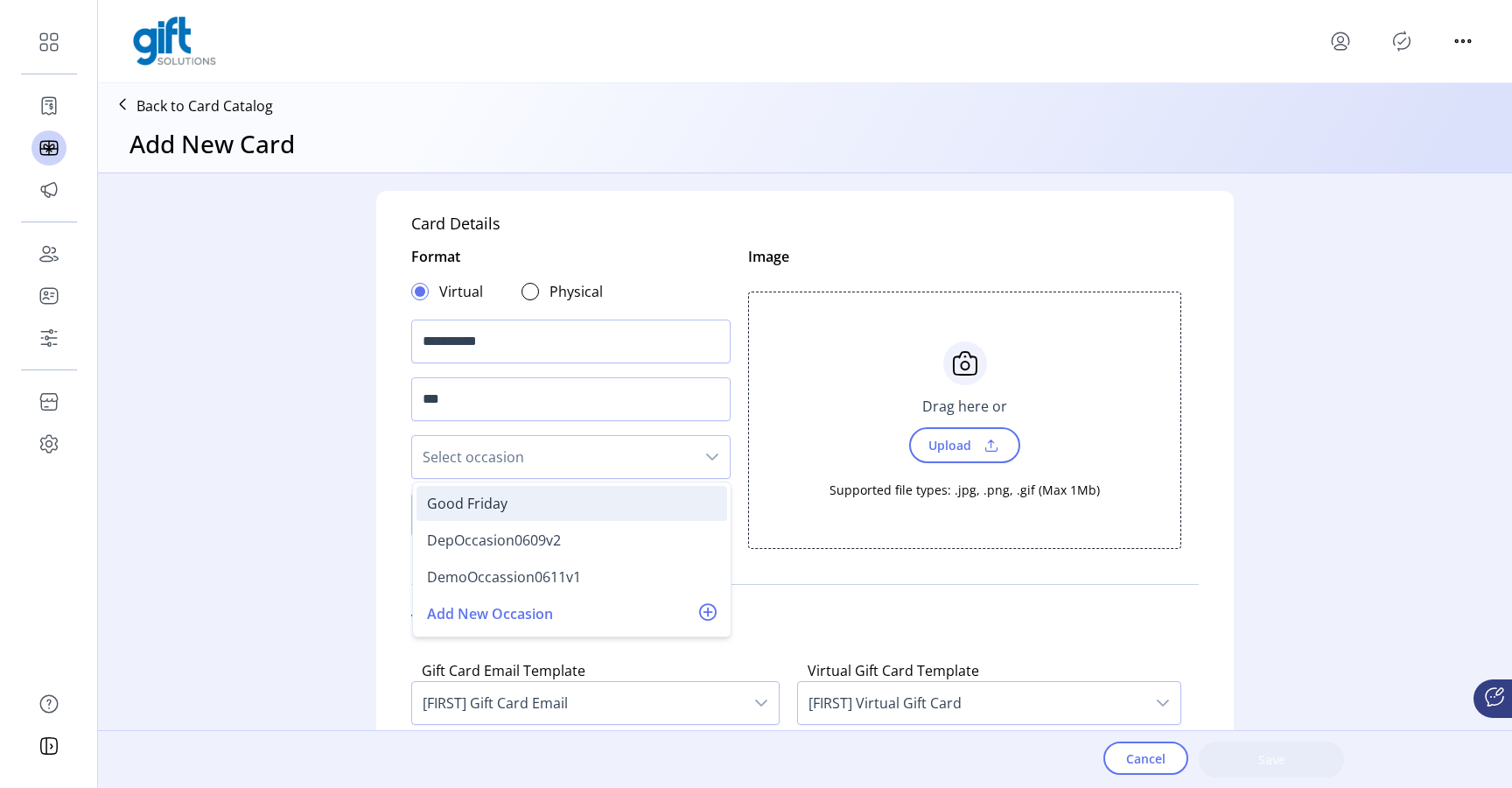 click on "Good Friday" at bounding box center [467, 503] 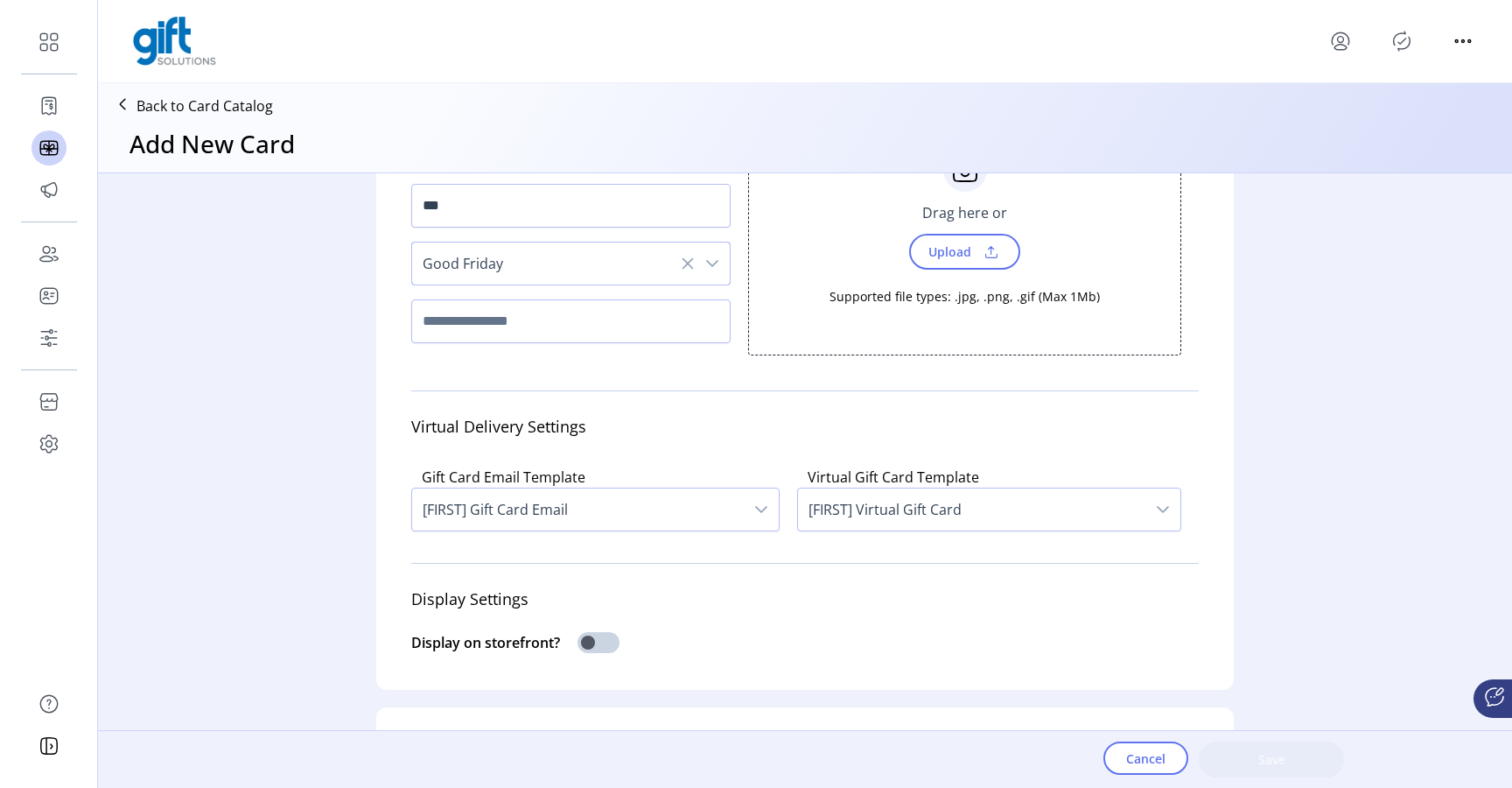 scroll, scrollTop: 339, scrollLeft: 0, axis: vertical 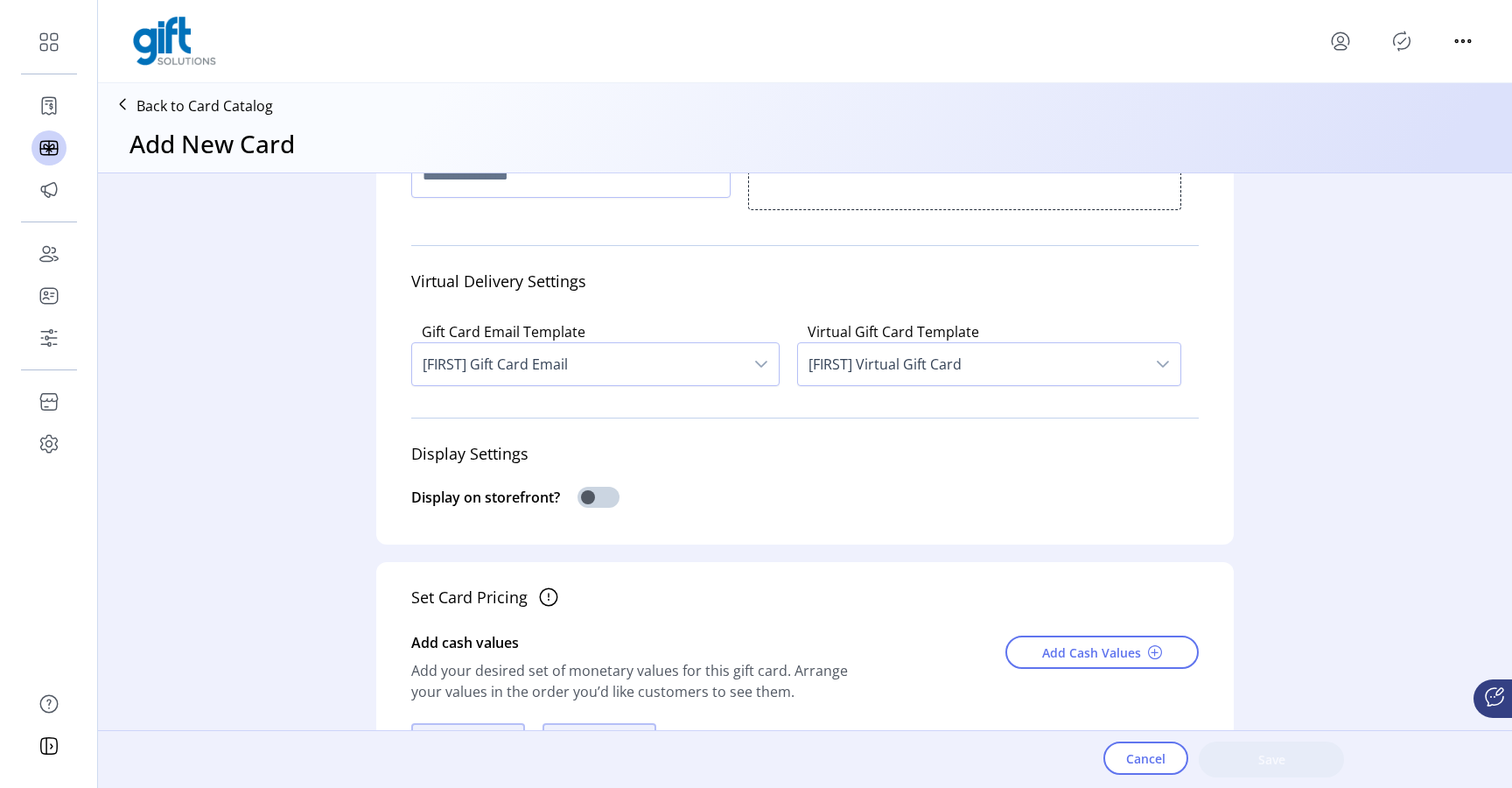 click on "Denzel Virtual Gift Card" at bounding box center (971, 364) 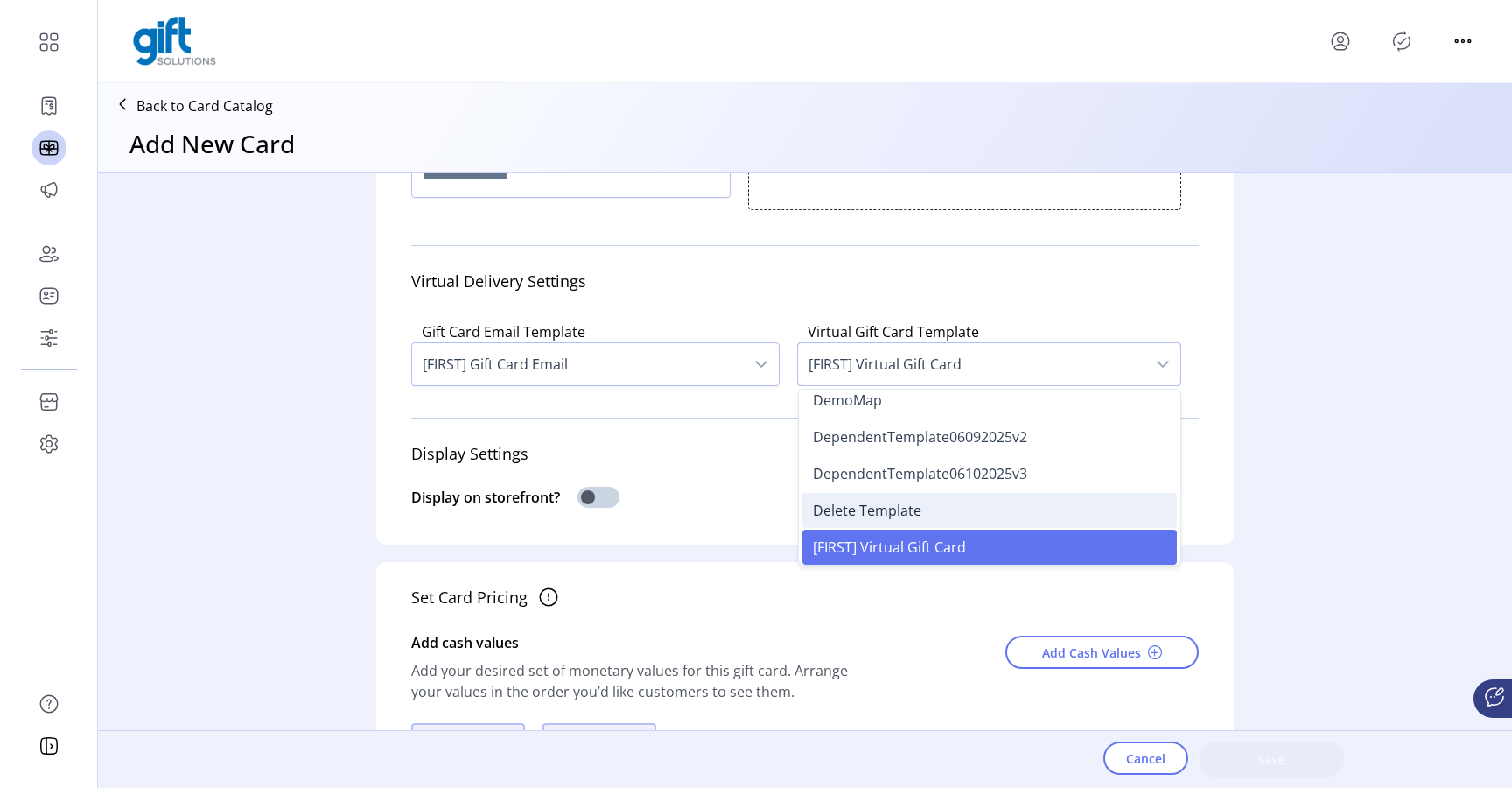 scroll, scrollTop: 53, scrollLeft: 0, axis: vertical 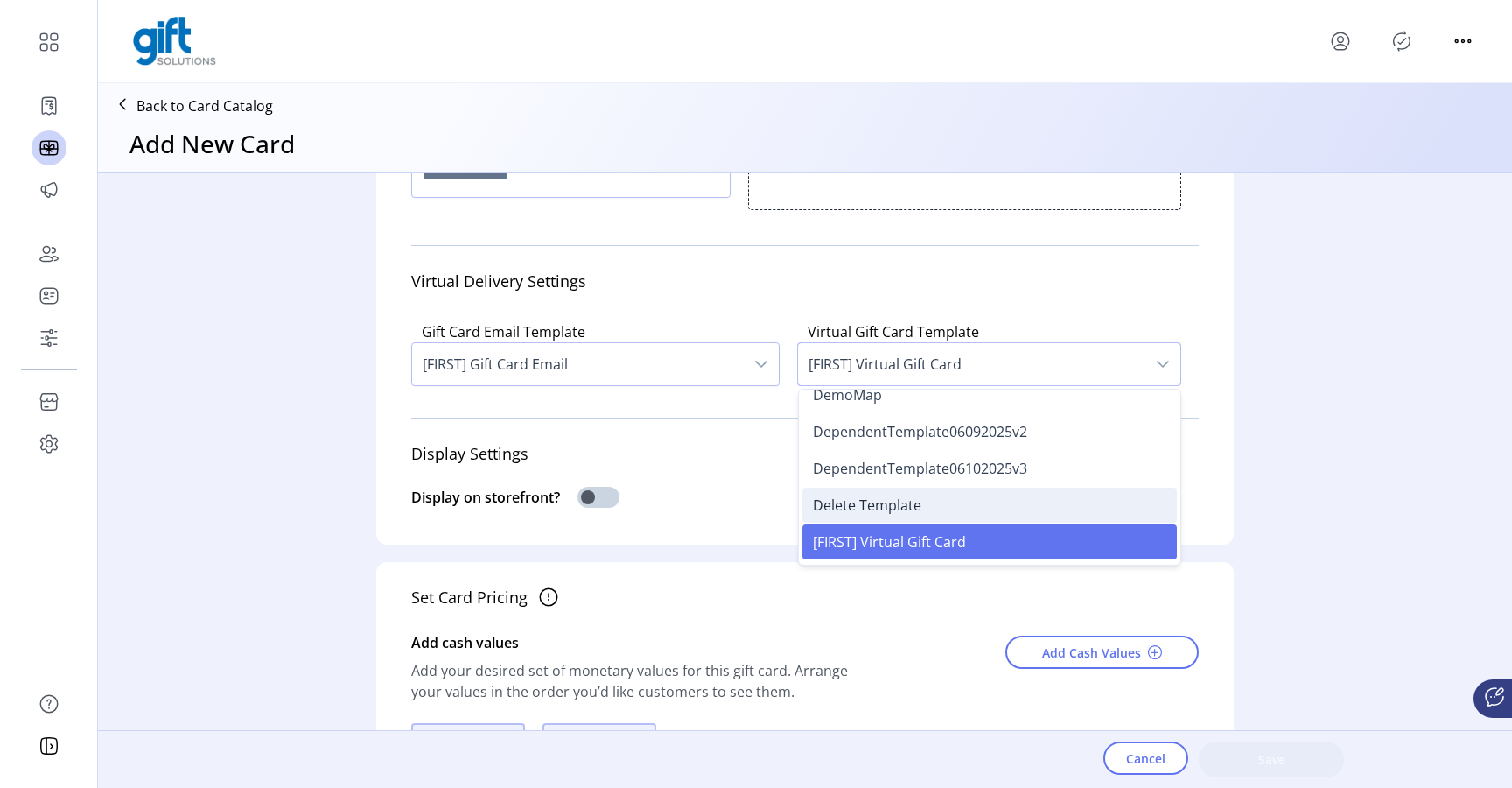 click on "Delete Template" at bounding box center (867, 505) 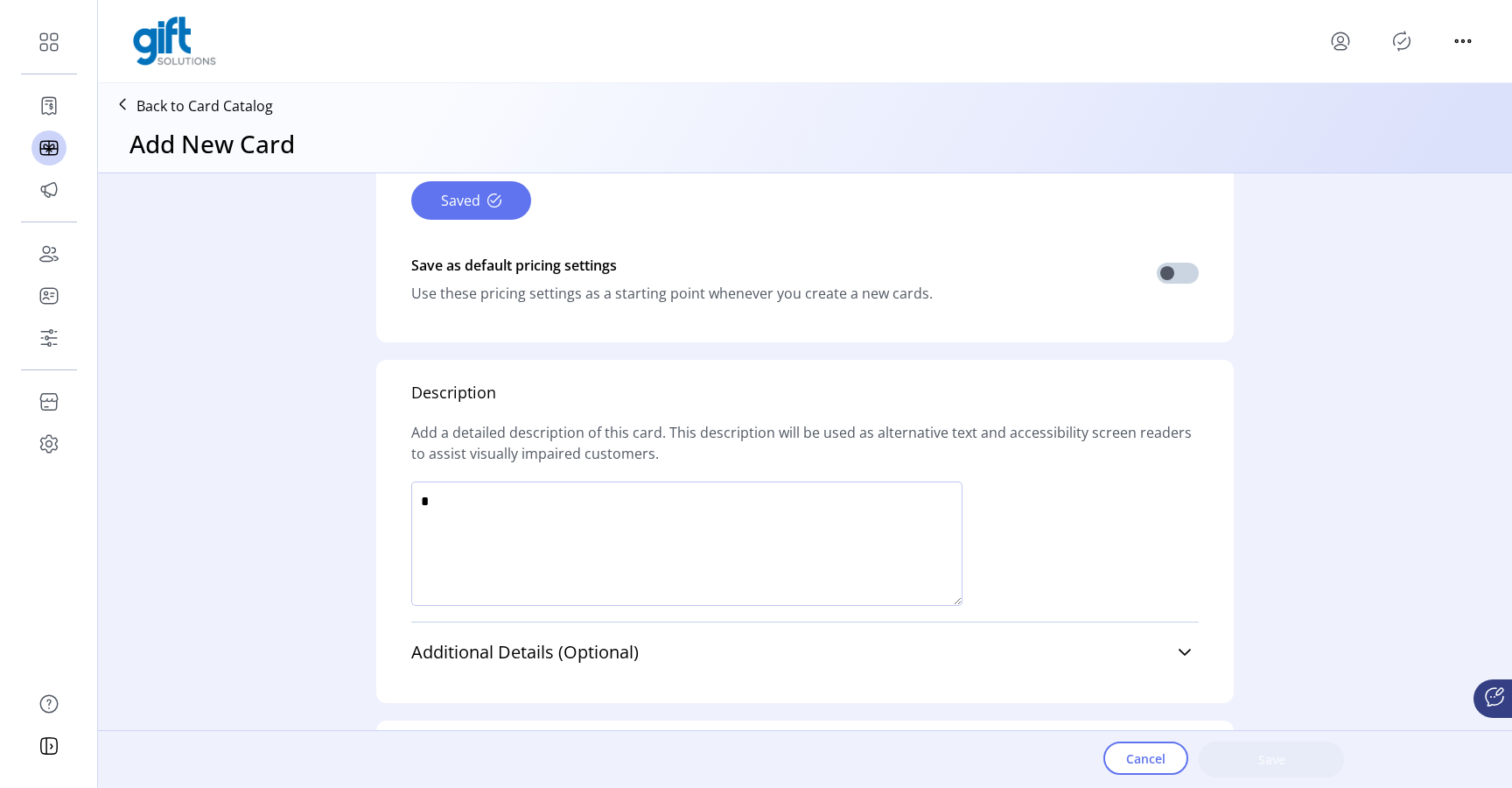scroll, scrollTop: 1179, scrollLeft: 0, axis: vertical 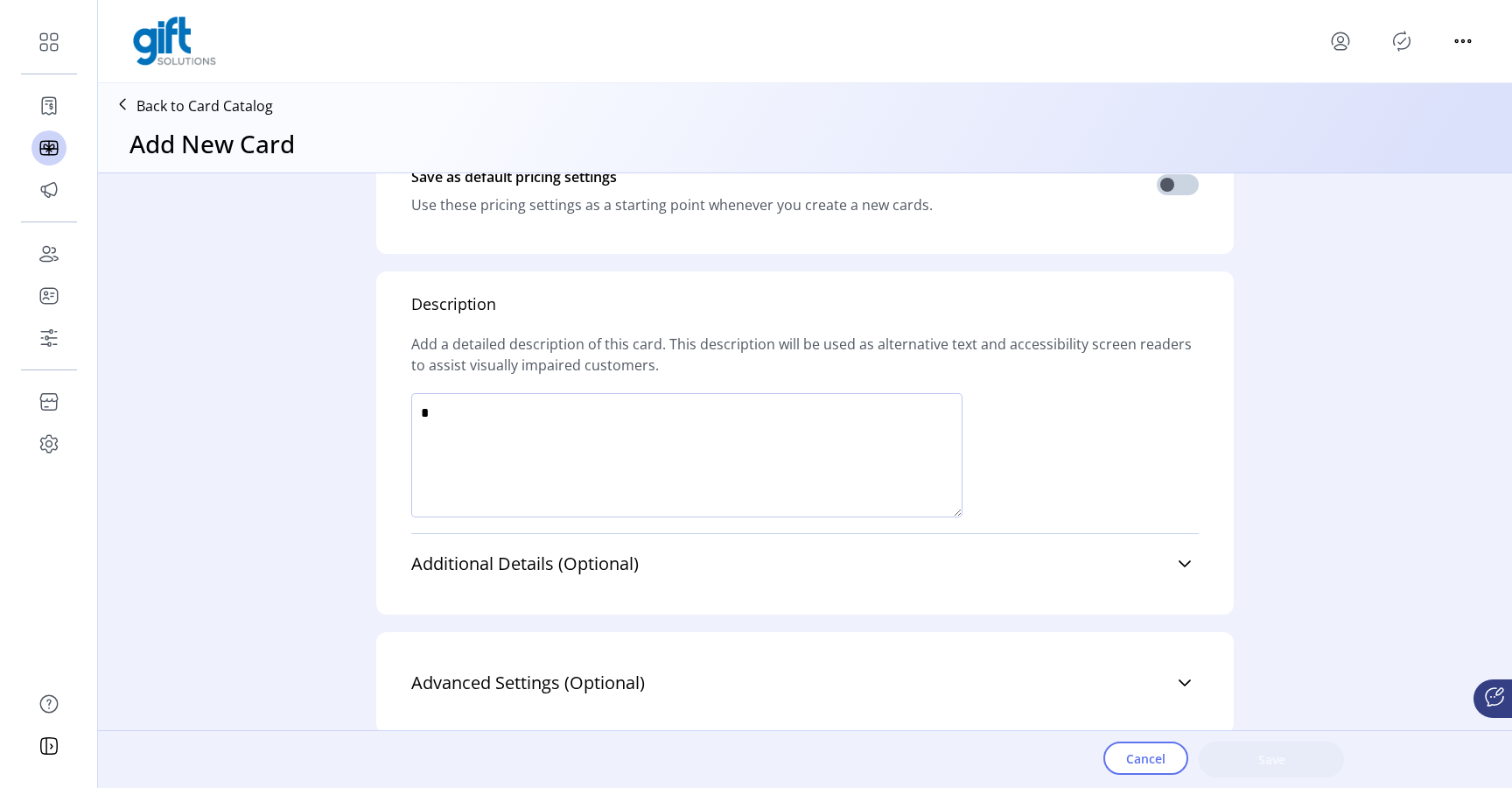 click 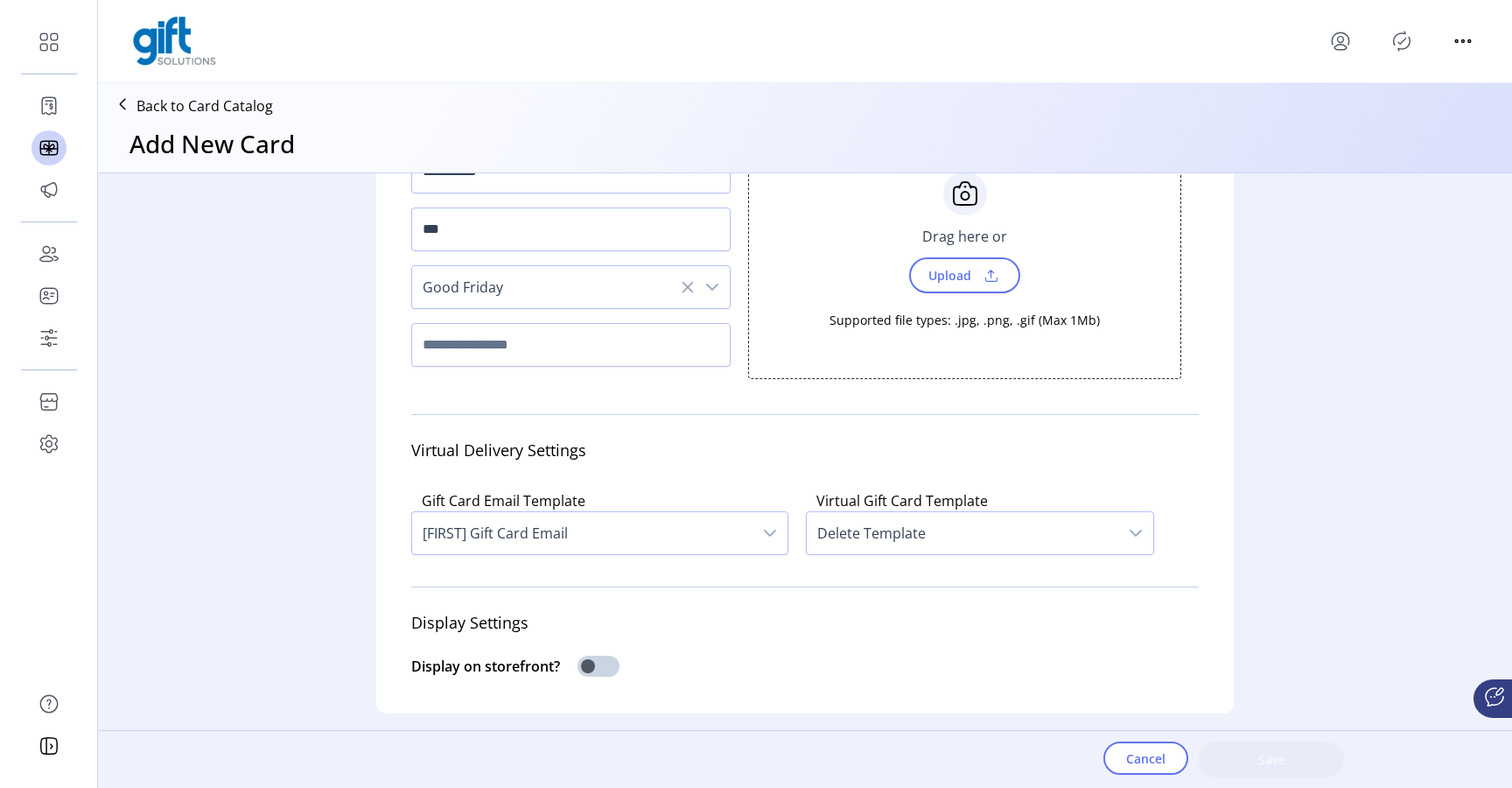 scroll, scrollTop: 70, scrollLeft: 0, axis: vertical 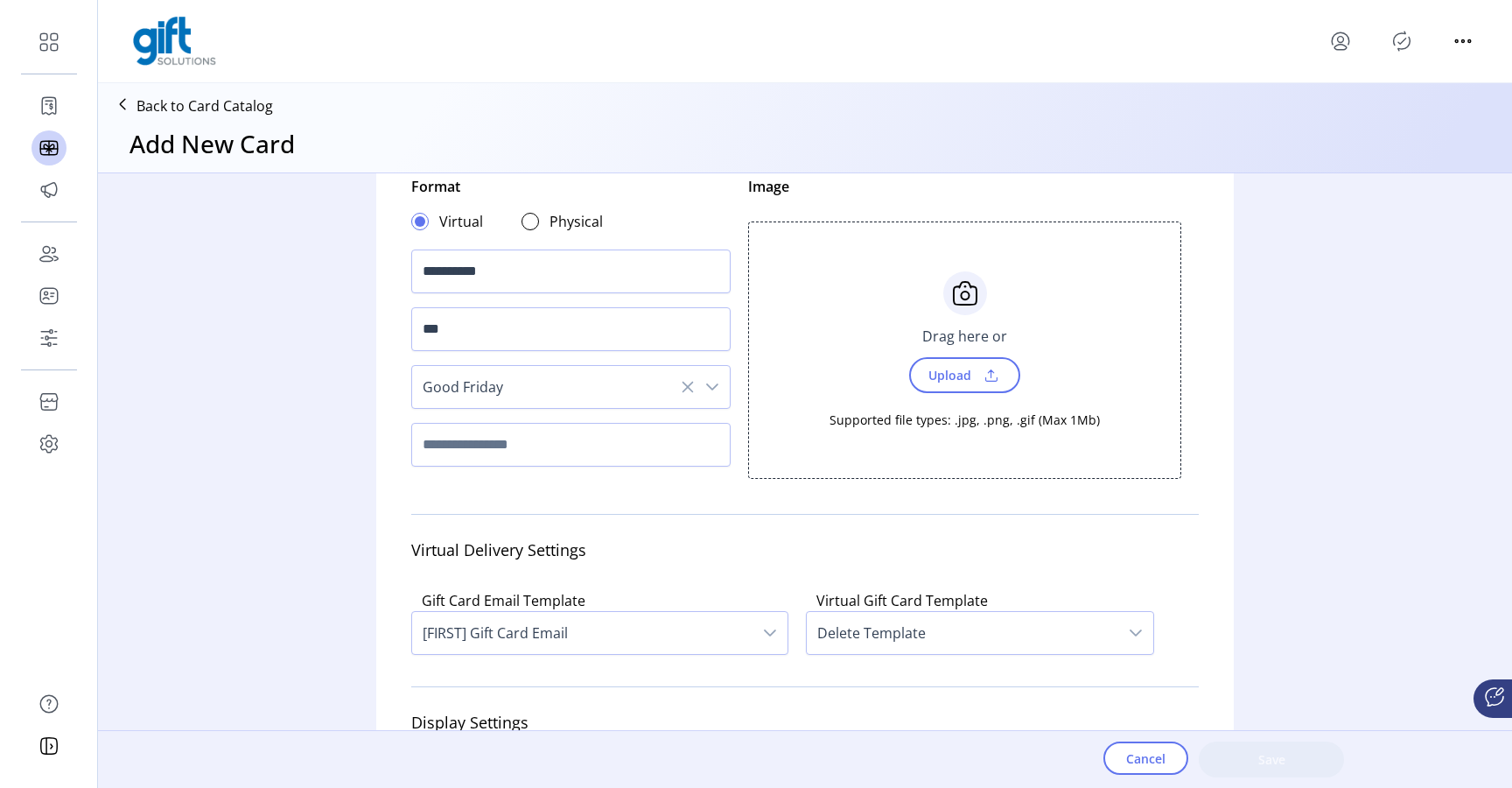 type on "*****" 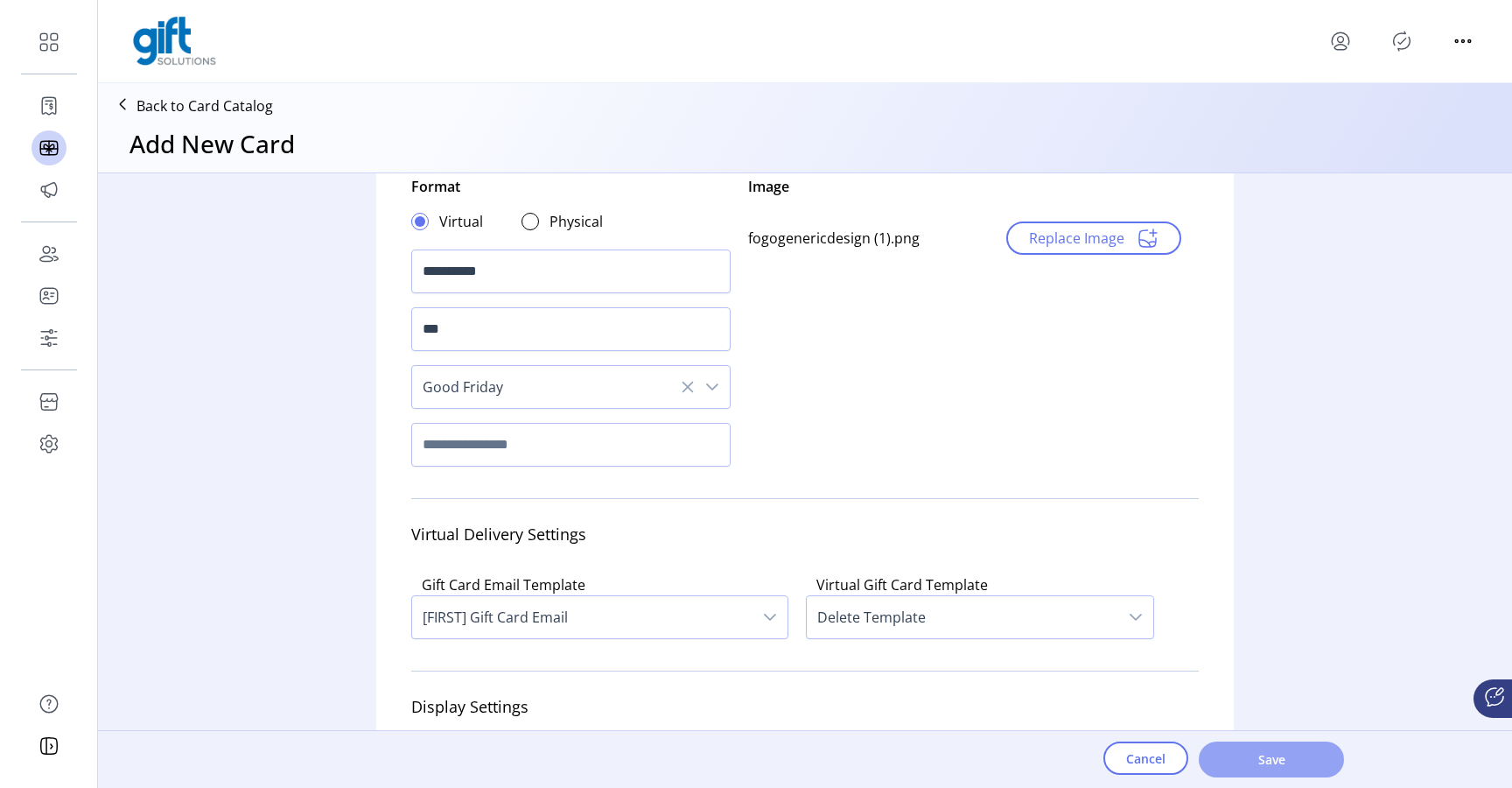 click on "Save" 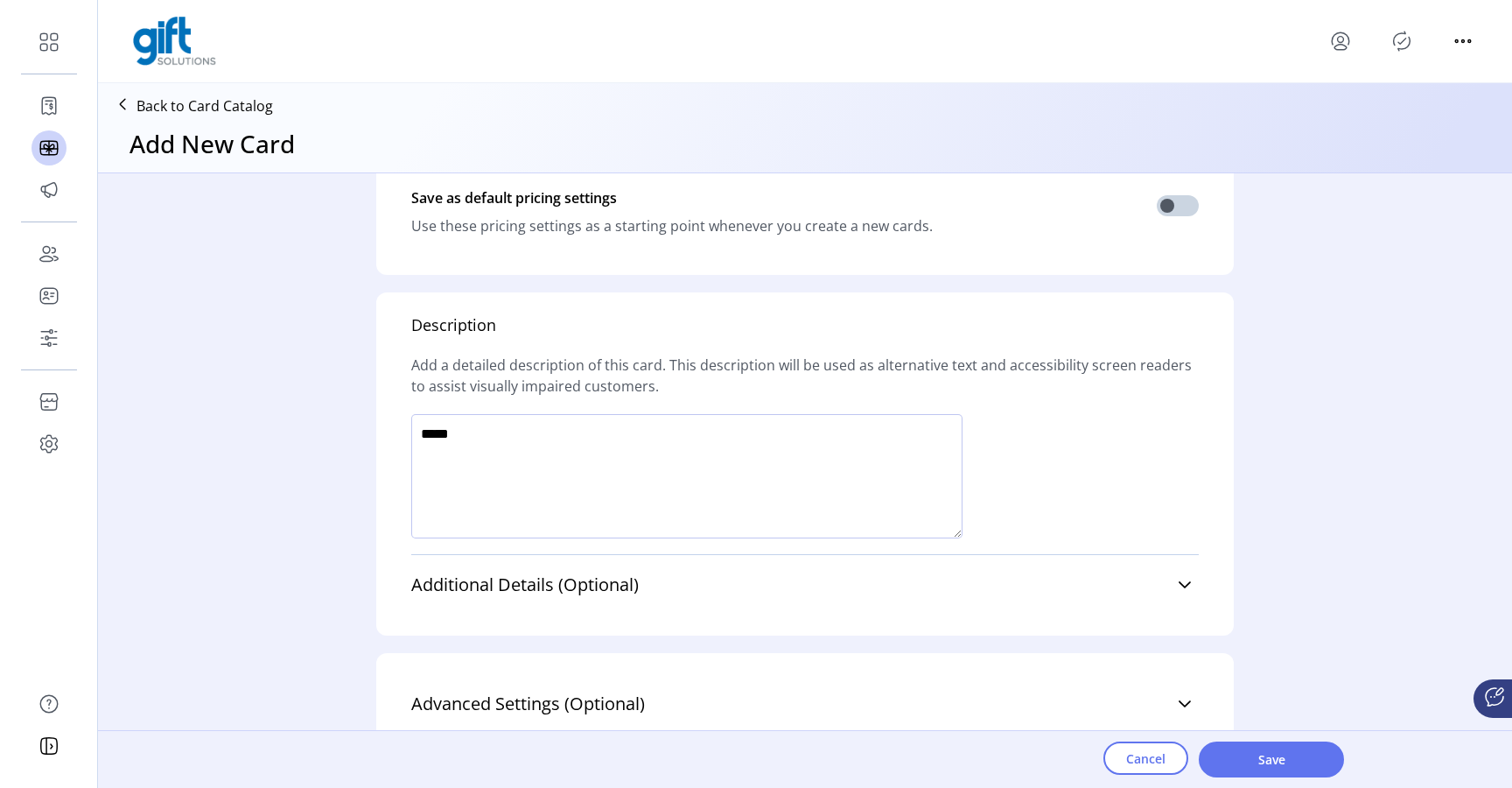 scroll, scrollTop: 1205, scrollLeft: 0, axis: vertical 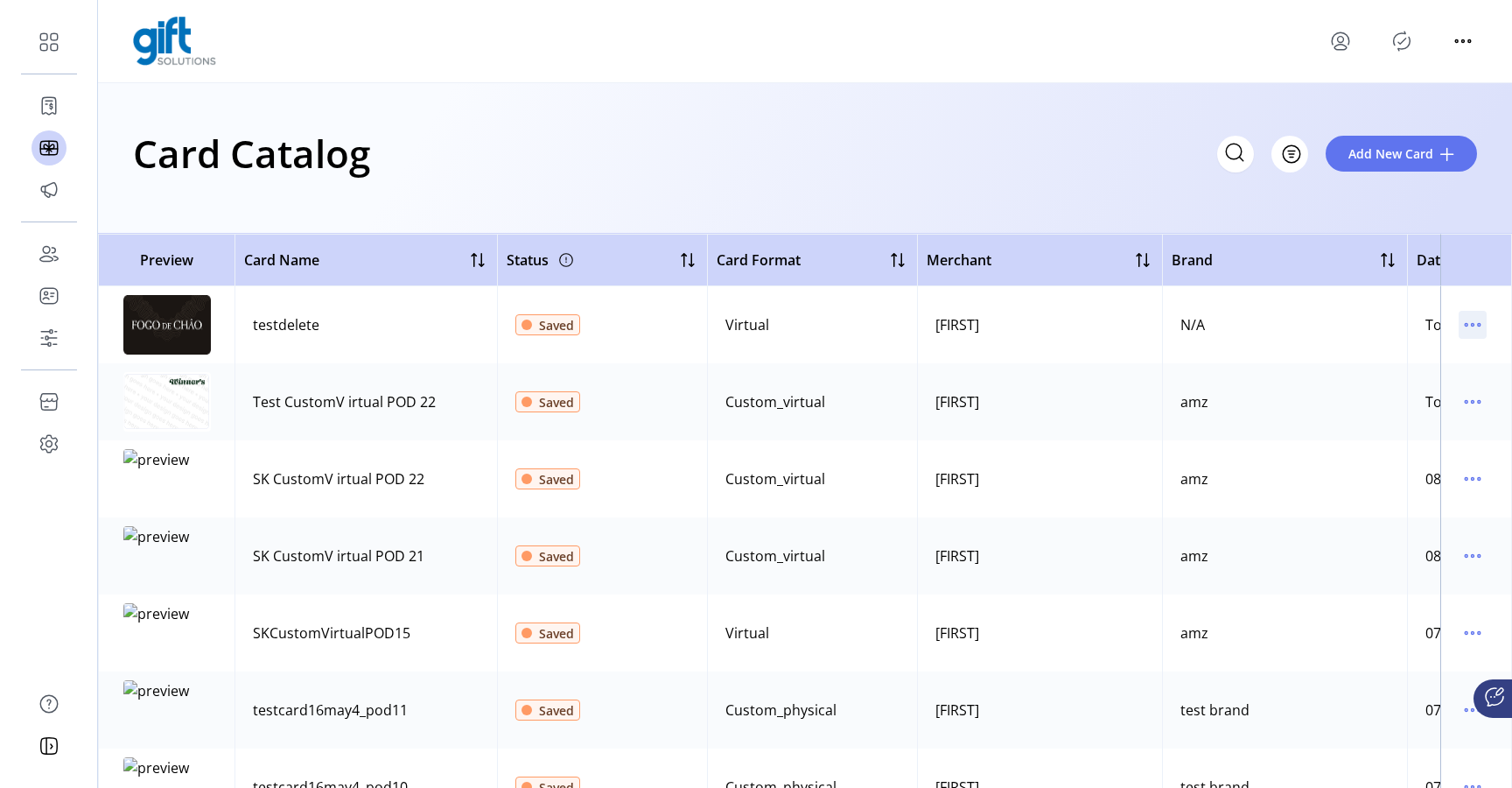 click 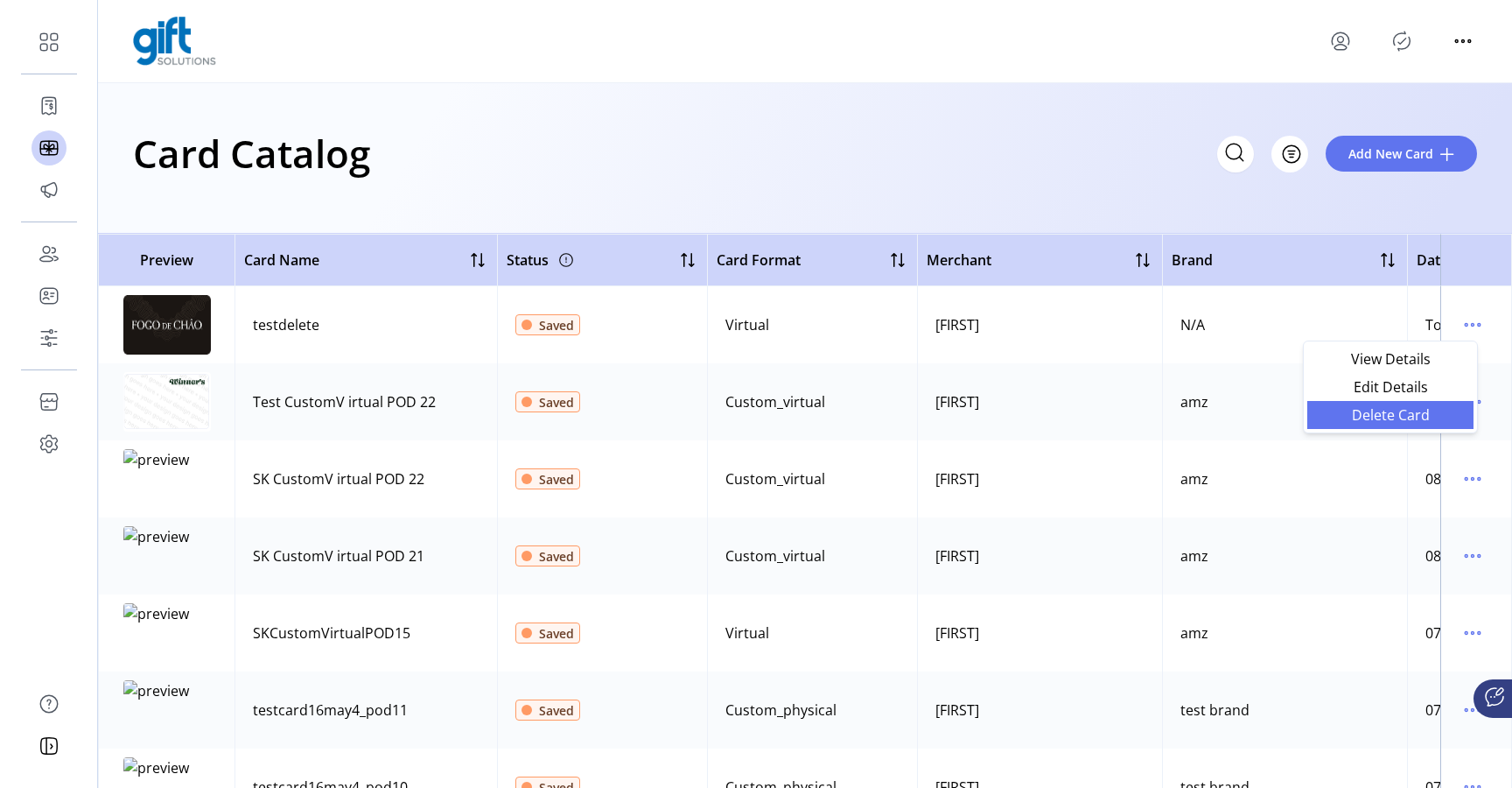 click on "Delete Card" at bounding box center [1390, 415] 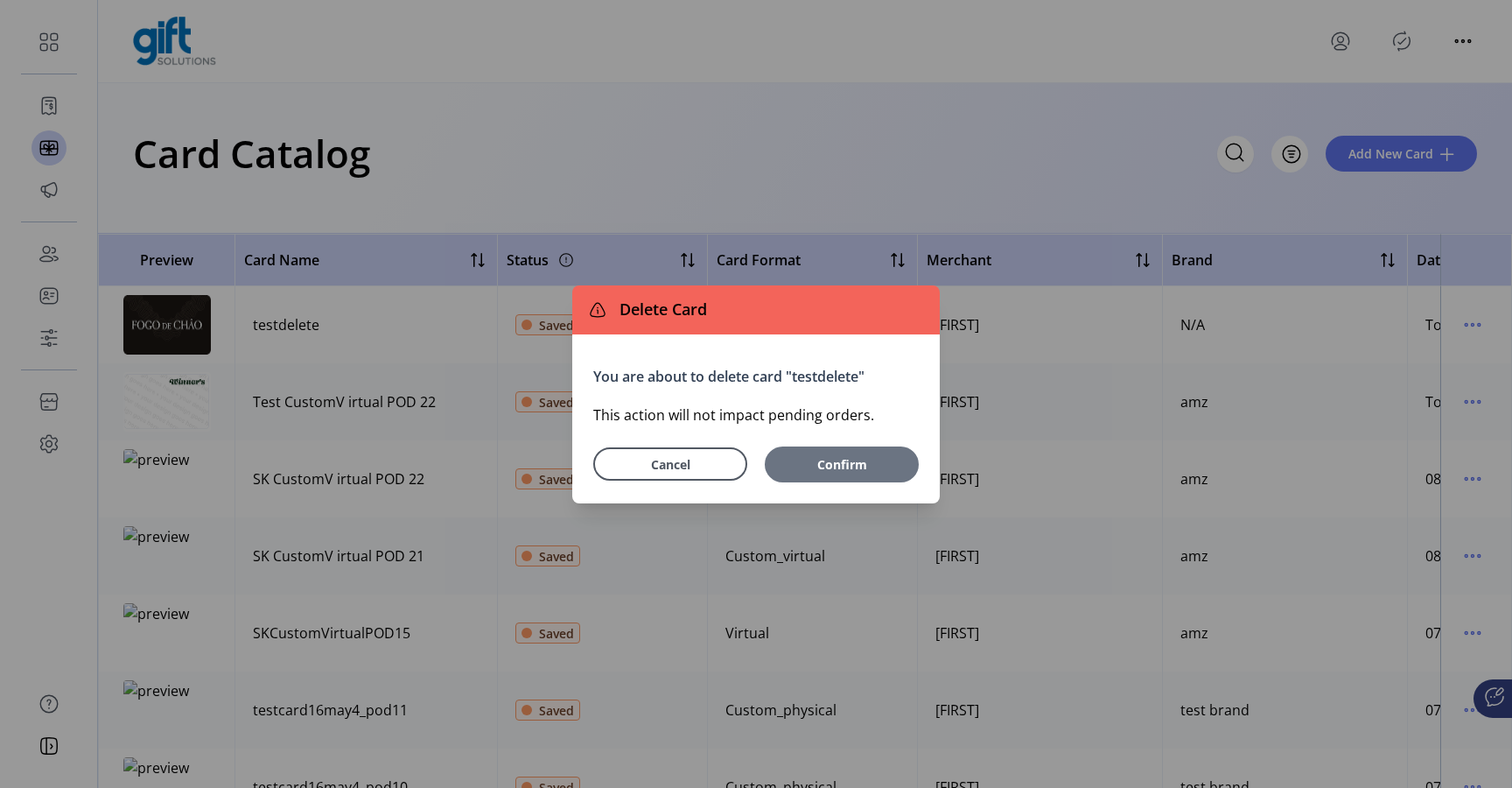 click on "Confirm" at bounding box center [842, 464] 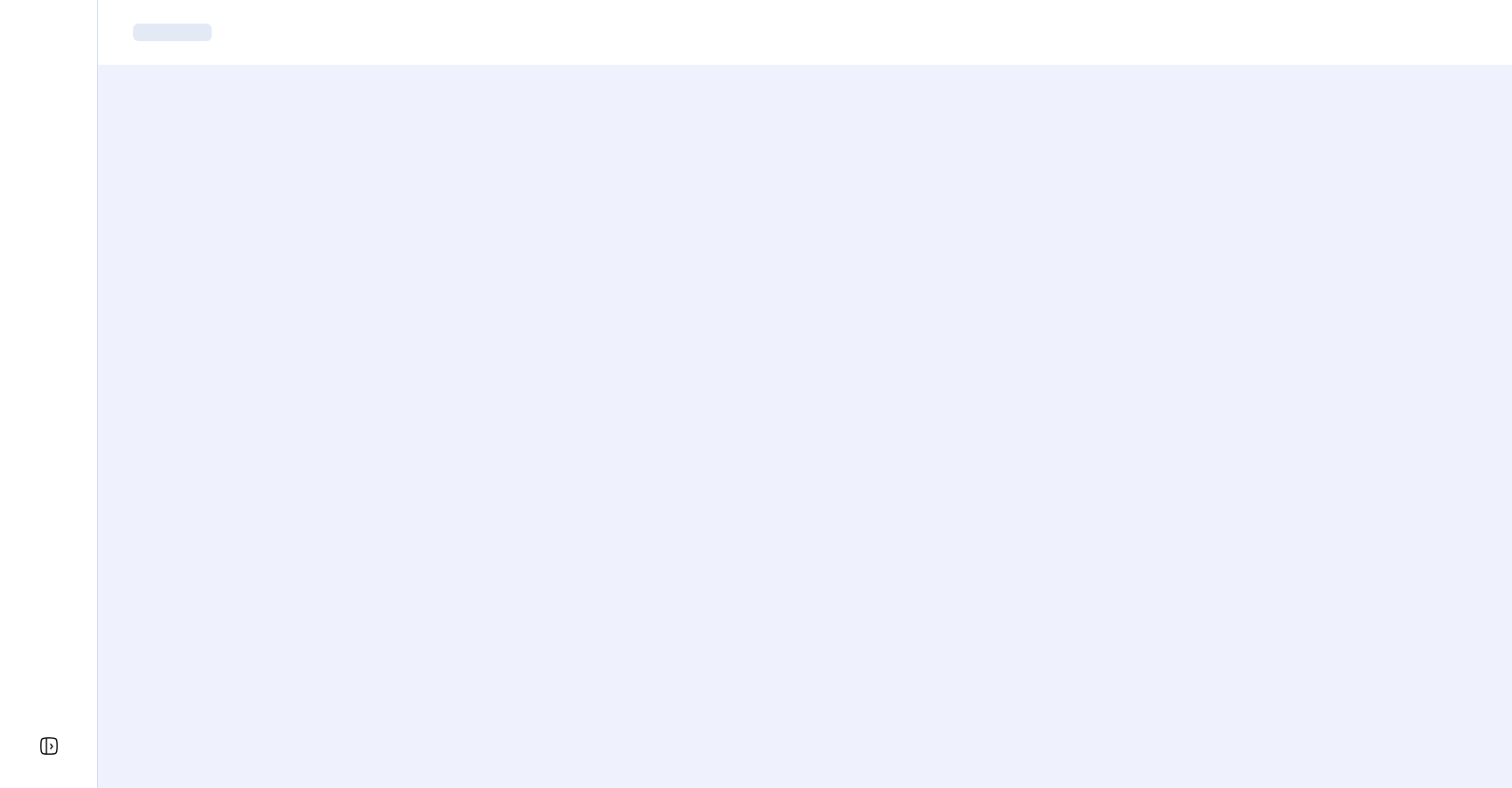 scroll, scrollTop: 0, scrollLeft: 0, axis: both 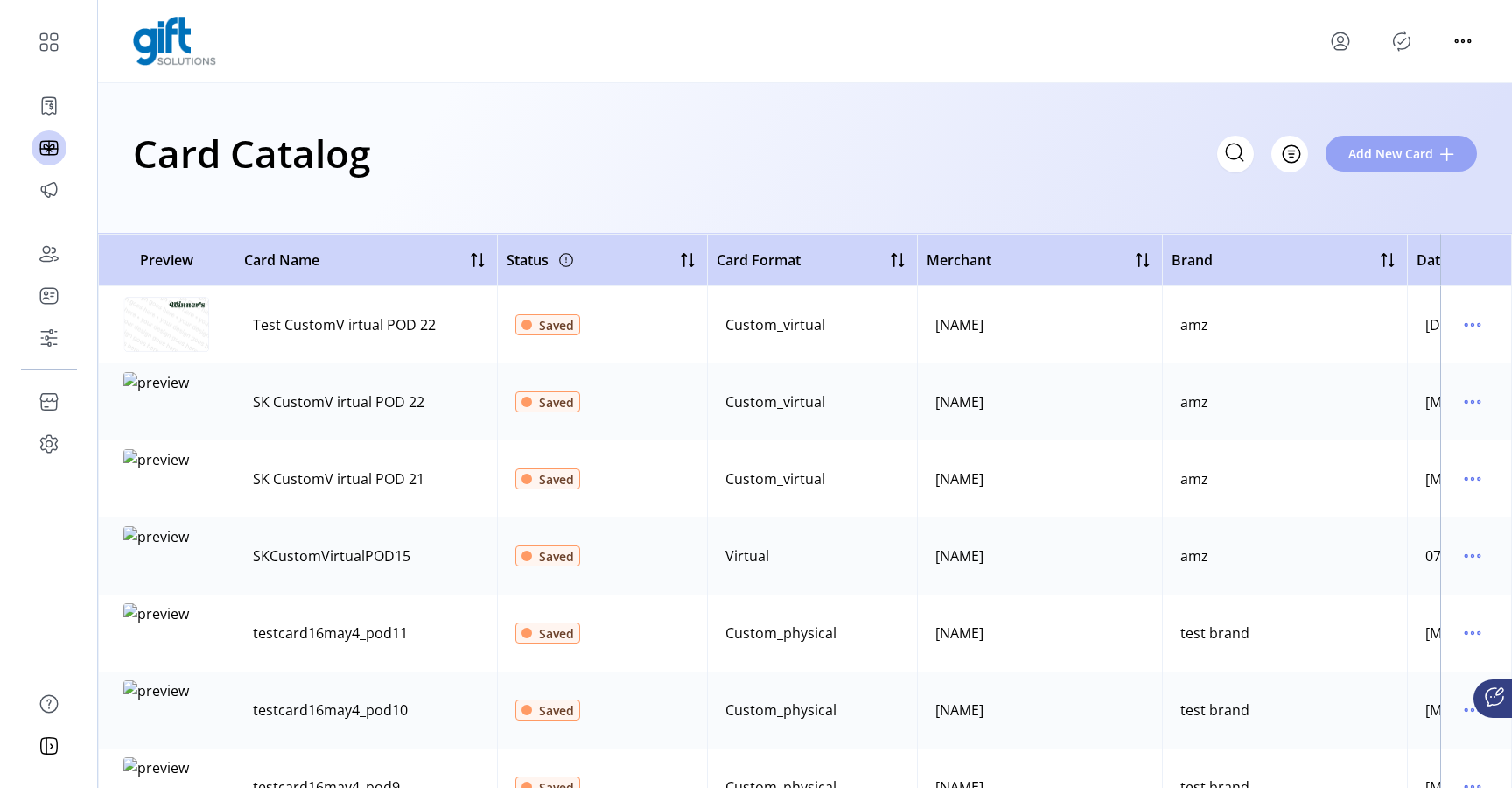 click on "Add New Card" 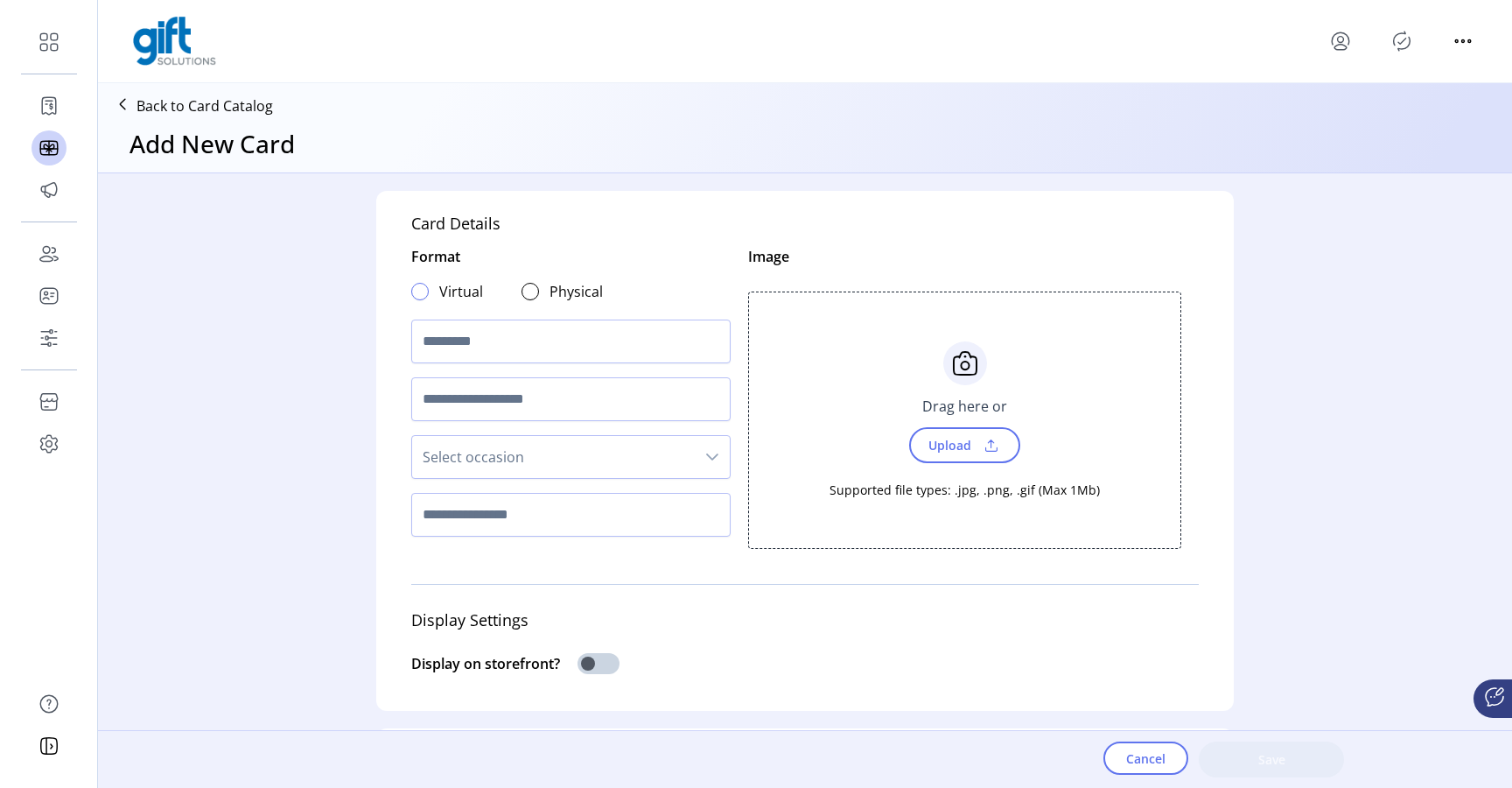 click 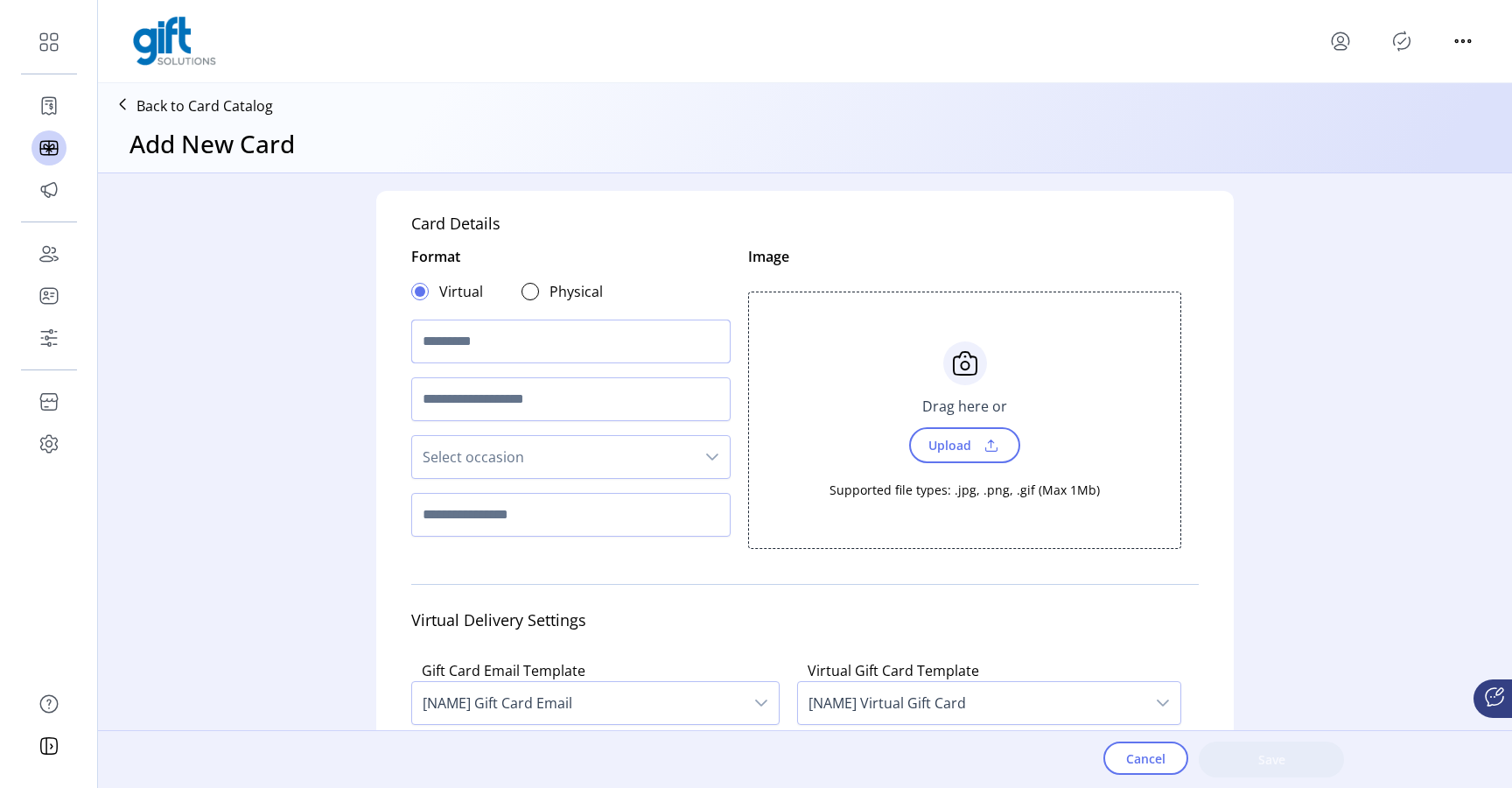 click 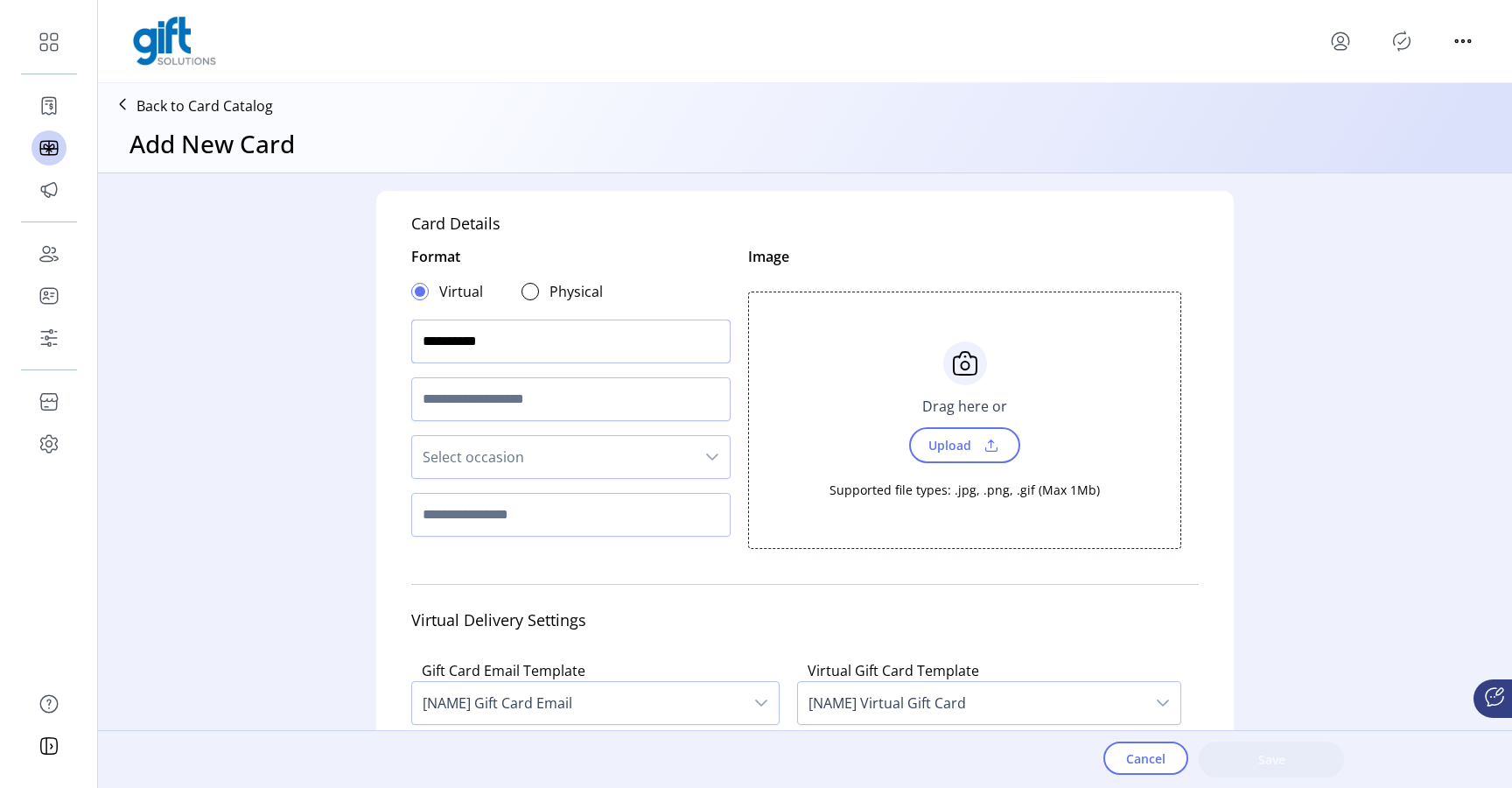 type on "**********" 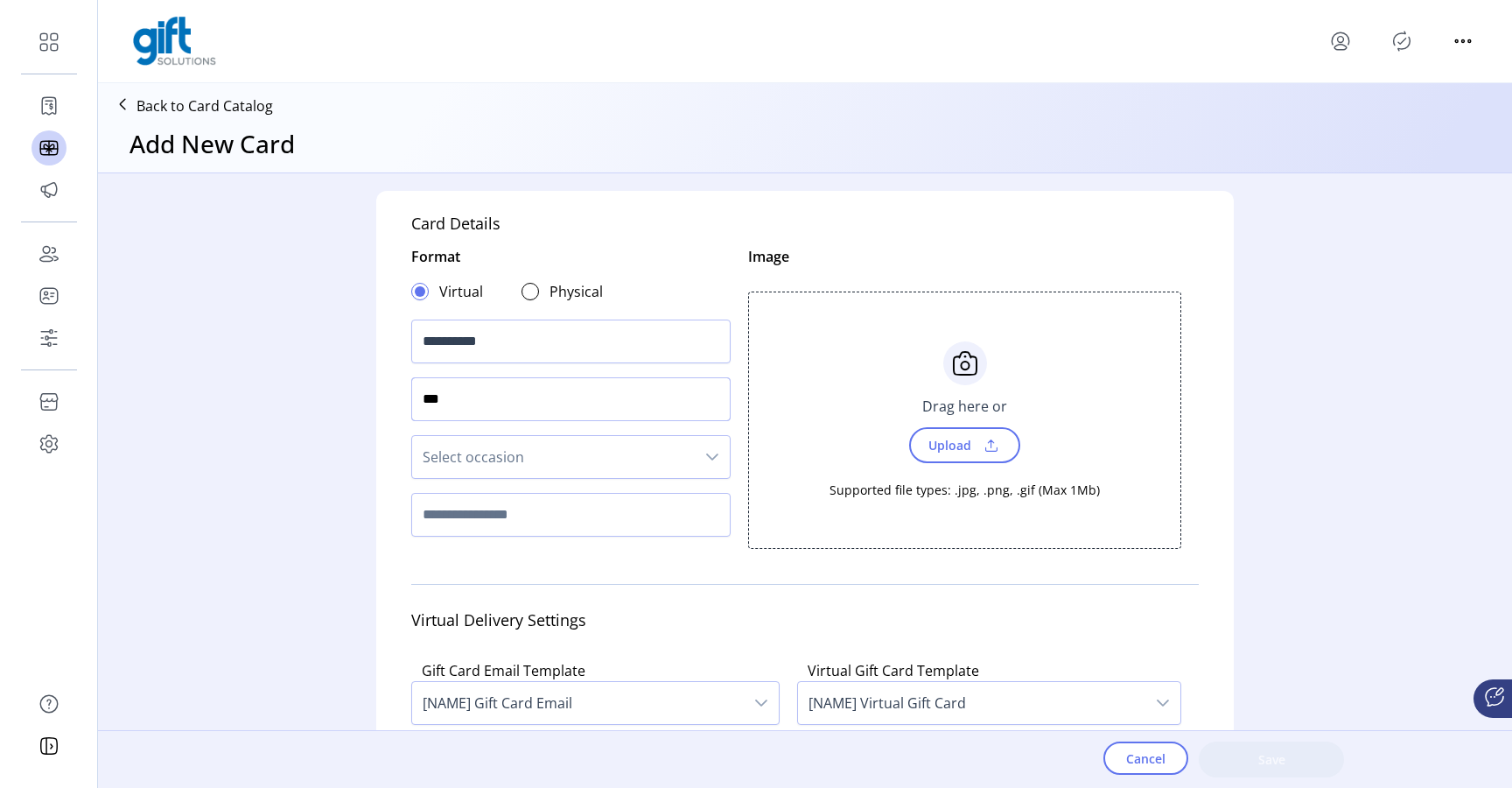 type on "***" 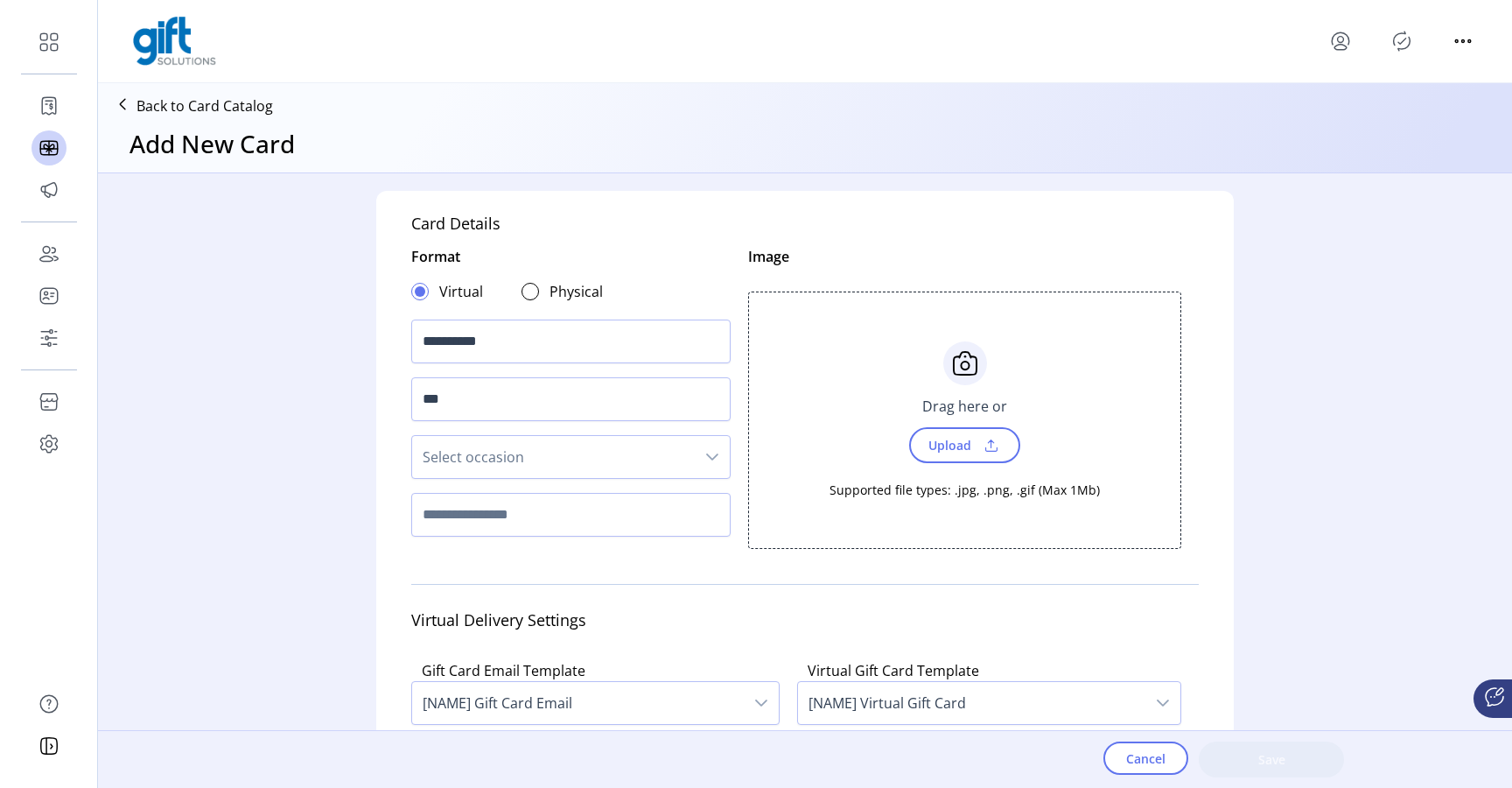 click on "Select occasion" at bounding box center (553, 457) 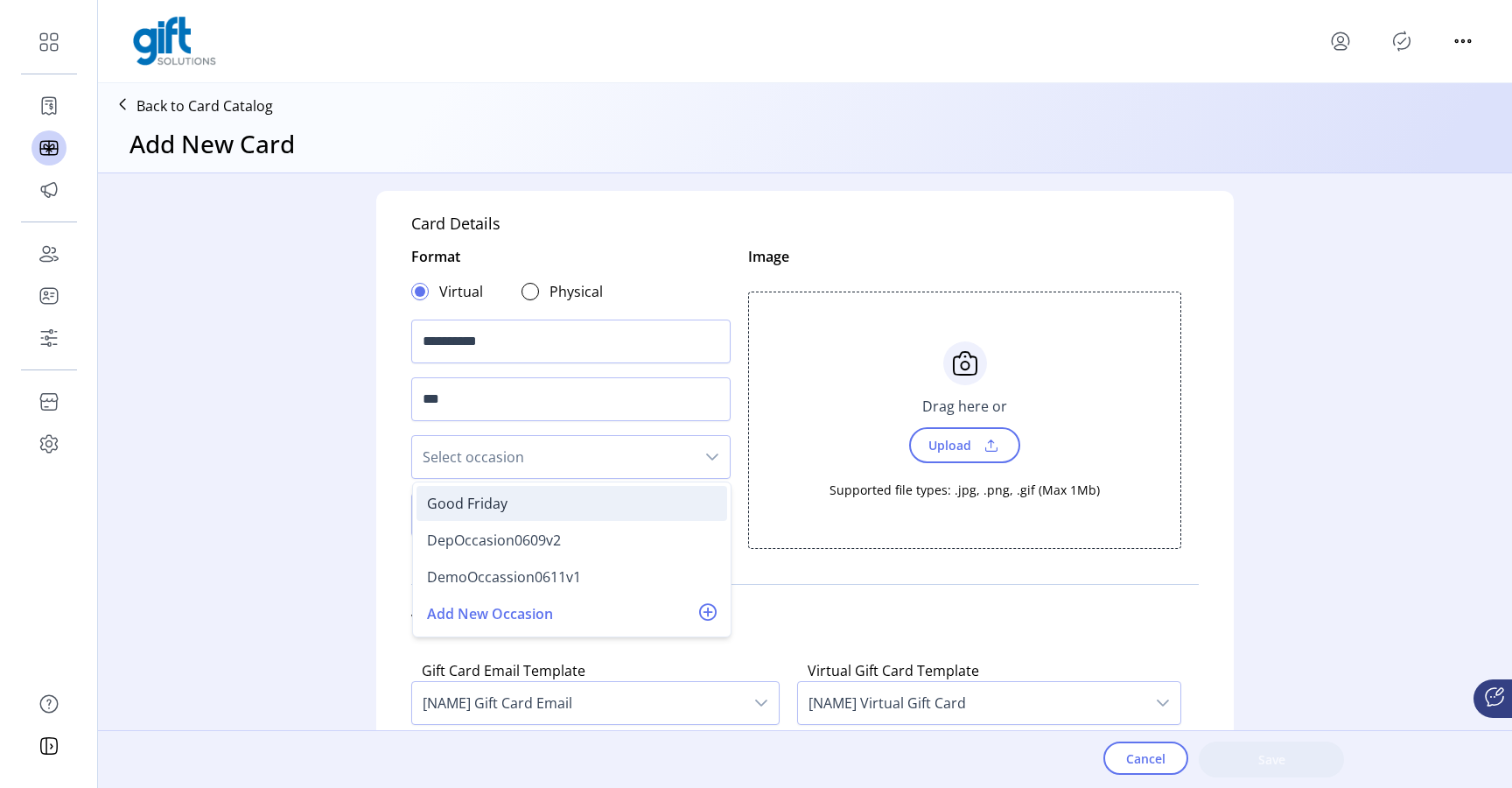click on "Good Friday" at bounding box center (571, 503) 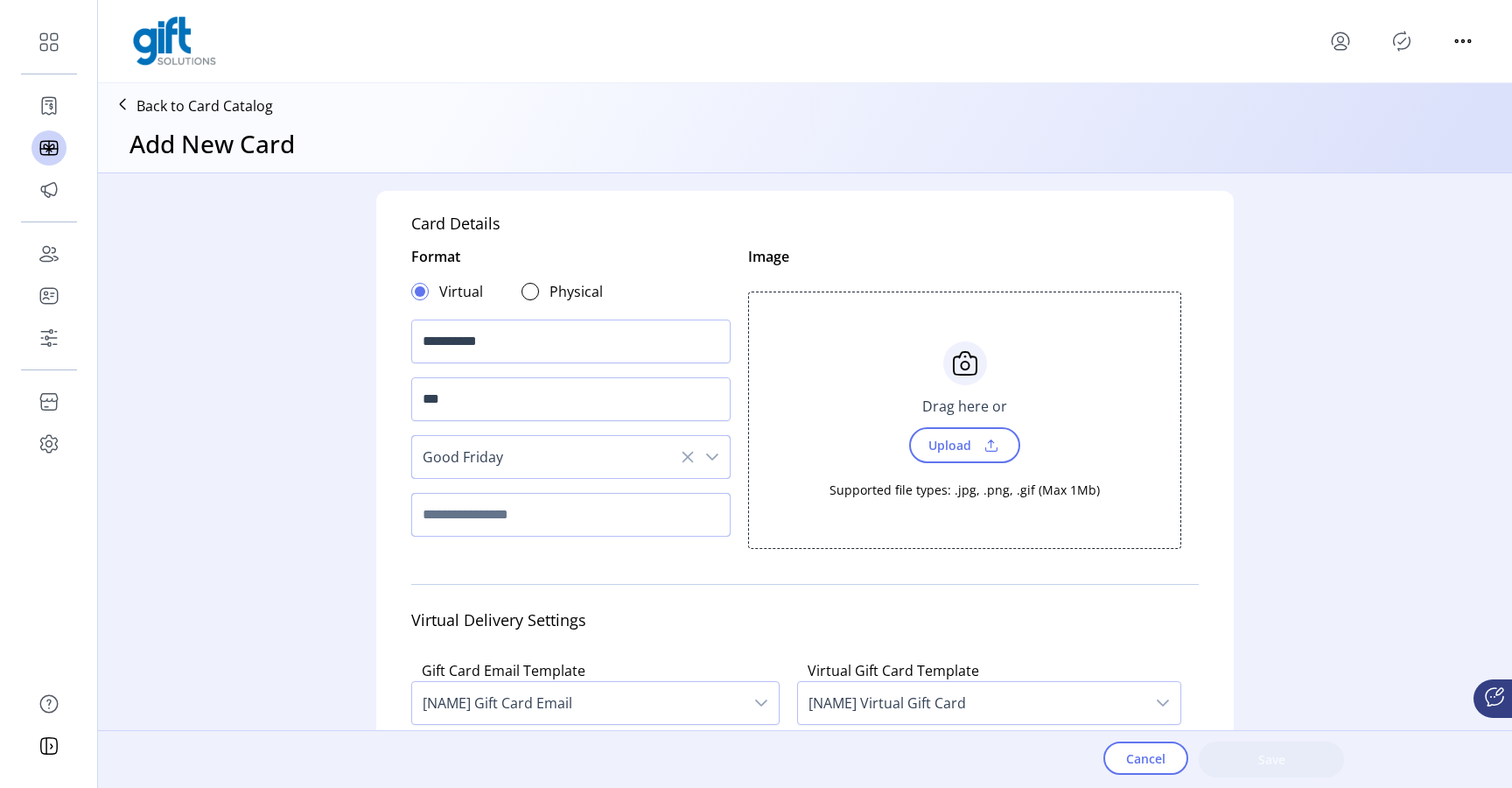 click 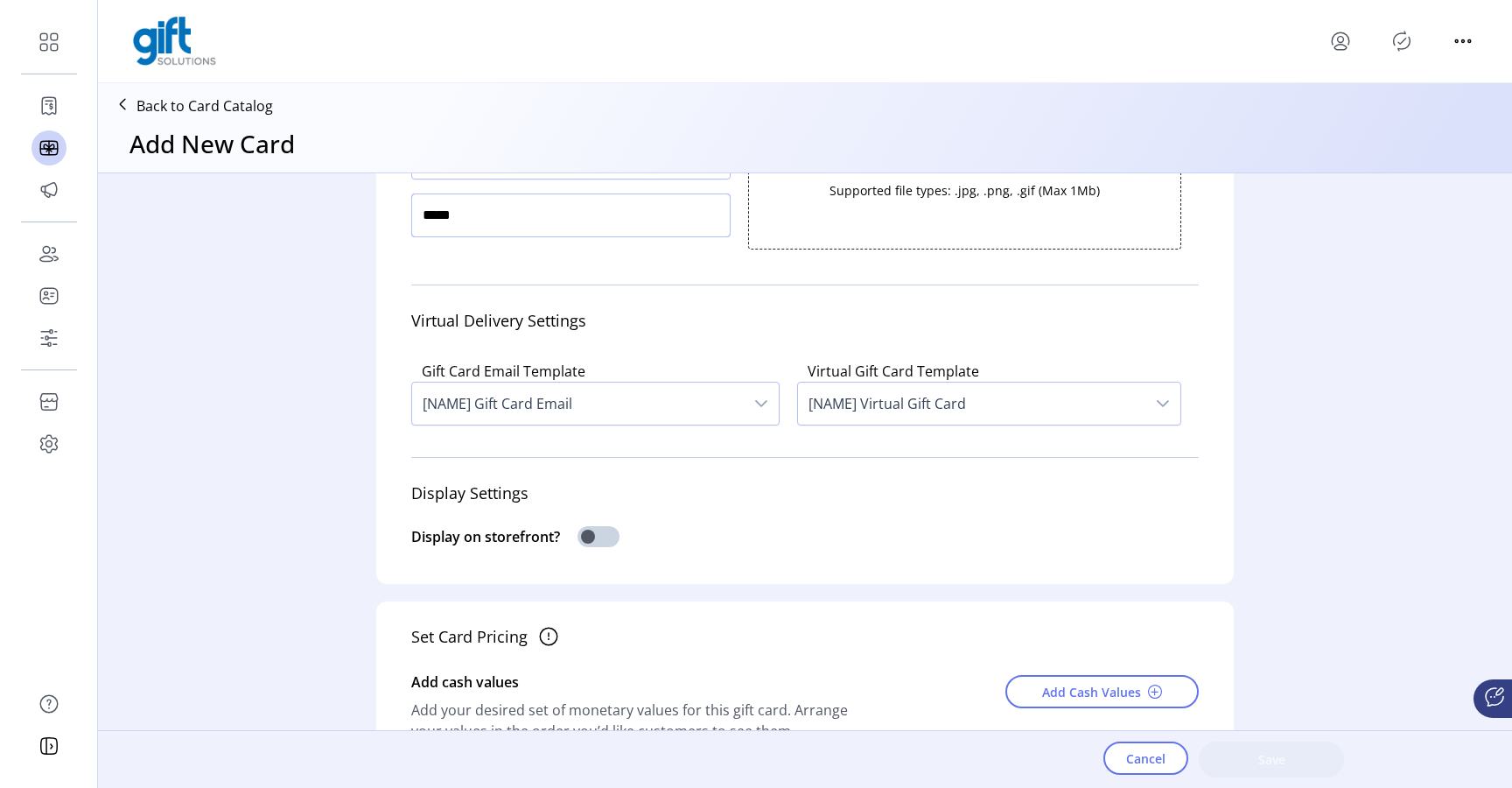 scroll, scrollTop: 438, scrollLeft: 0, axis: vertical 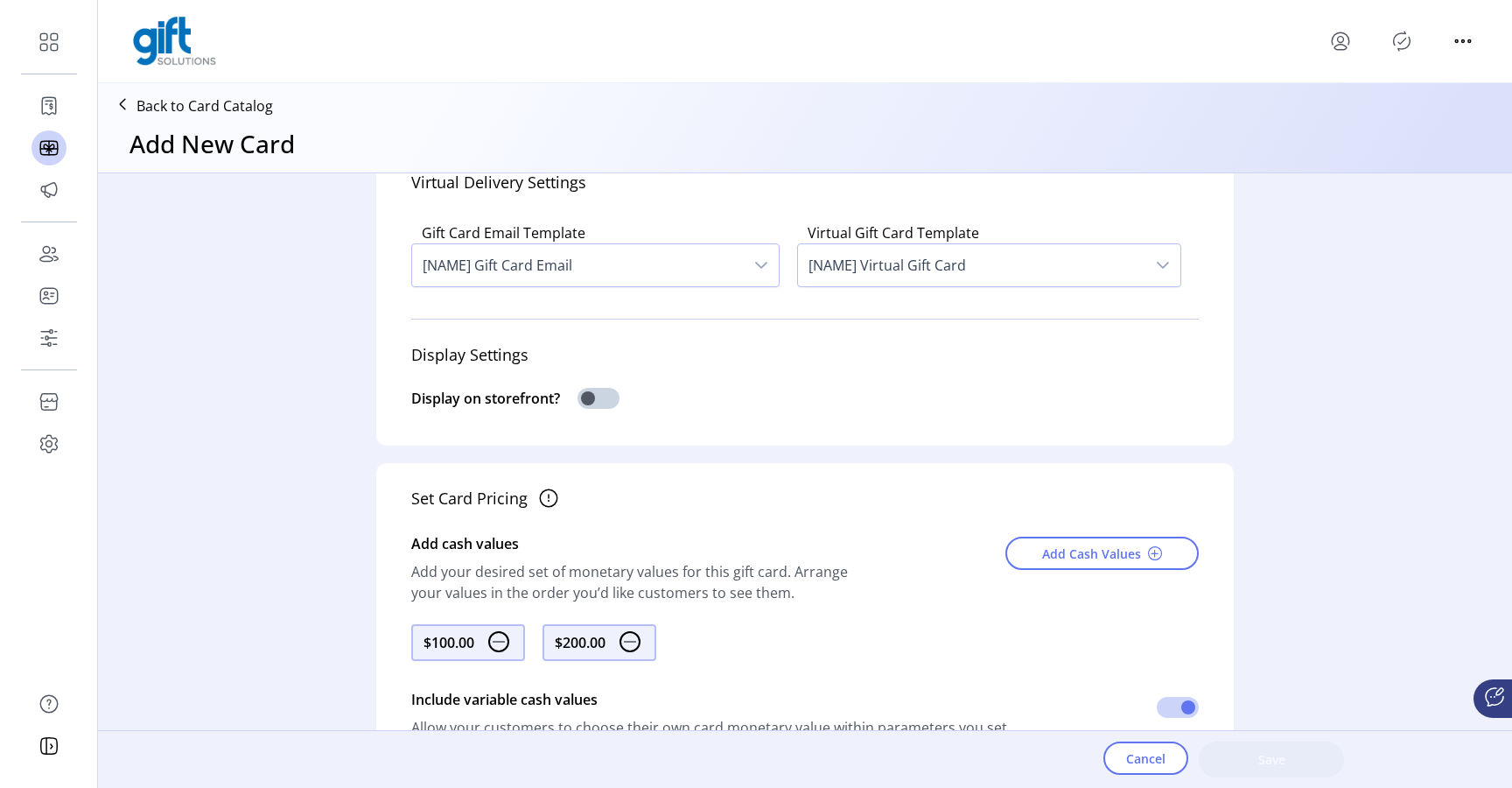 type on "*****" 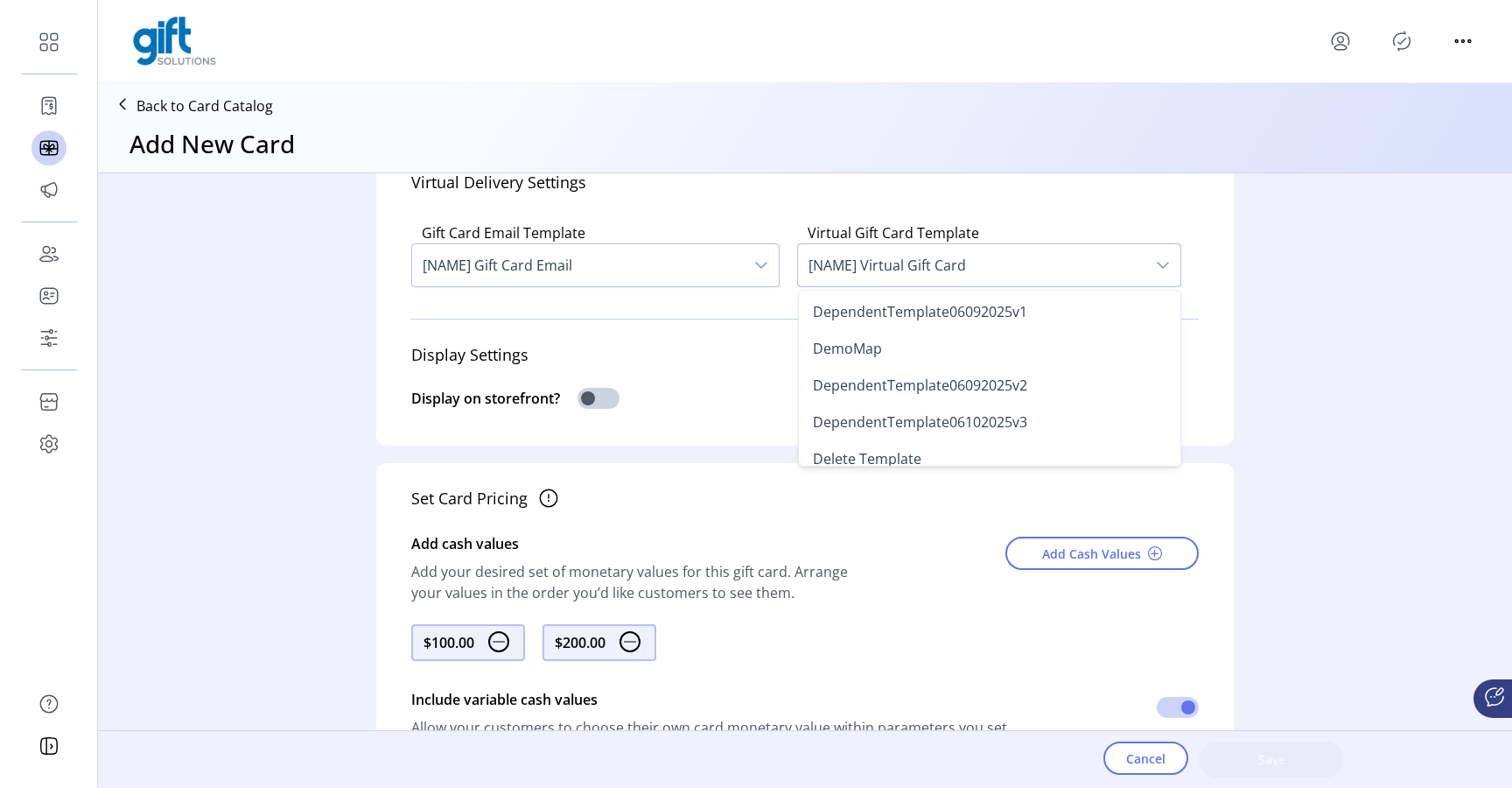 scroll, scrollTop: 47, scrollLeft: 0, axis: vertical 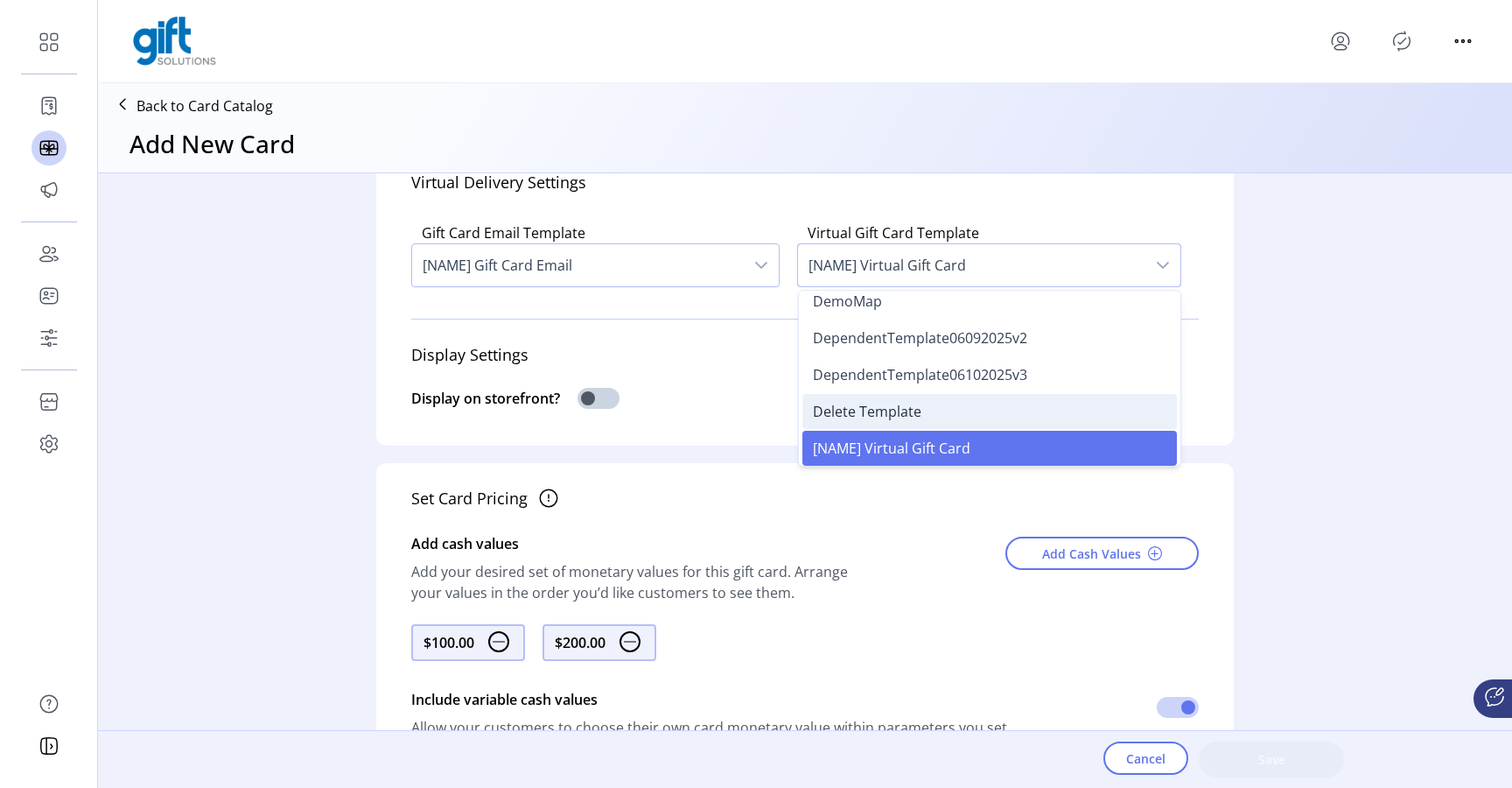 click on "Delete Template" at bounding box center [867, 412] 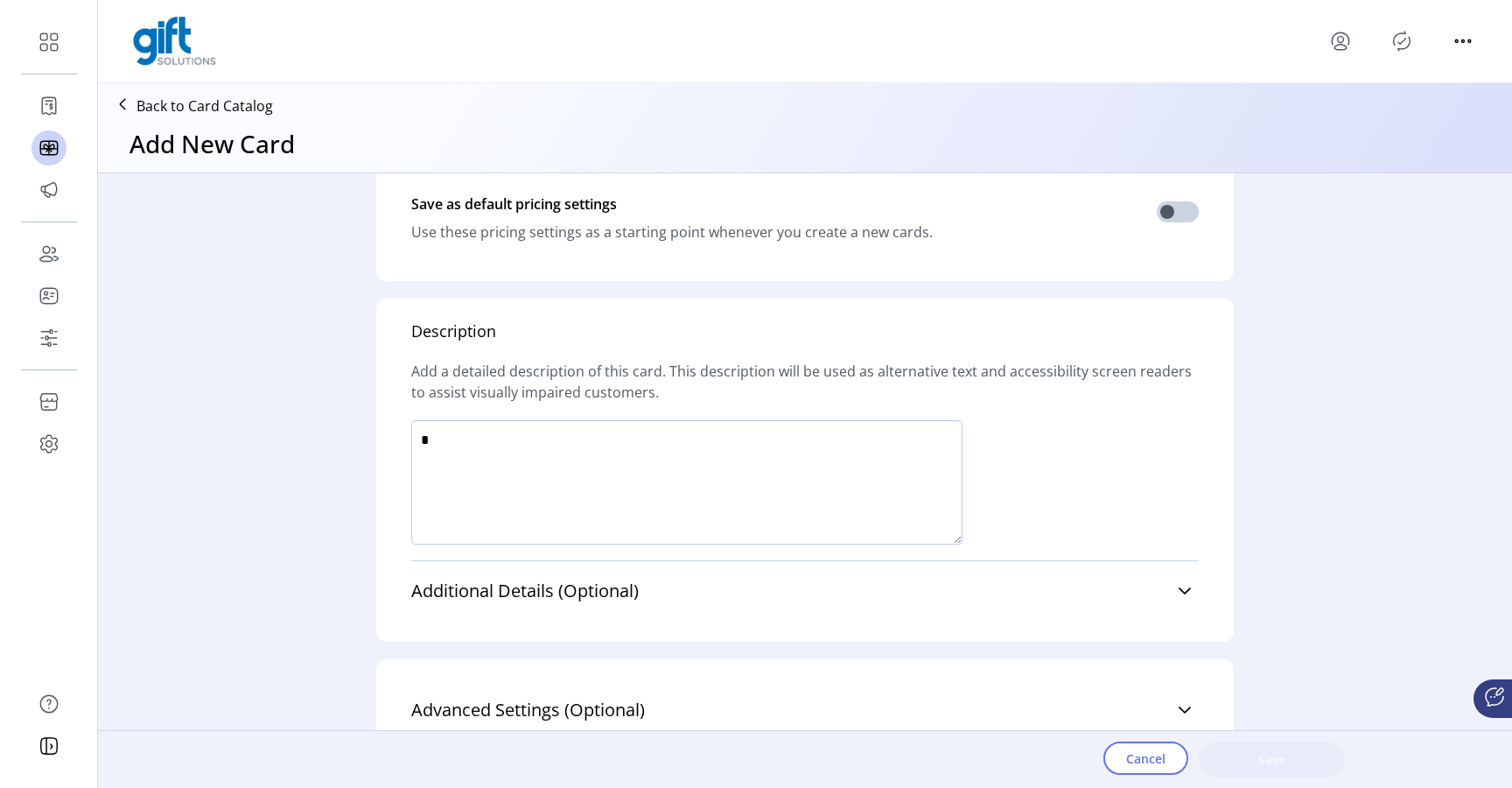 scroll, scrollTop: 1179, scrollLeft: 0, axis: vertical 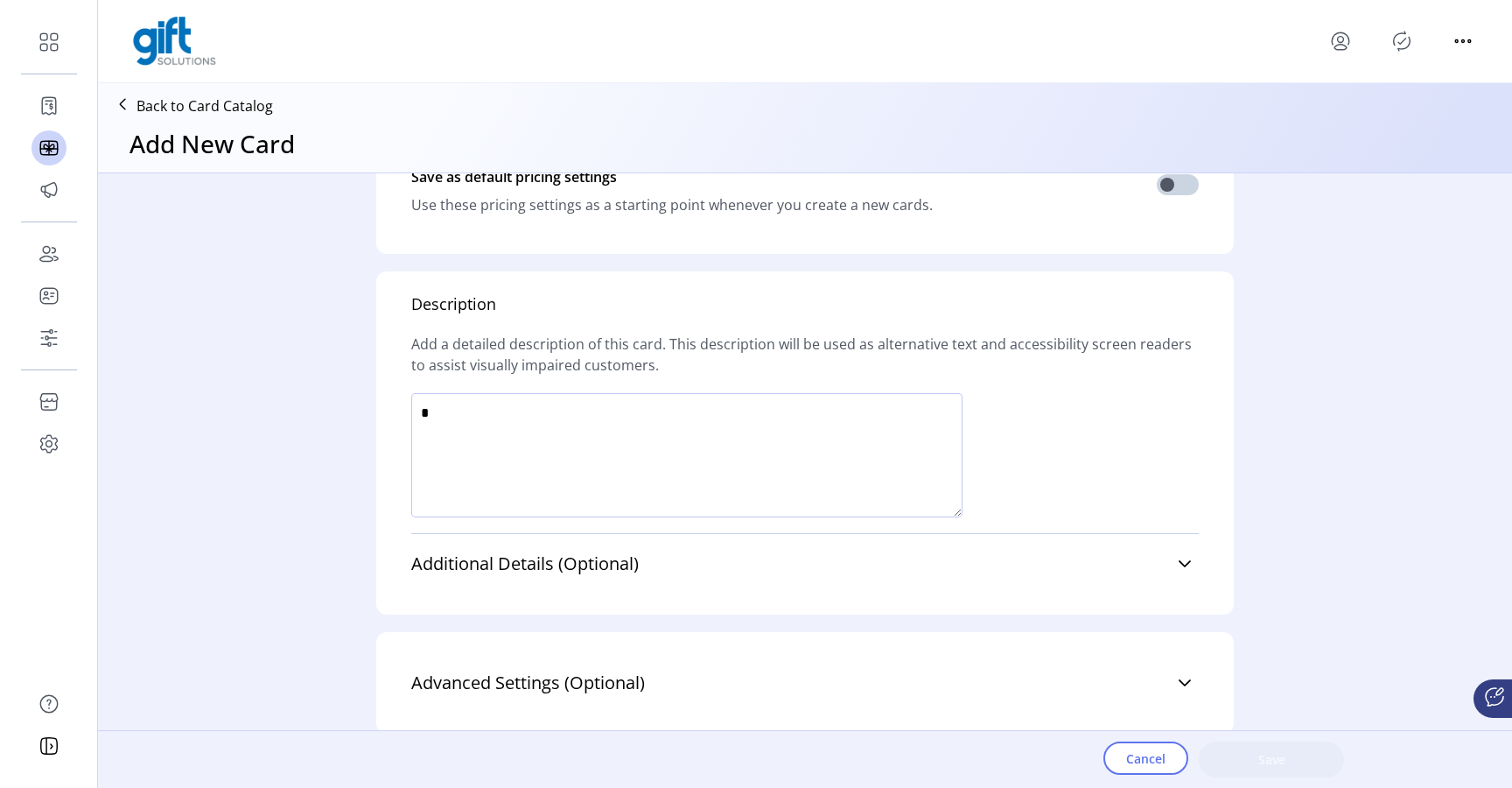 click 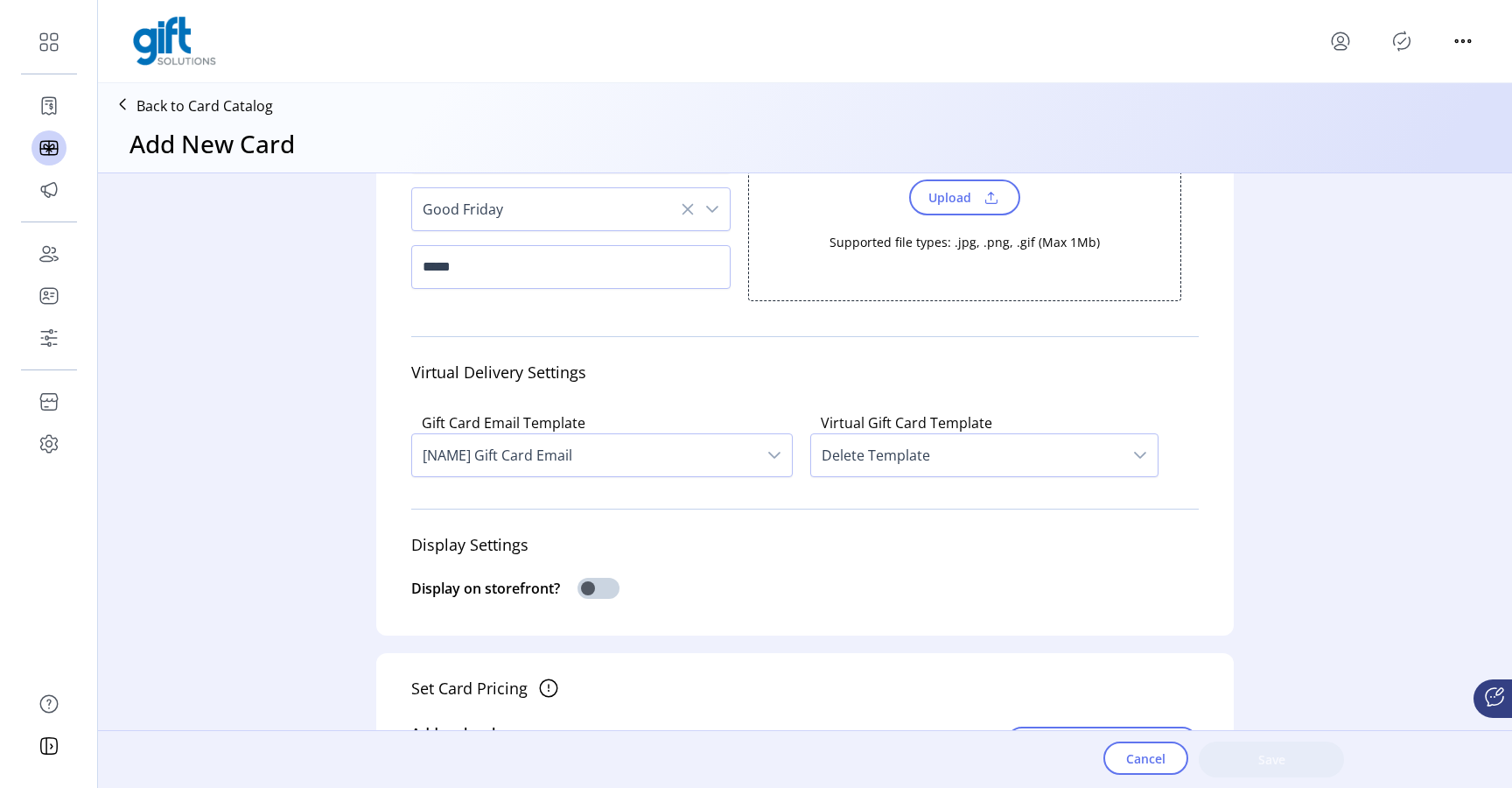 scroll, scrollTop: 0, scrollLeft: 0, axis: both 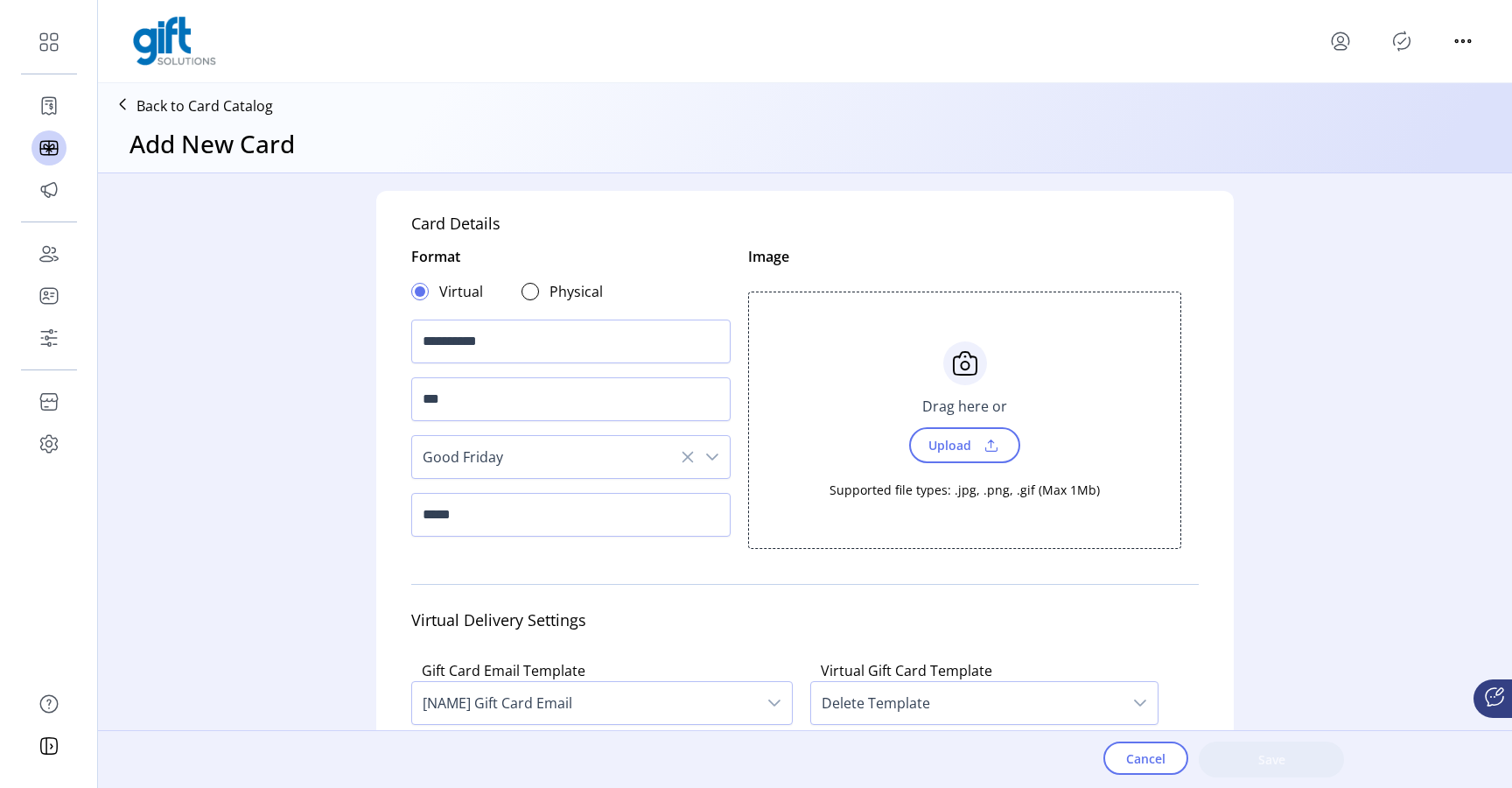 type on "*****" 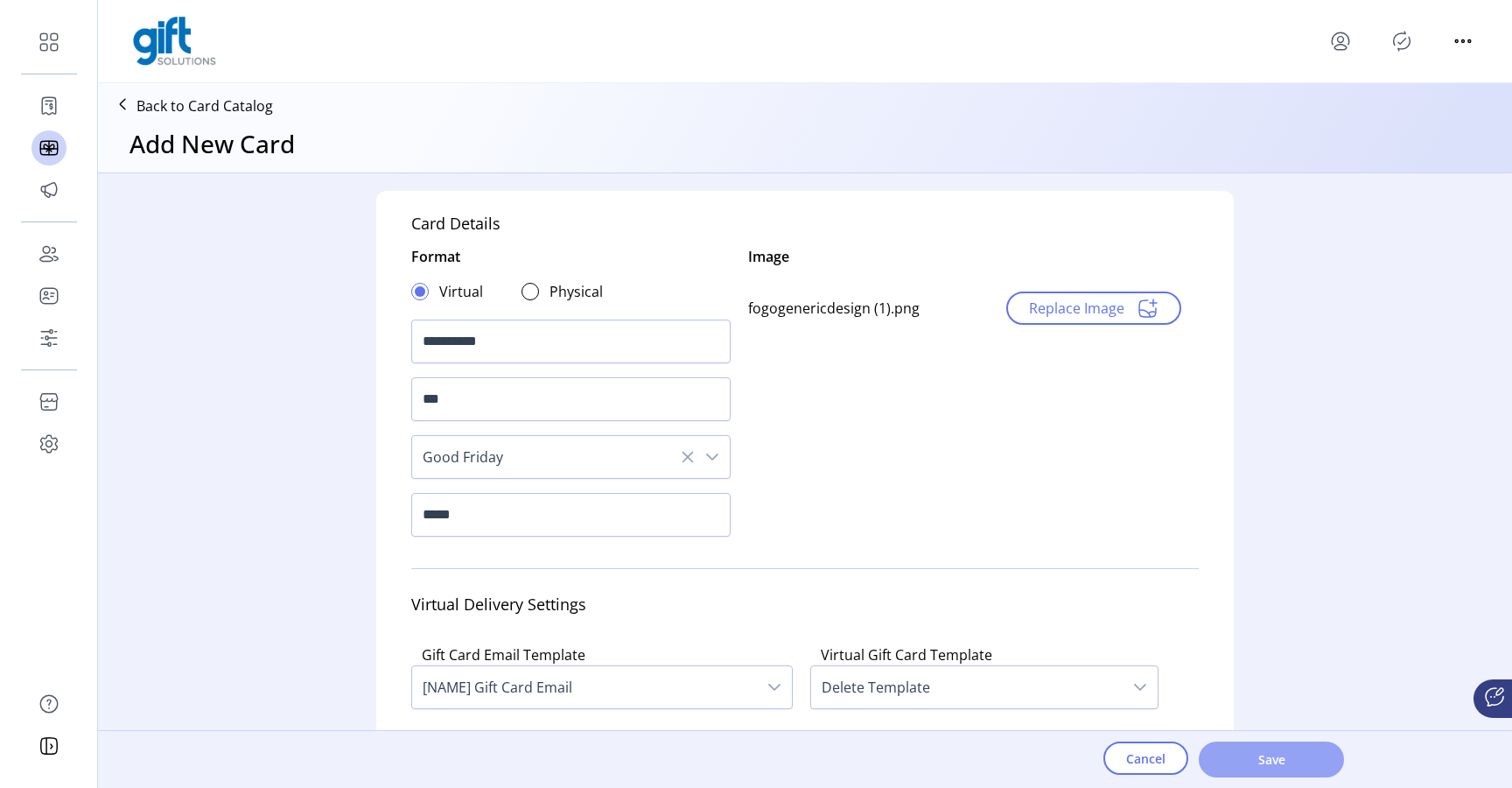 click on "Save" 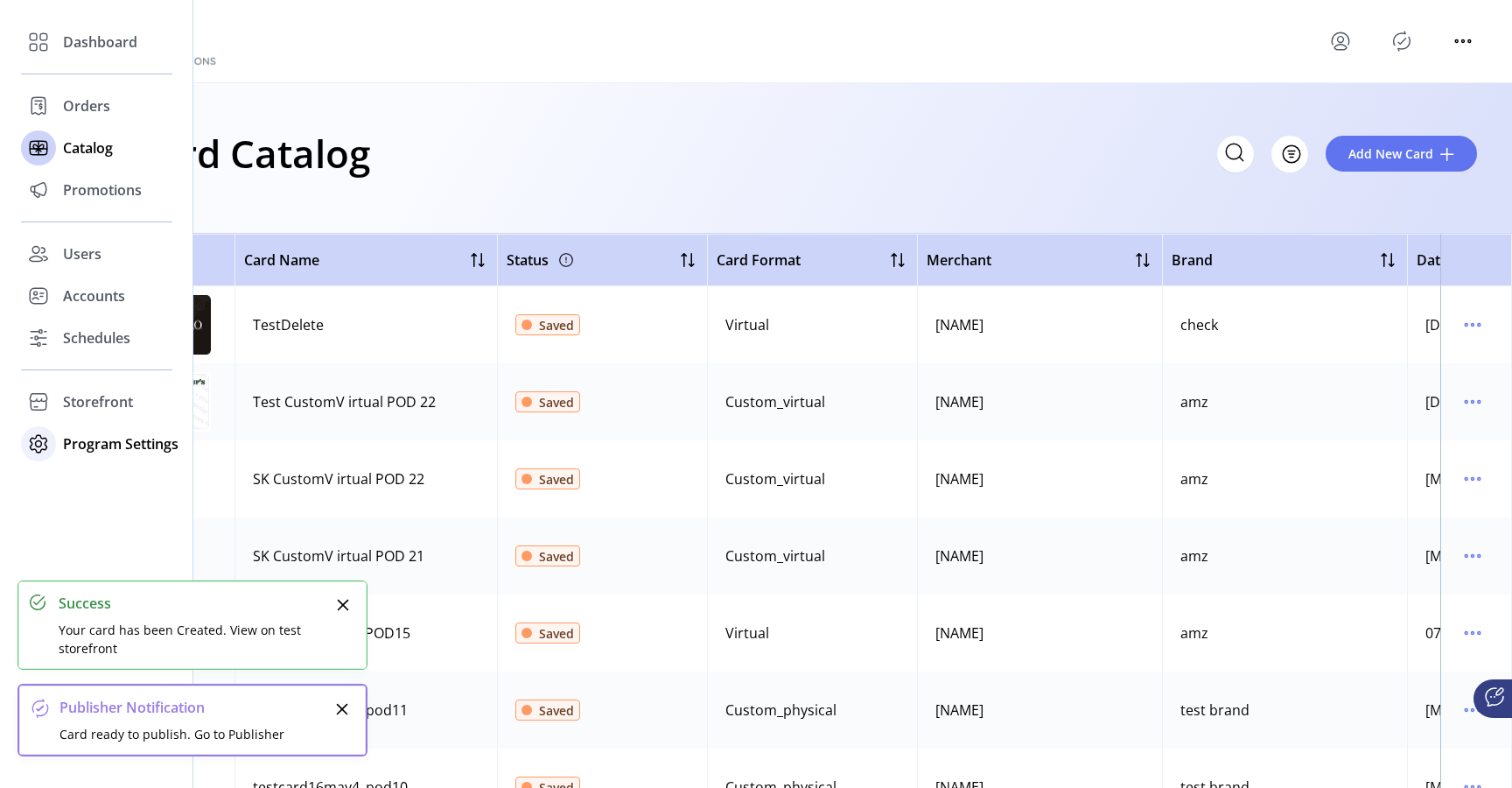 click on "Program Settings" 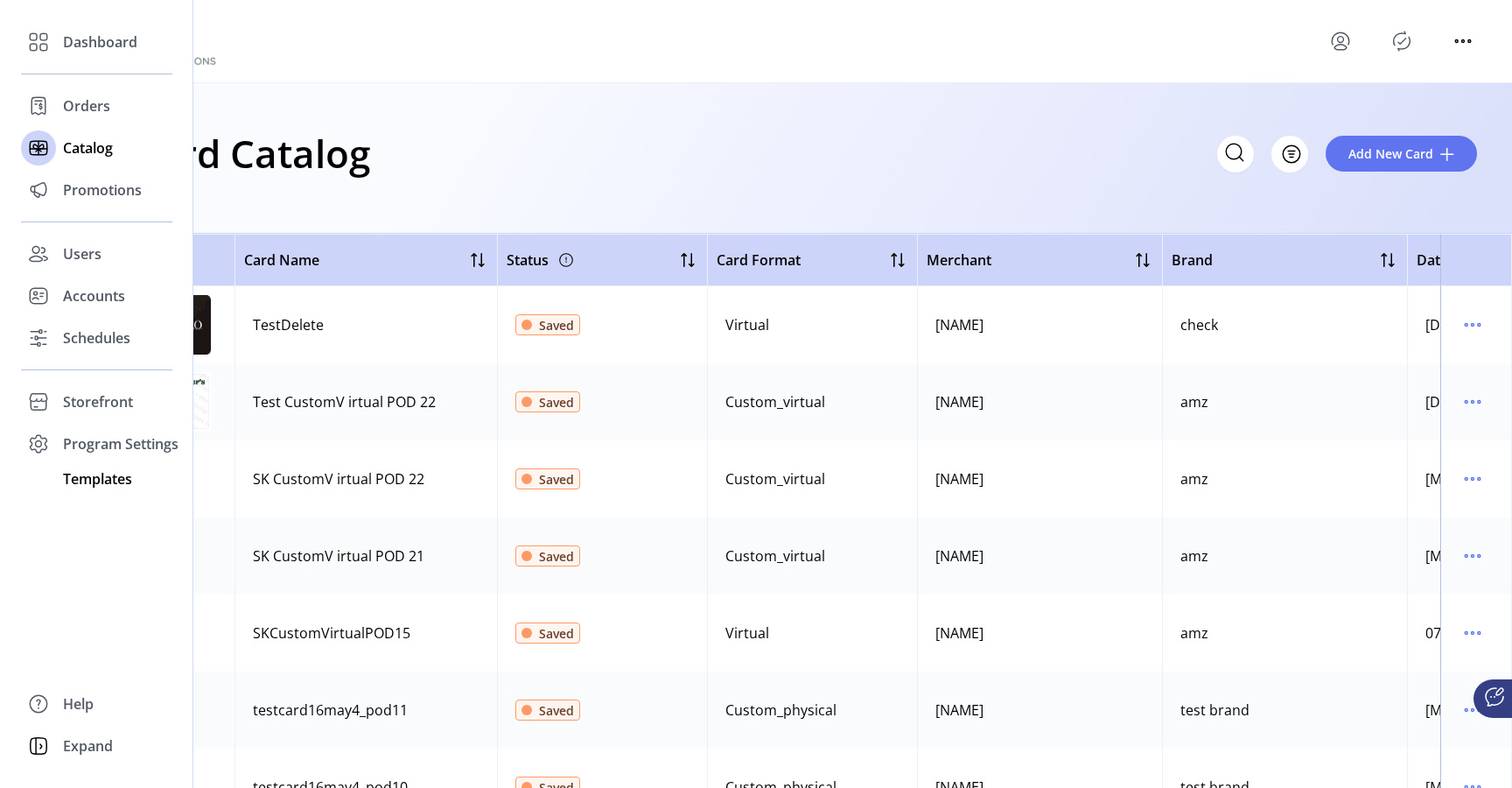 click on "Templates" 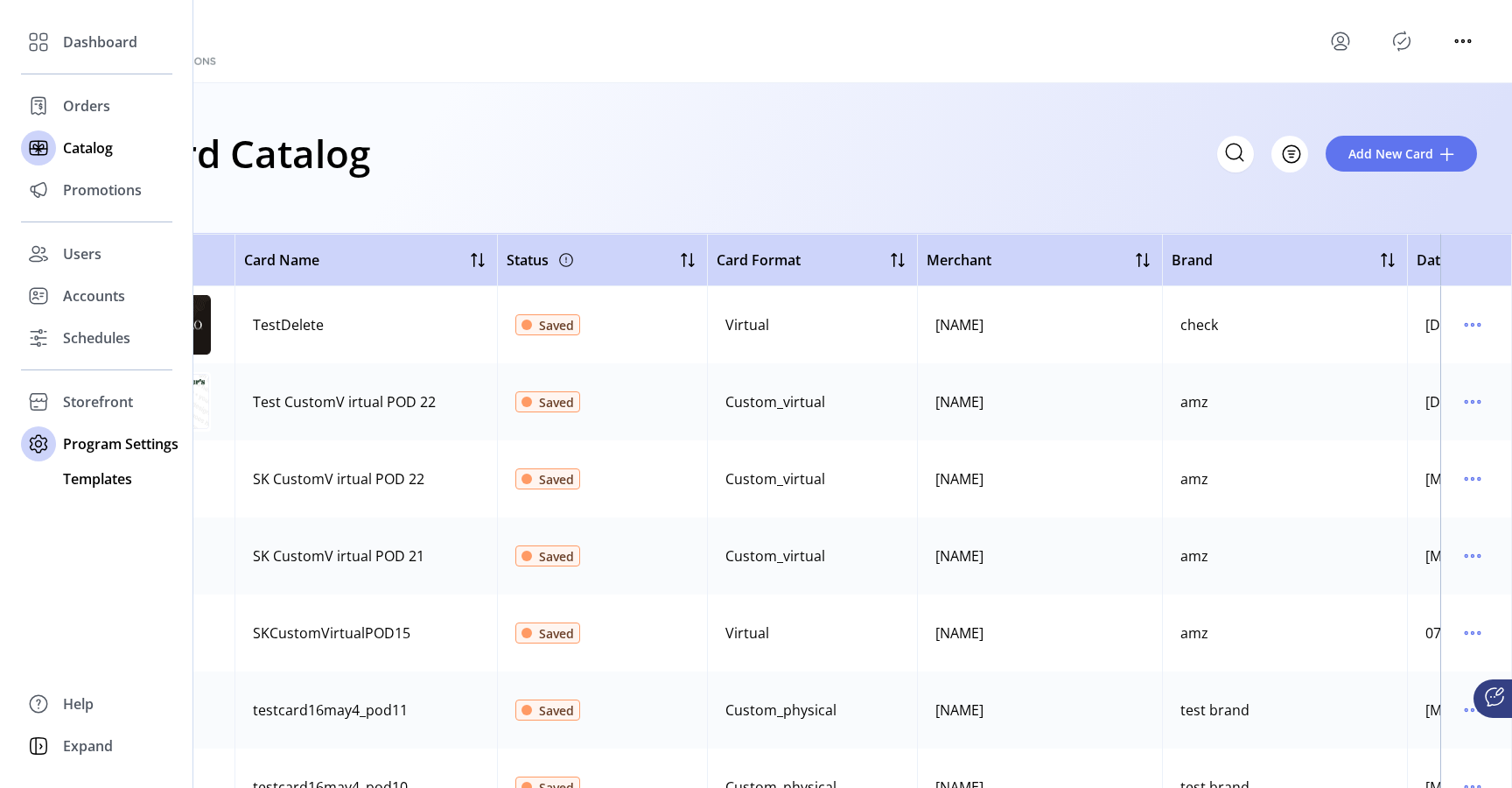 click on "Templates" 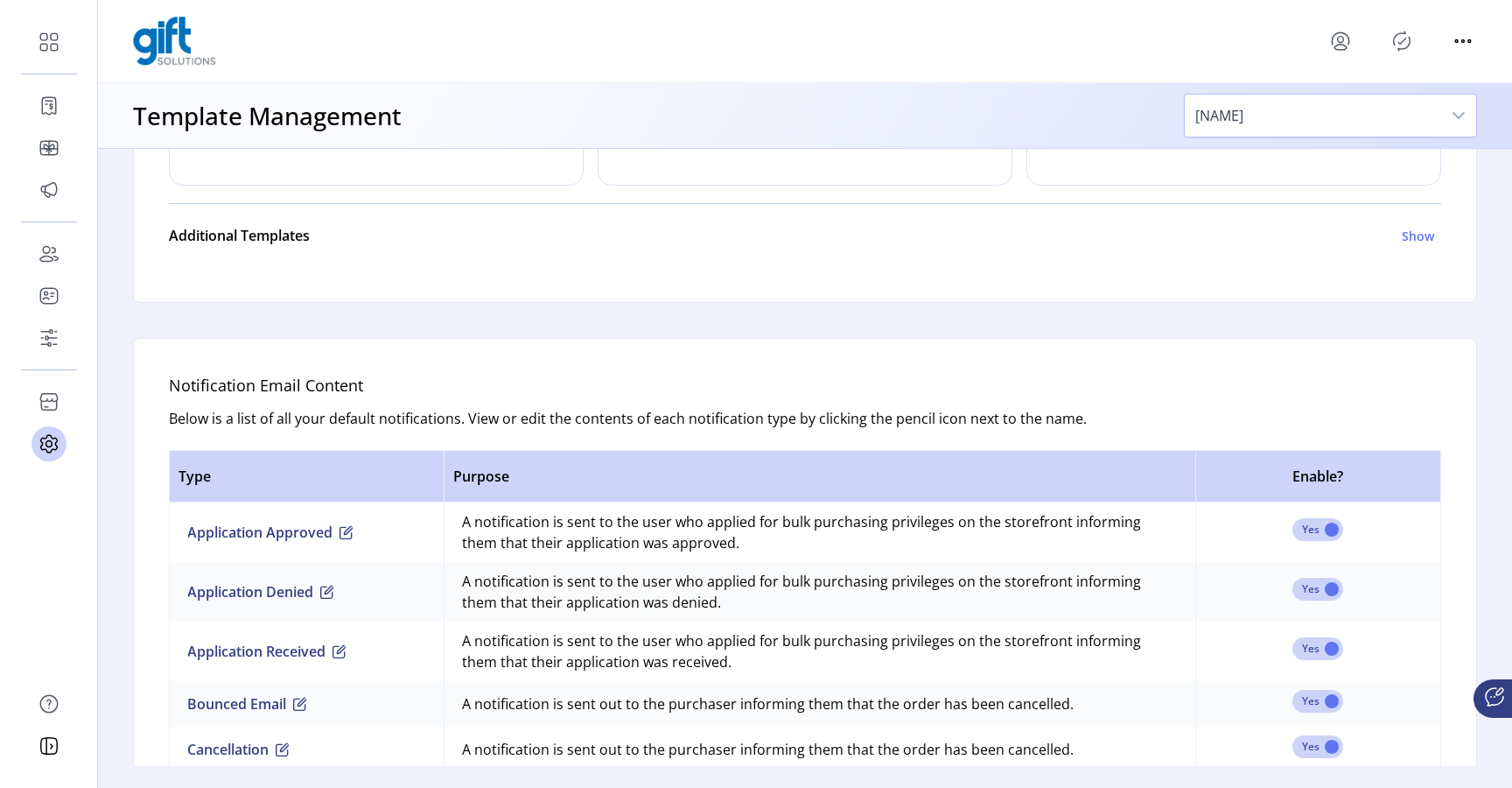 scroll, scrollTop: 806, scrollLeft: 0, axis: vertical 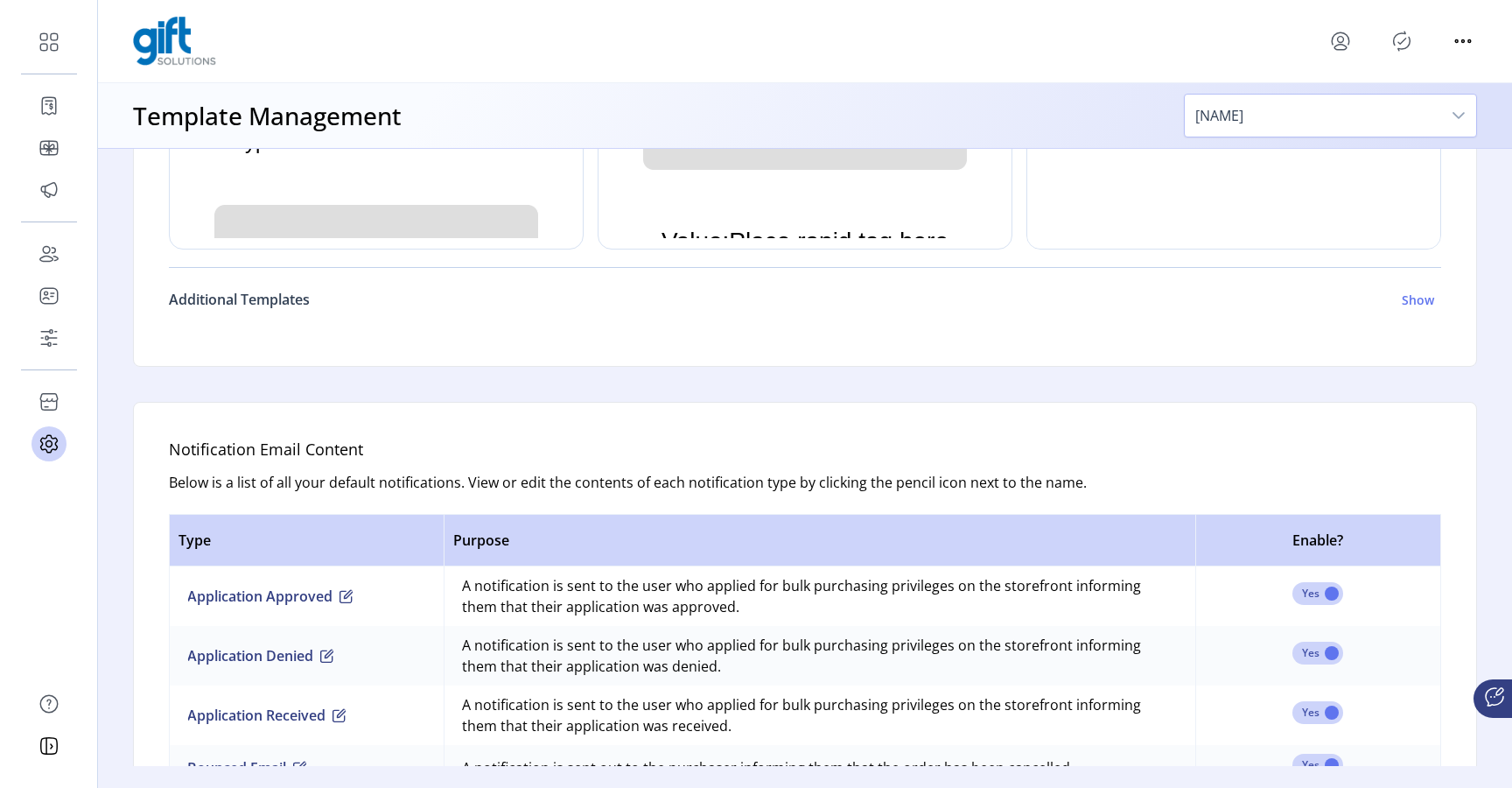 click on "Show" at bounding box center (1418, 299) 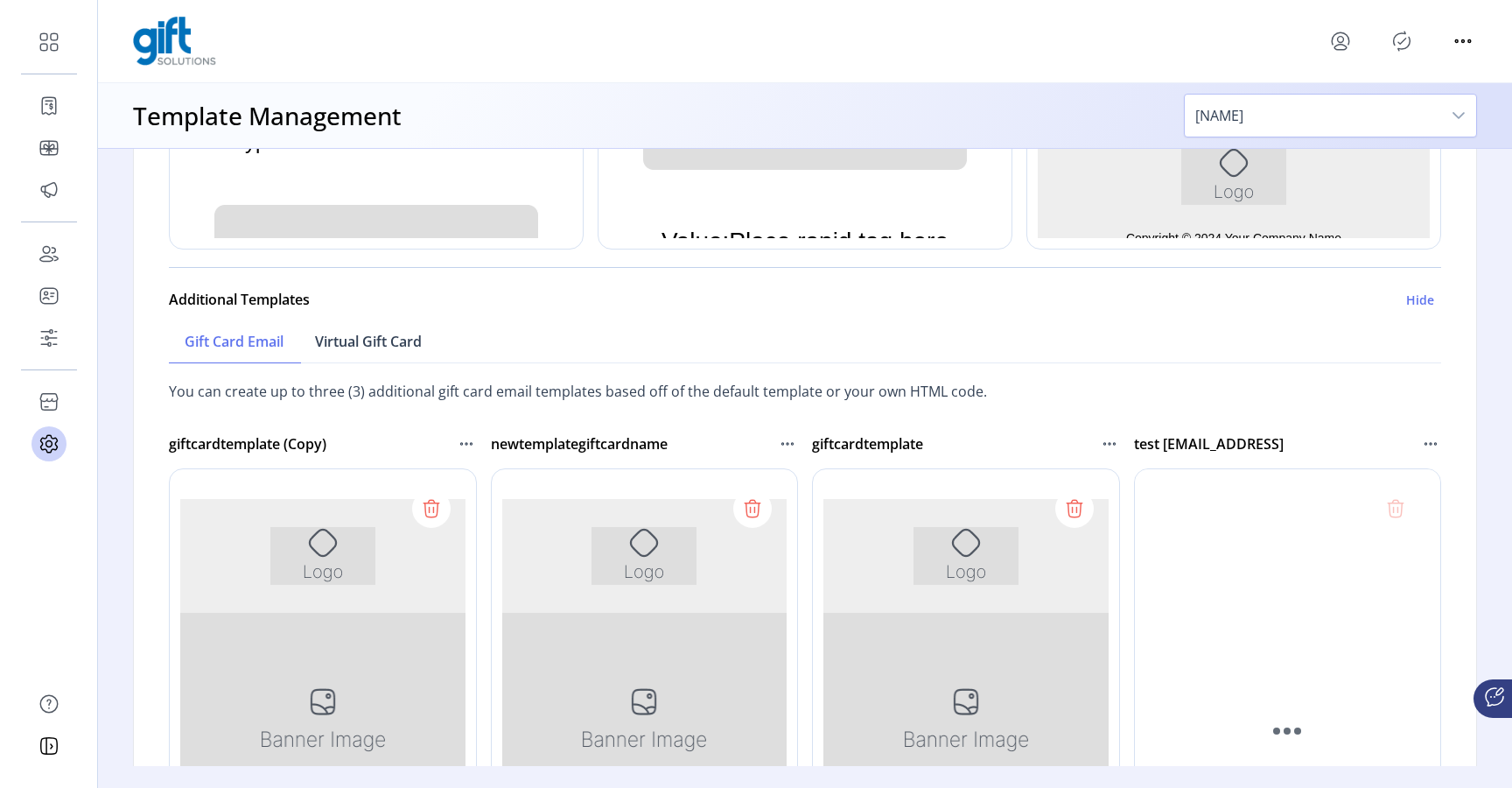 click on "Virtual Gift Card" at bounding box center [368, 341] 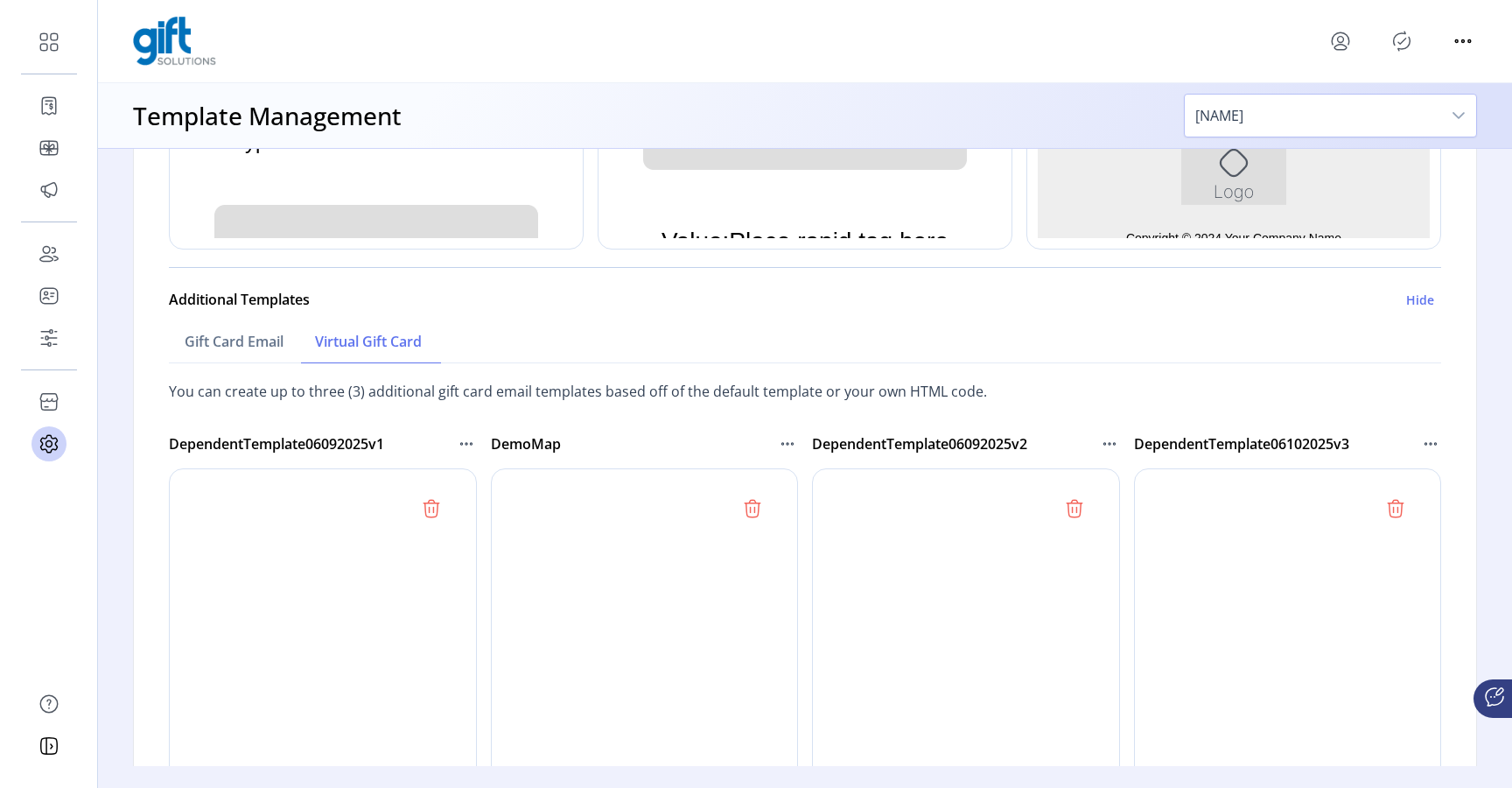 scroll, scrollTop: 0, scrollLeft: 0, axis: both 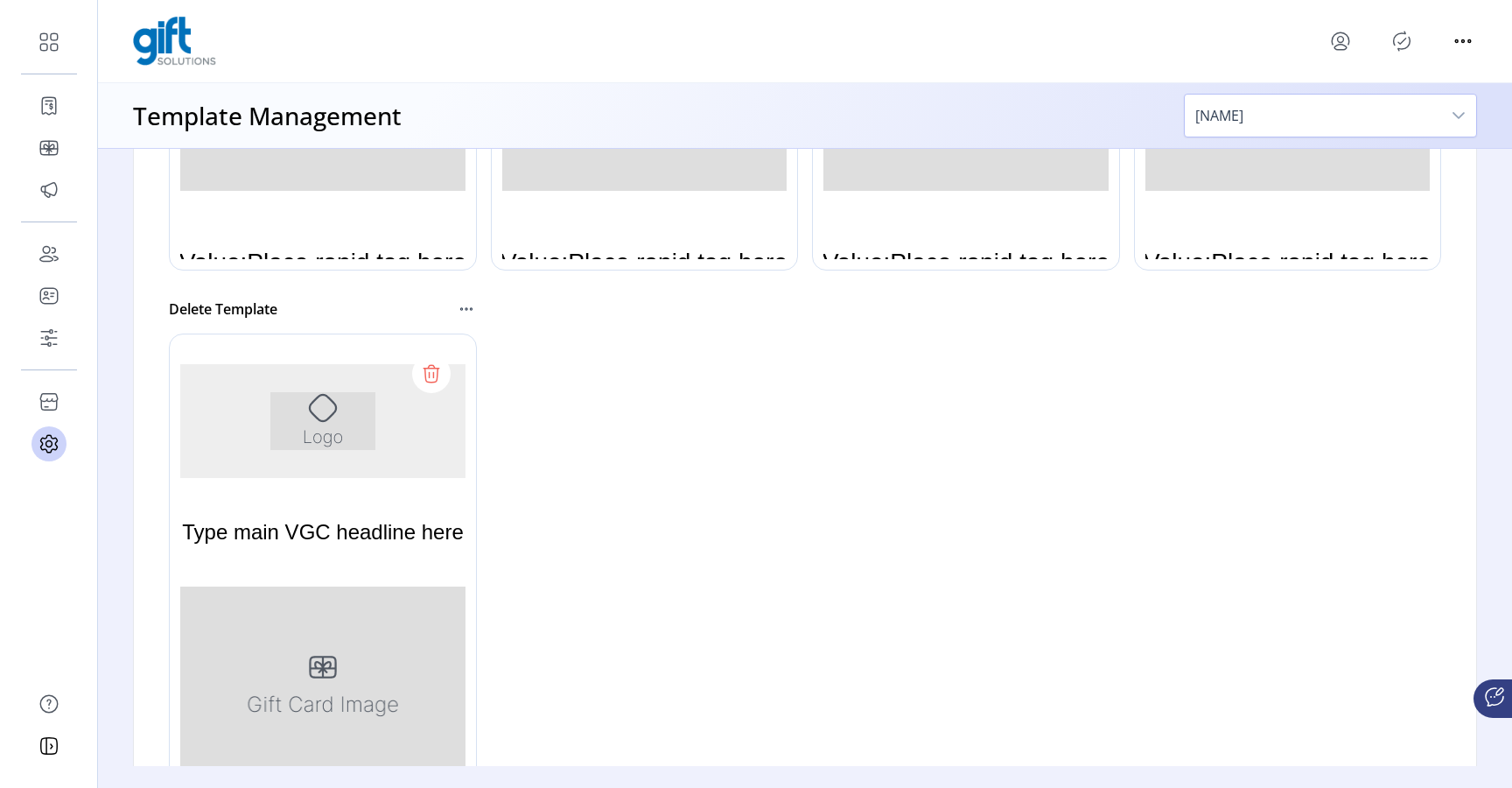 click 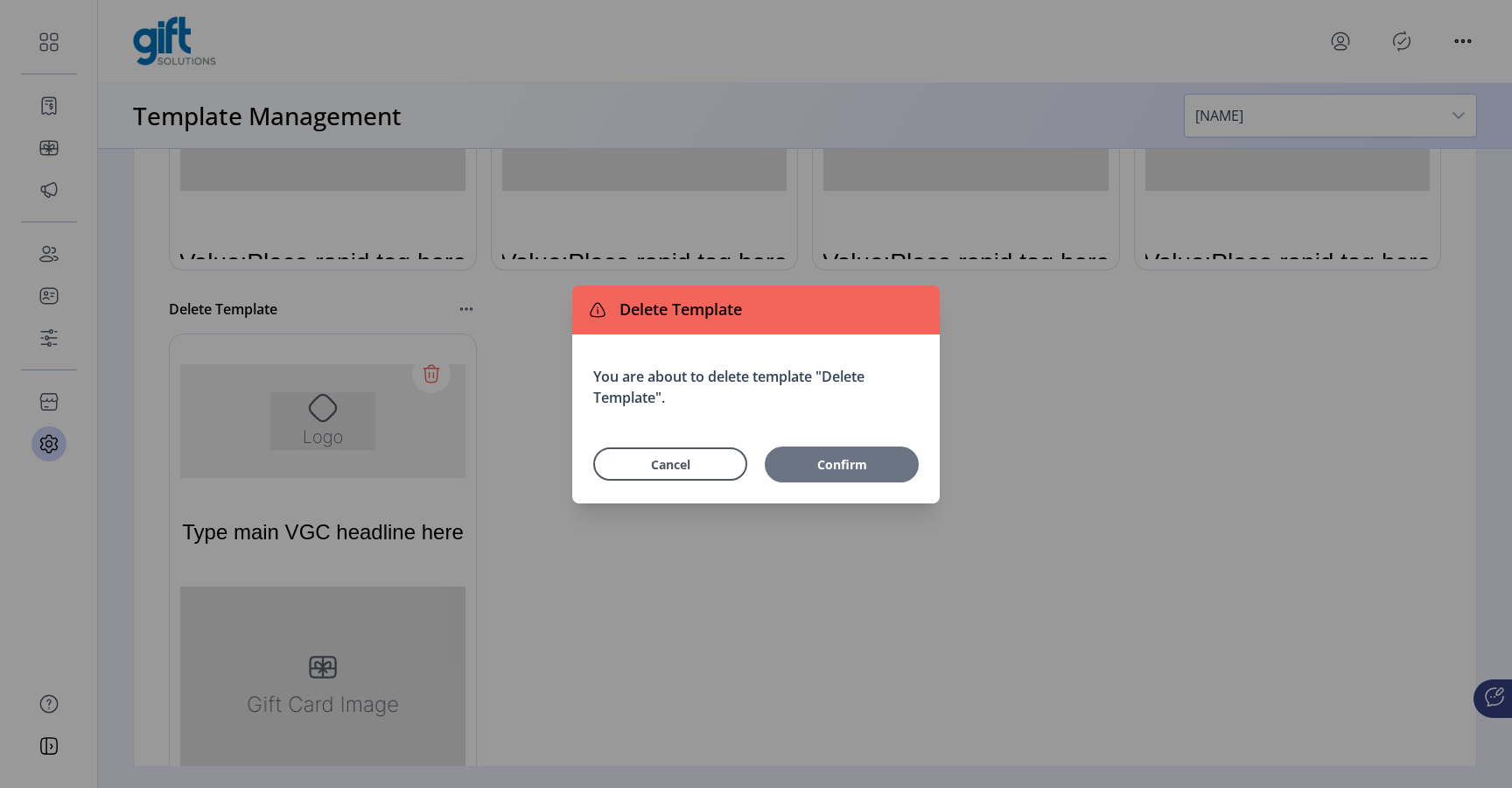 click on "Confirm" at bounding box center [842, 464] 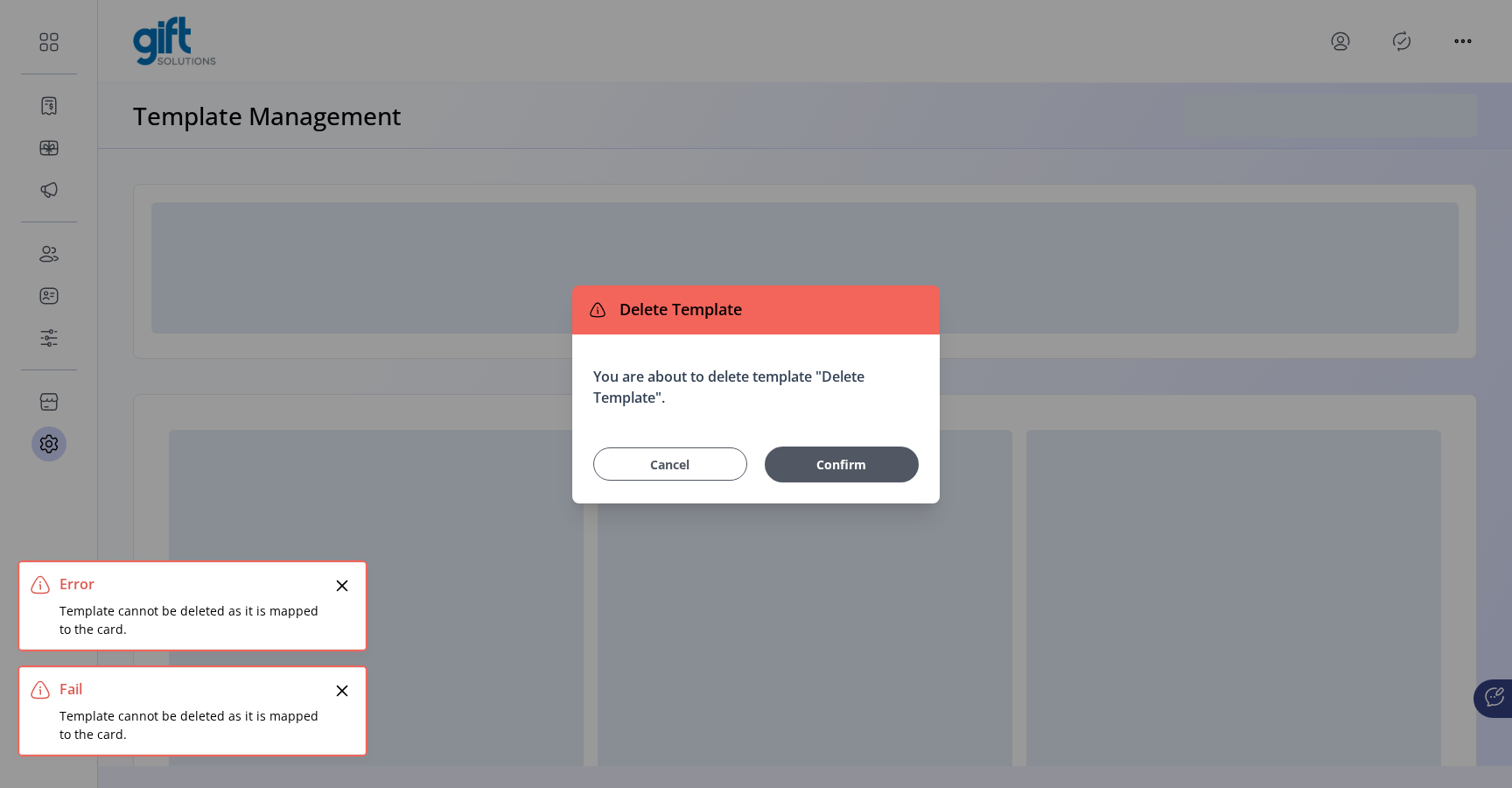 click on "Cancel" at bounding box center (670, 464) 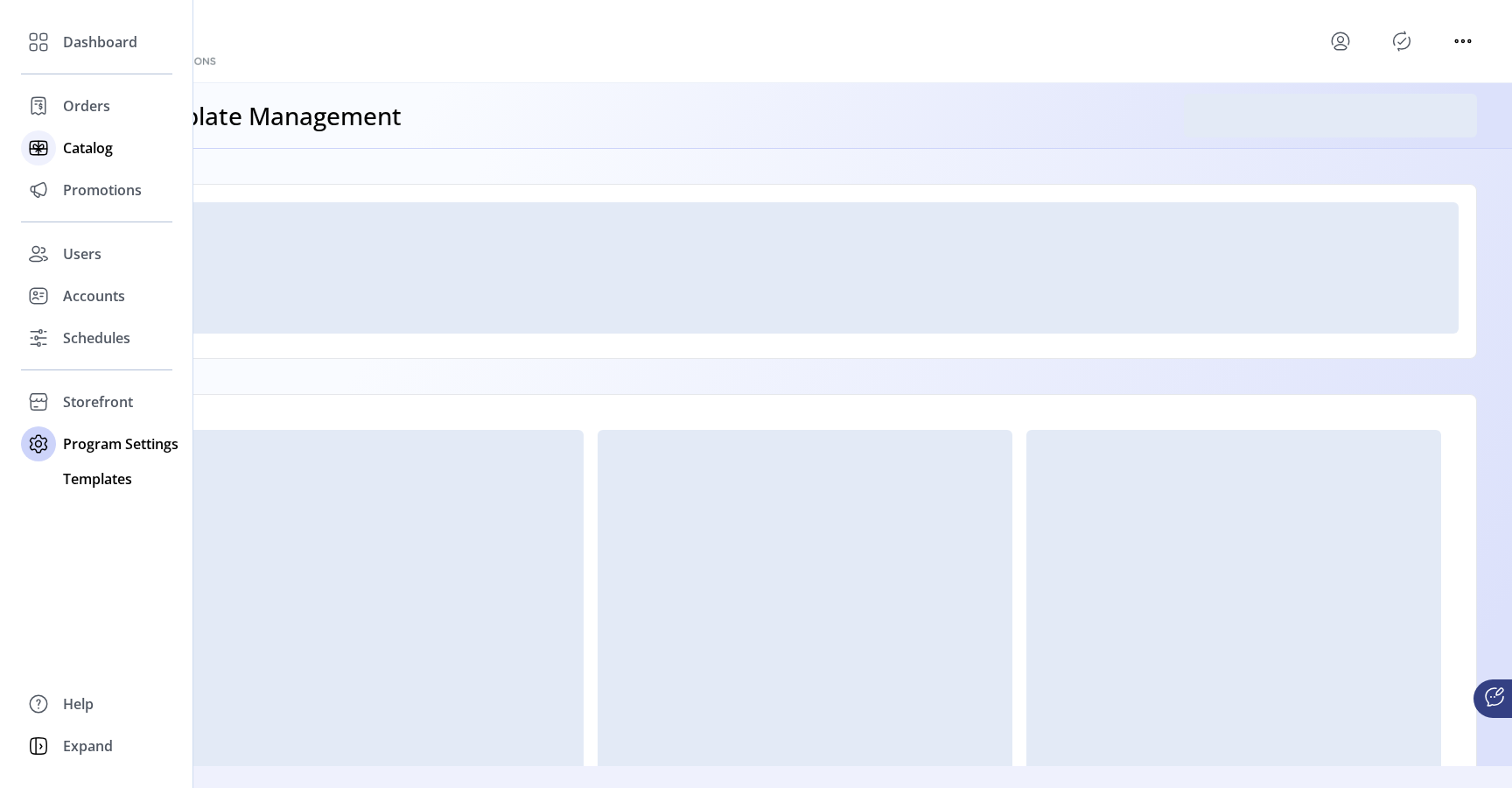 click on "Catalog" 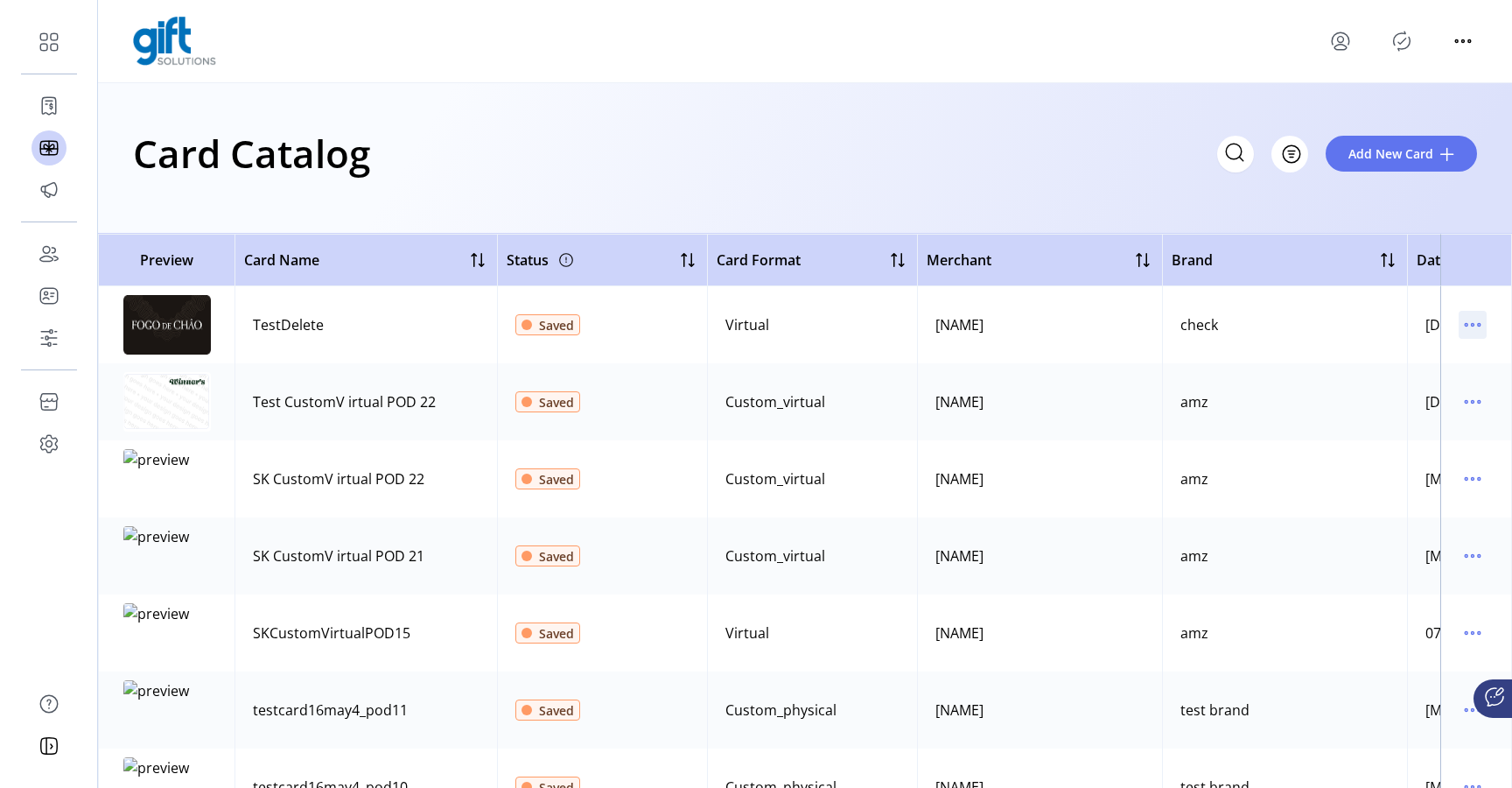 click 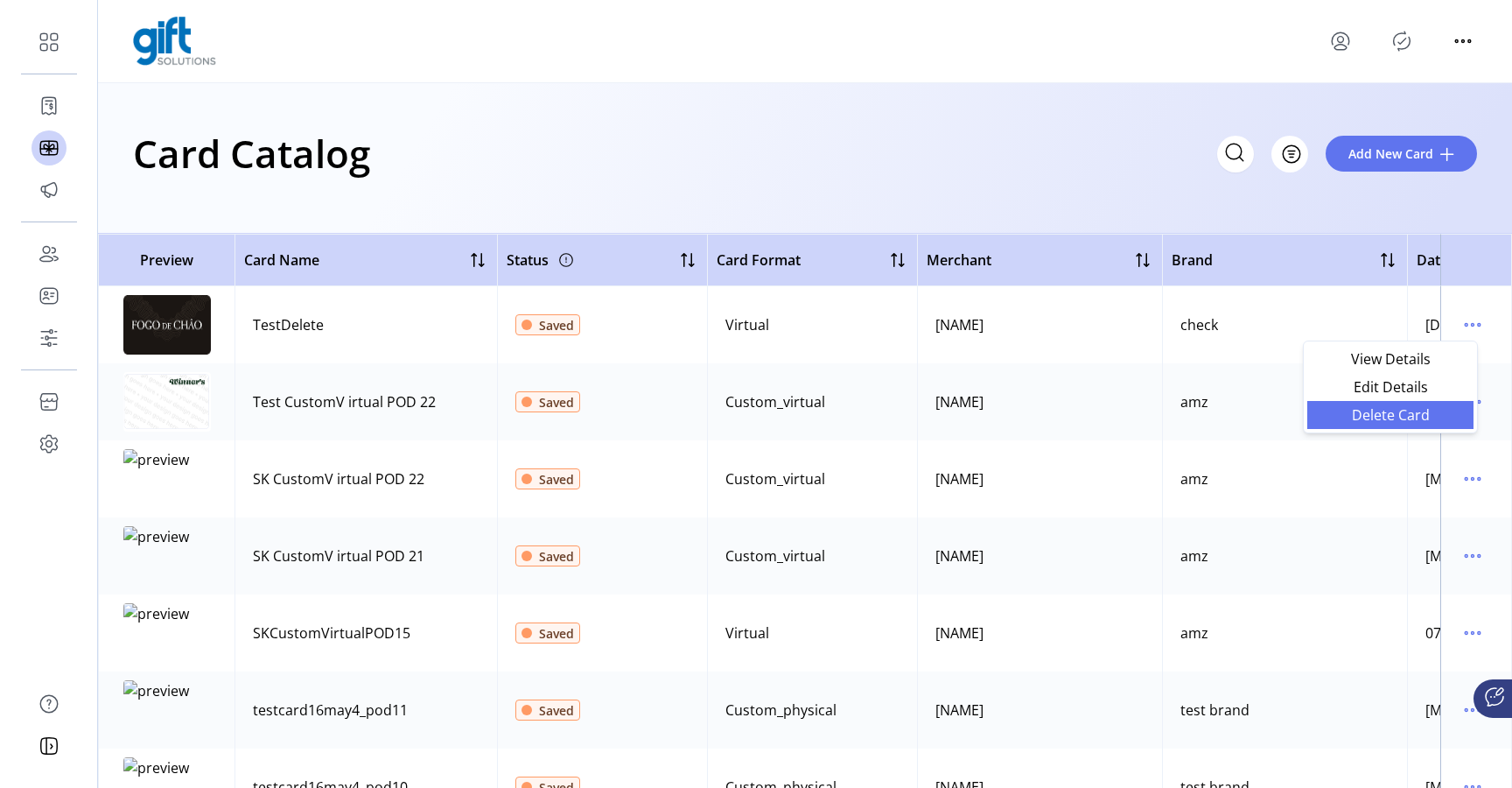 click on "Delete Card" at bounding box center [1390, 415] 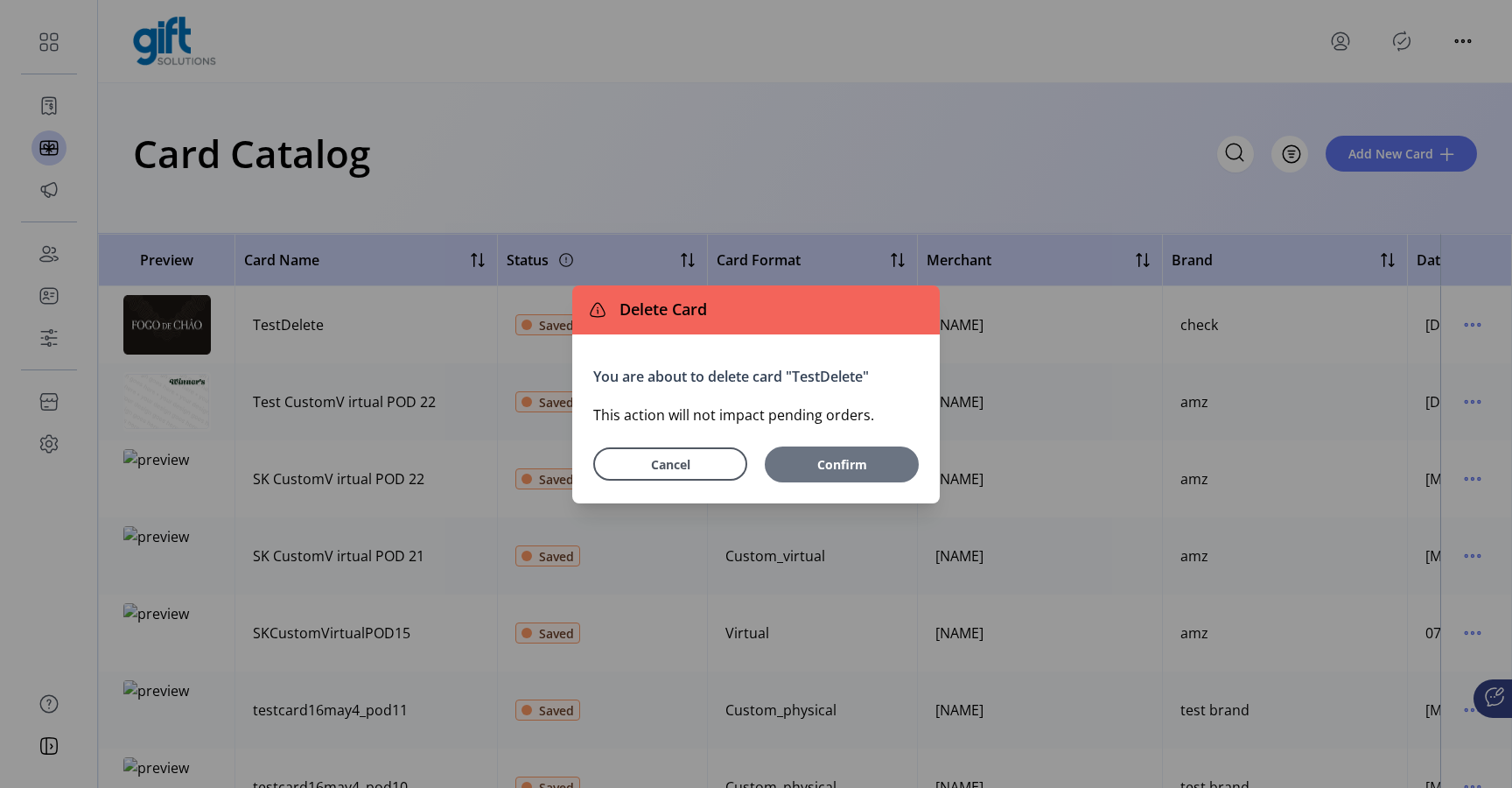 click on "Confirm" at bounding box center [842, 464] 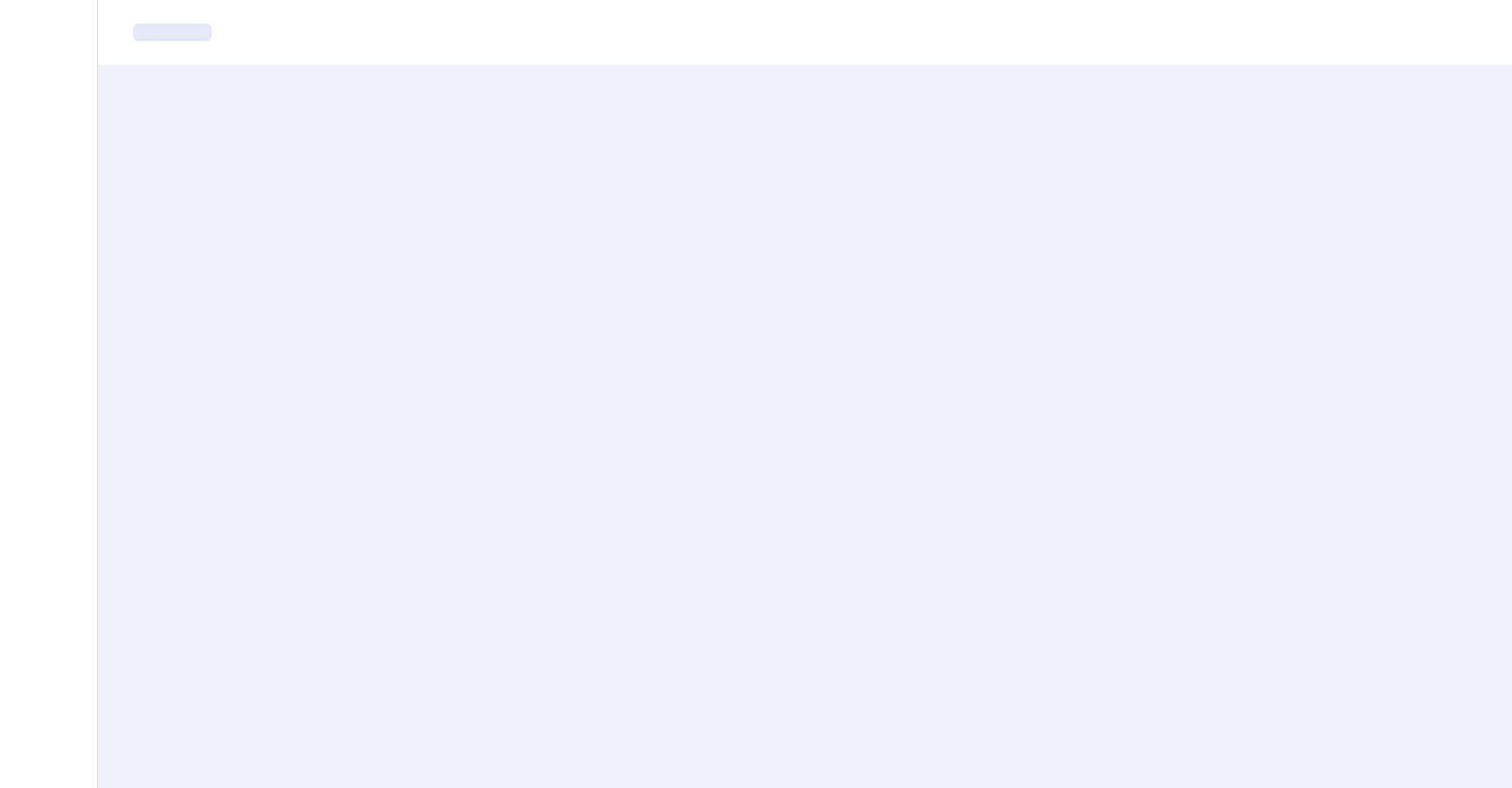 scroll, scrollTop: 0, scrollLeft: 0, axis: both 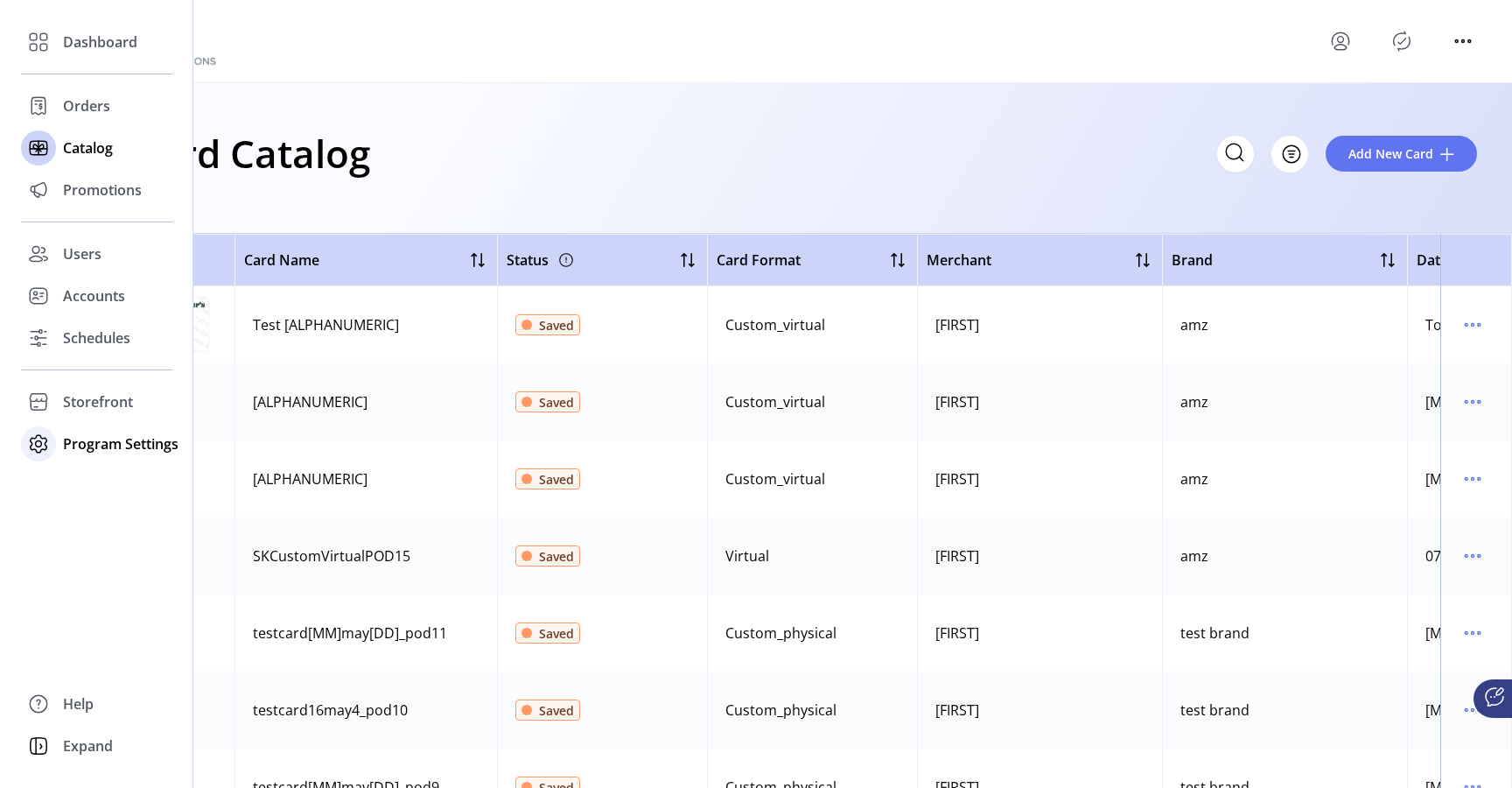 click on "Program Settings" 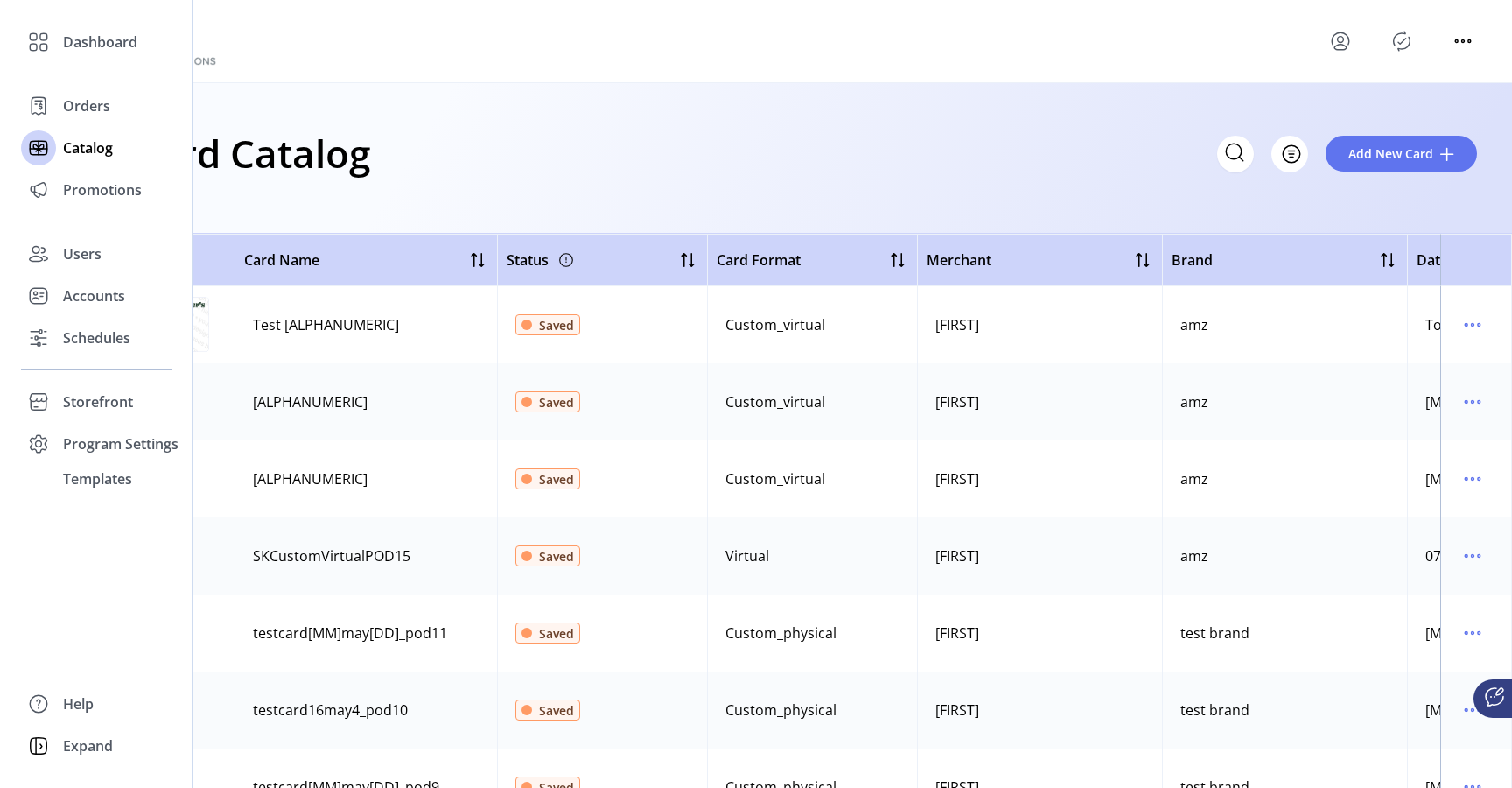 click on "Dashboard
Orders
Catalog
Promotions
Users
Accounts
Schedules
Storefront Configuration Styling
Program Settings Templates
Help
Expand" 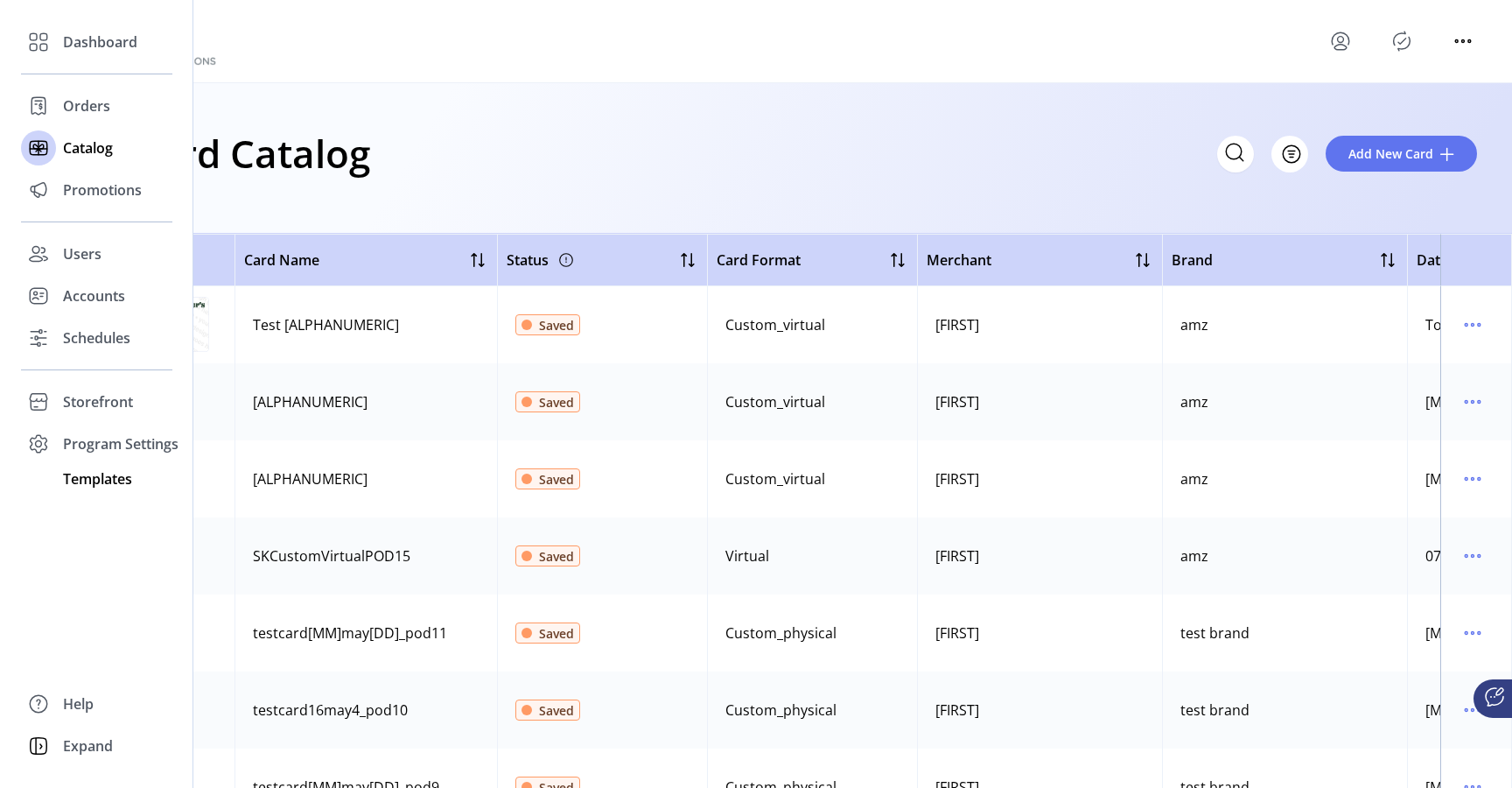 click on "Templates" 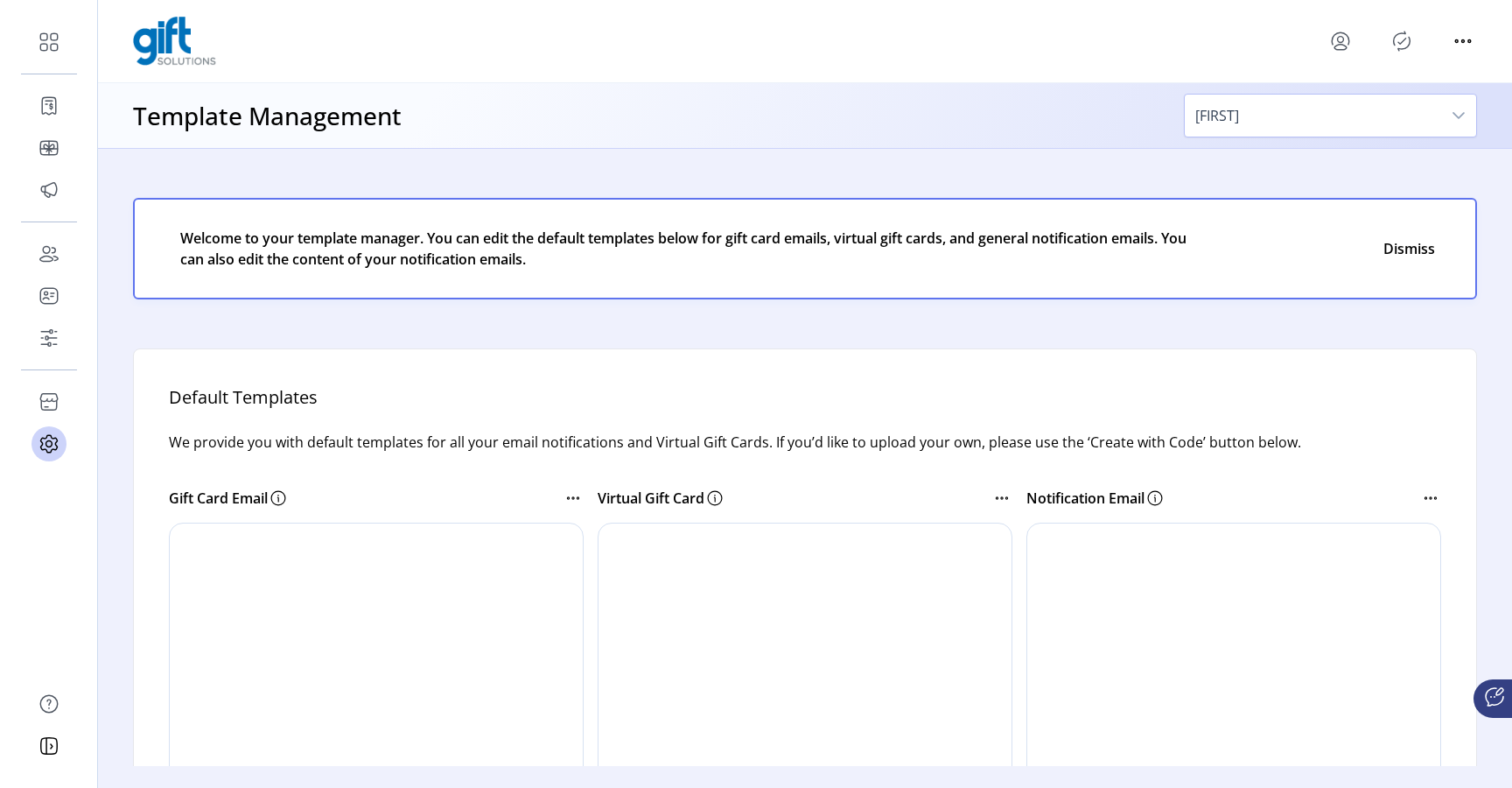 scroll, scrollTop: 0, scrollLeft: 0, axis: both 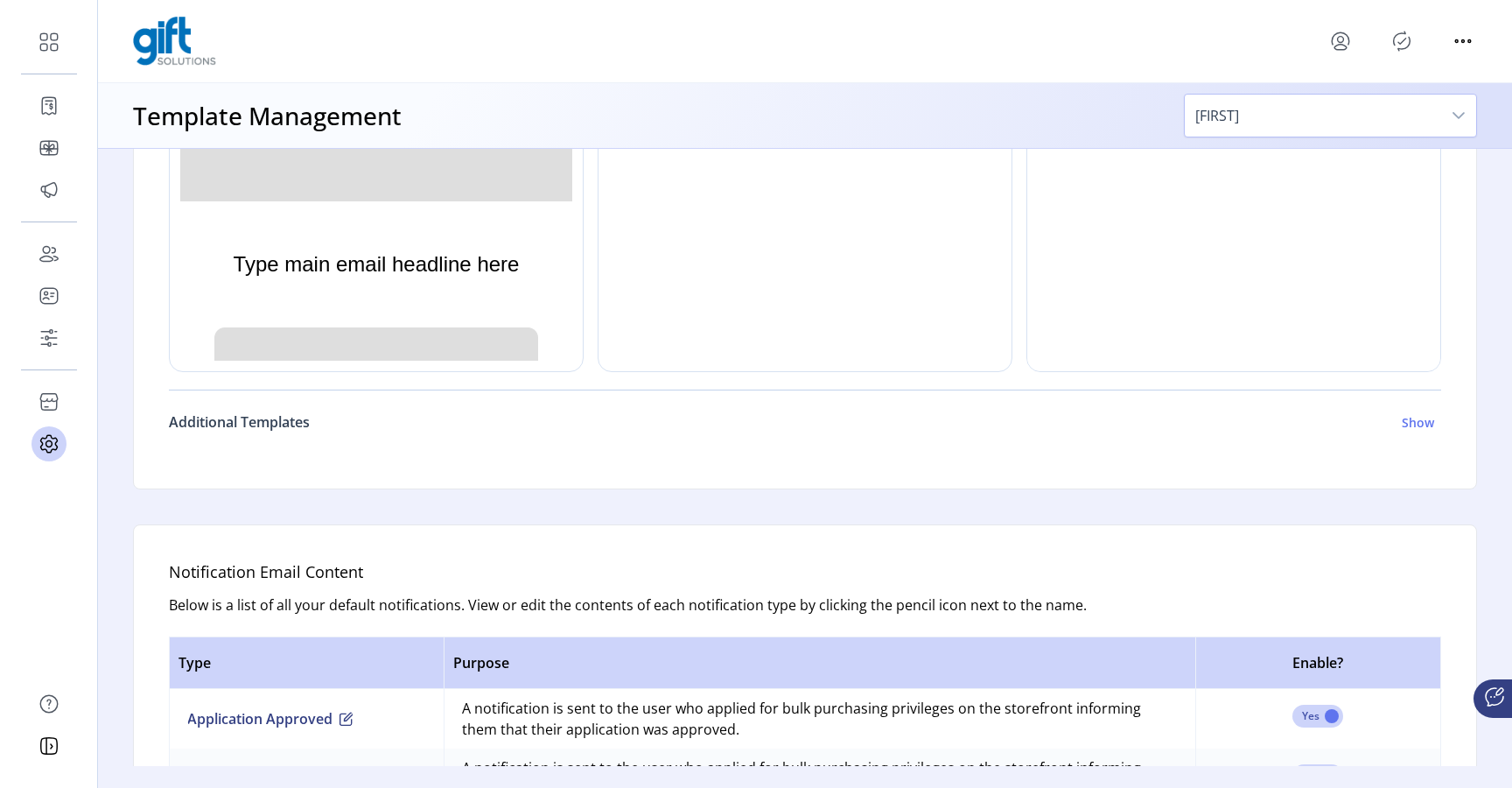 click on "Show" at bounding box center (1418, 422) 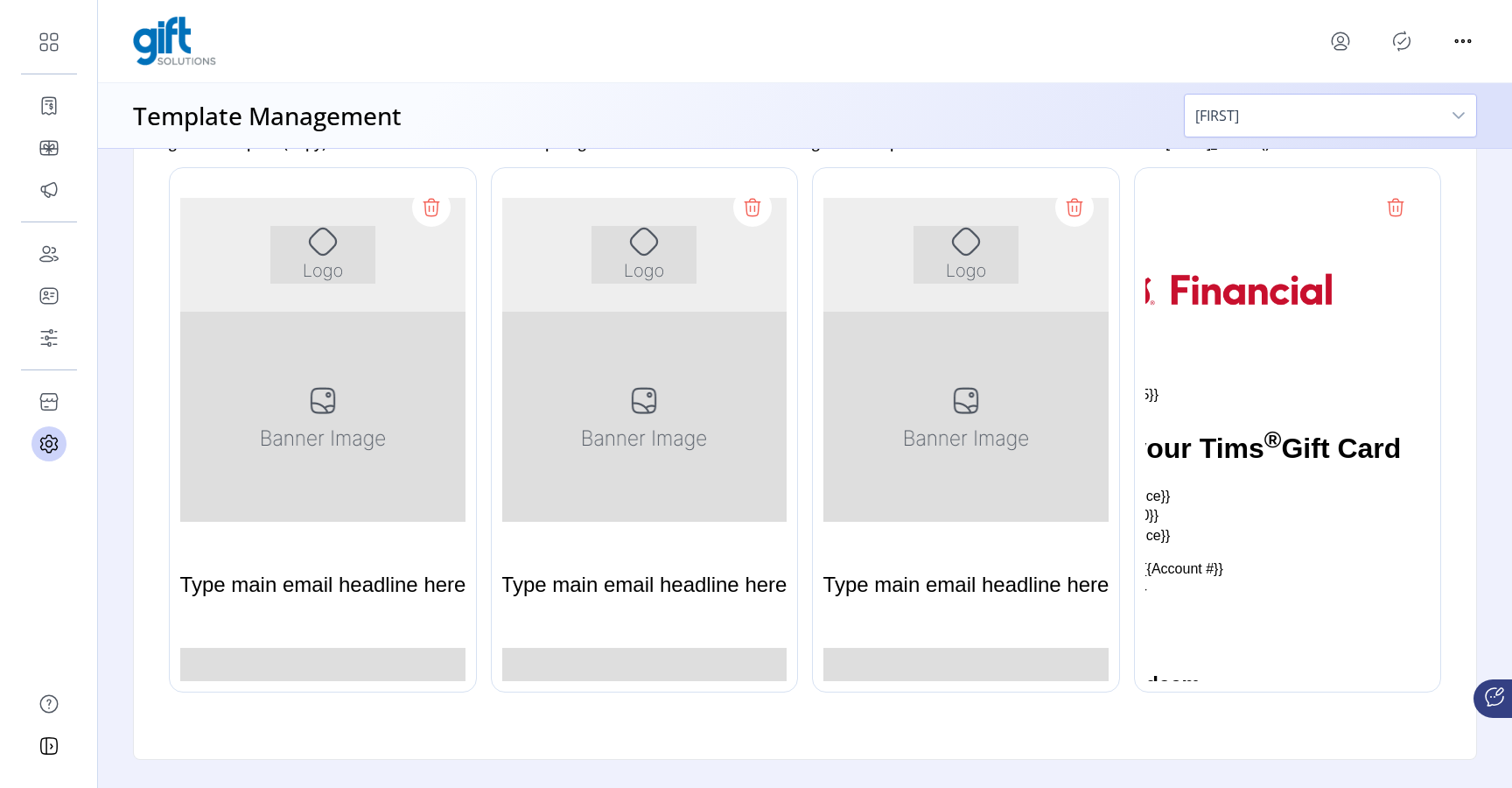 scroll, scrollTop: 1134, scrollLeft: 0, axis: vertical 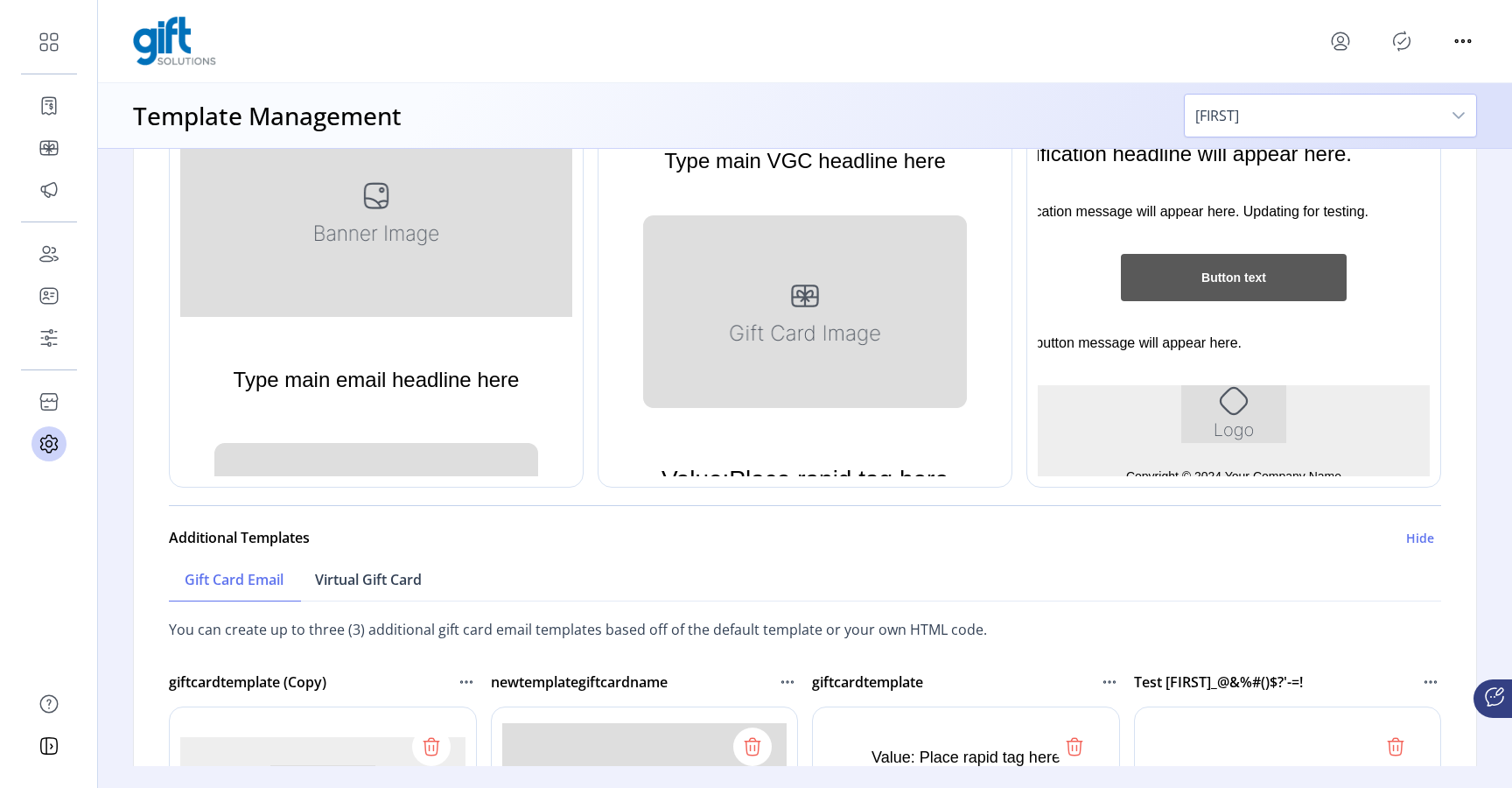 click on "Virtual Gift Card" at bounding box center (368, 580) 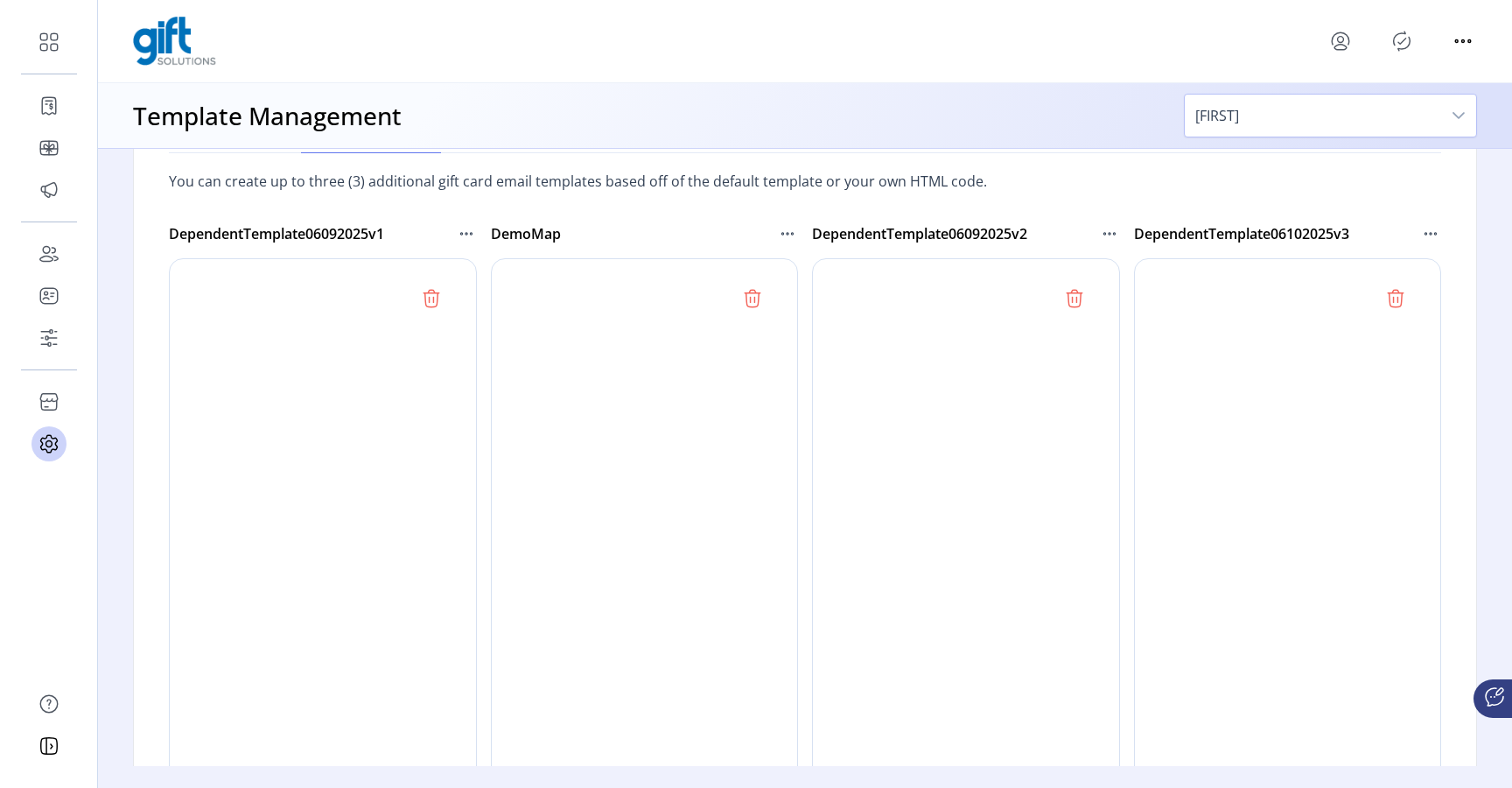 scroll, scrollTop: 1035, scrollLeft: 0, axis: vertical 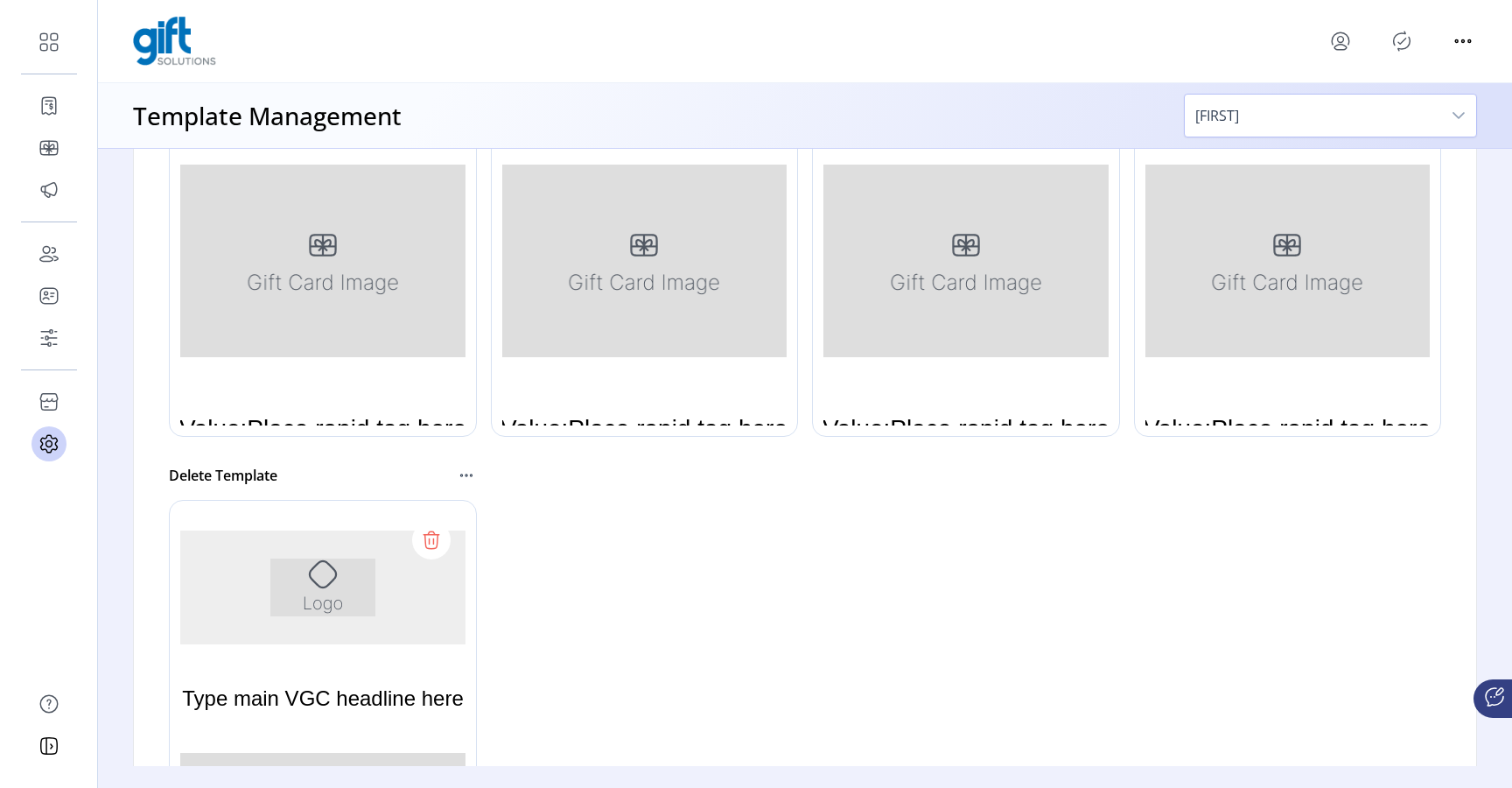 click 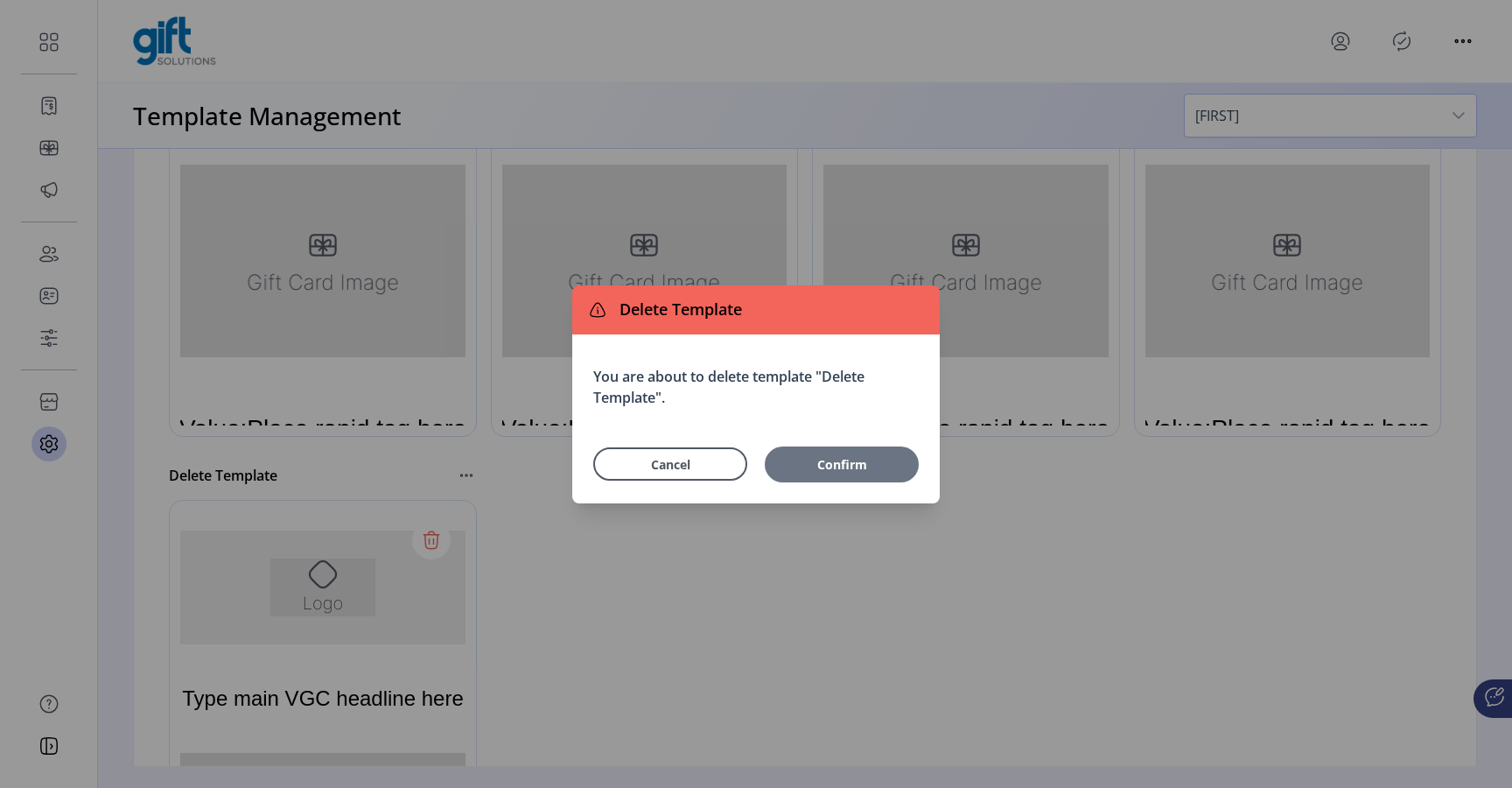 click on "Confirm" at bounding box center [842, 464] 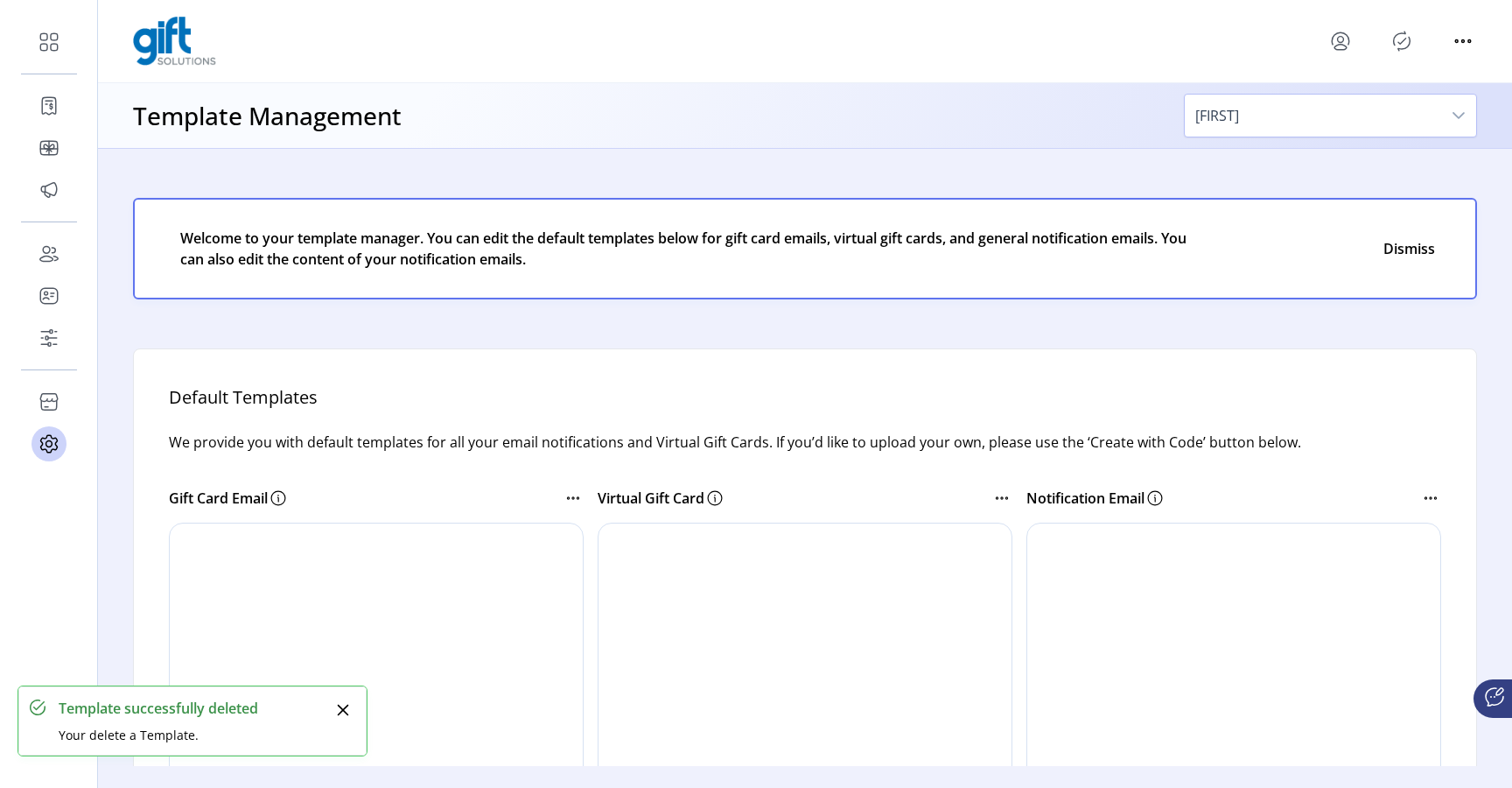 scroll, scrollTop: 0, scrollLeft: 0, axis: both 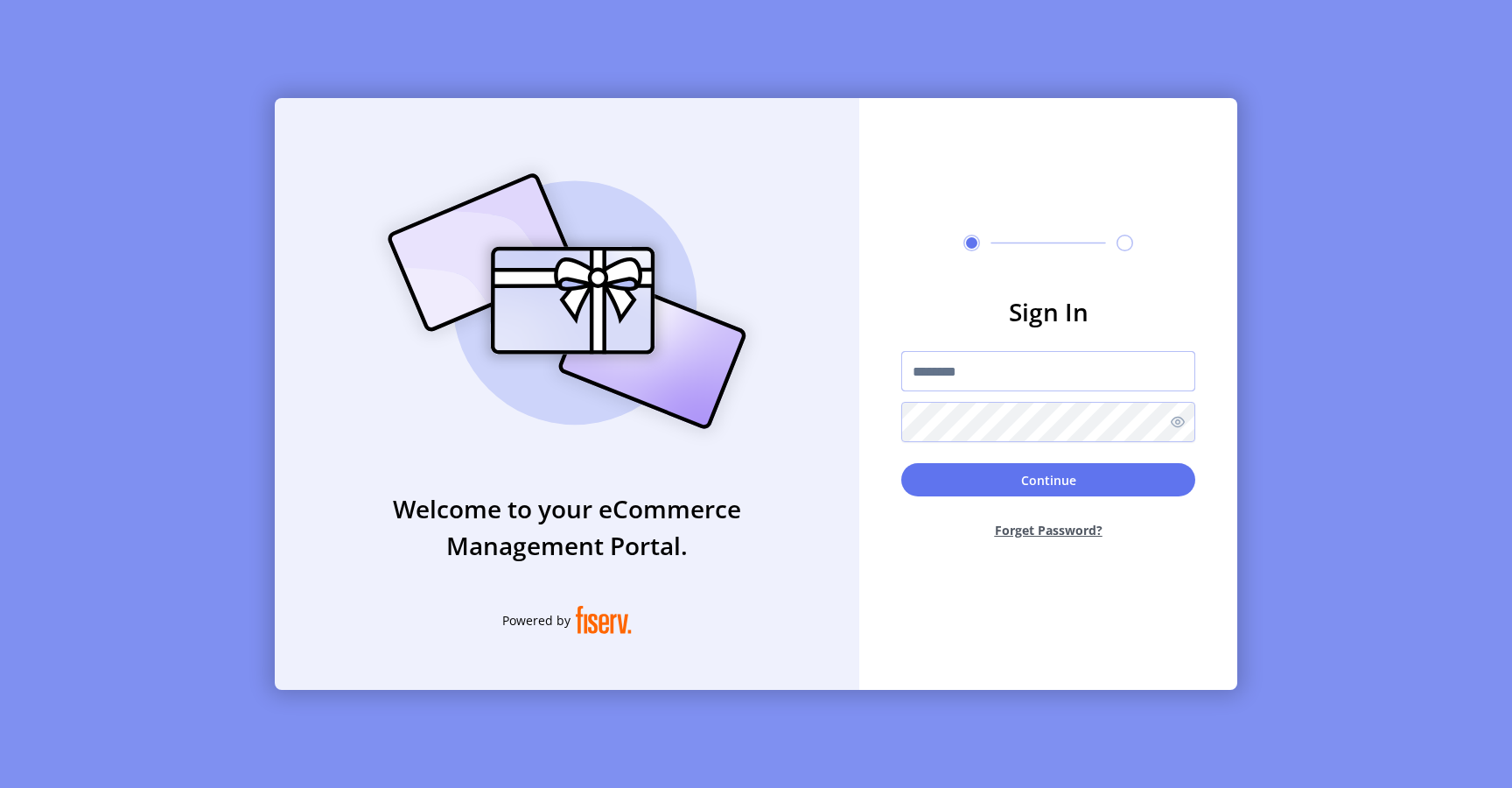 click at bounding box center (1048, 371) 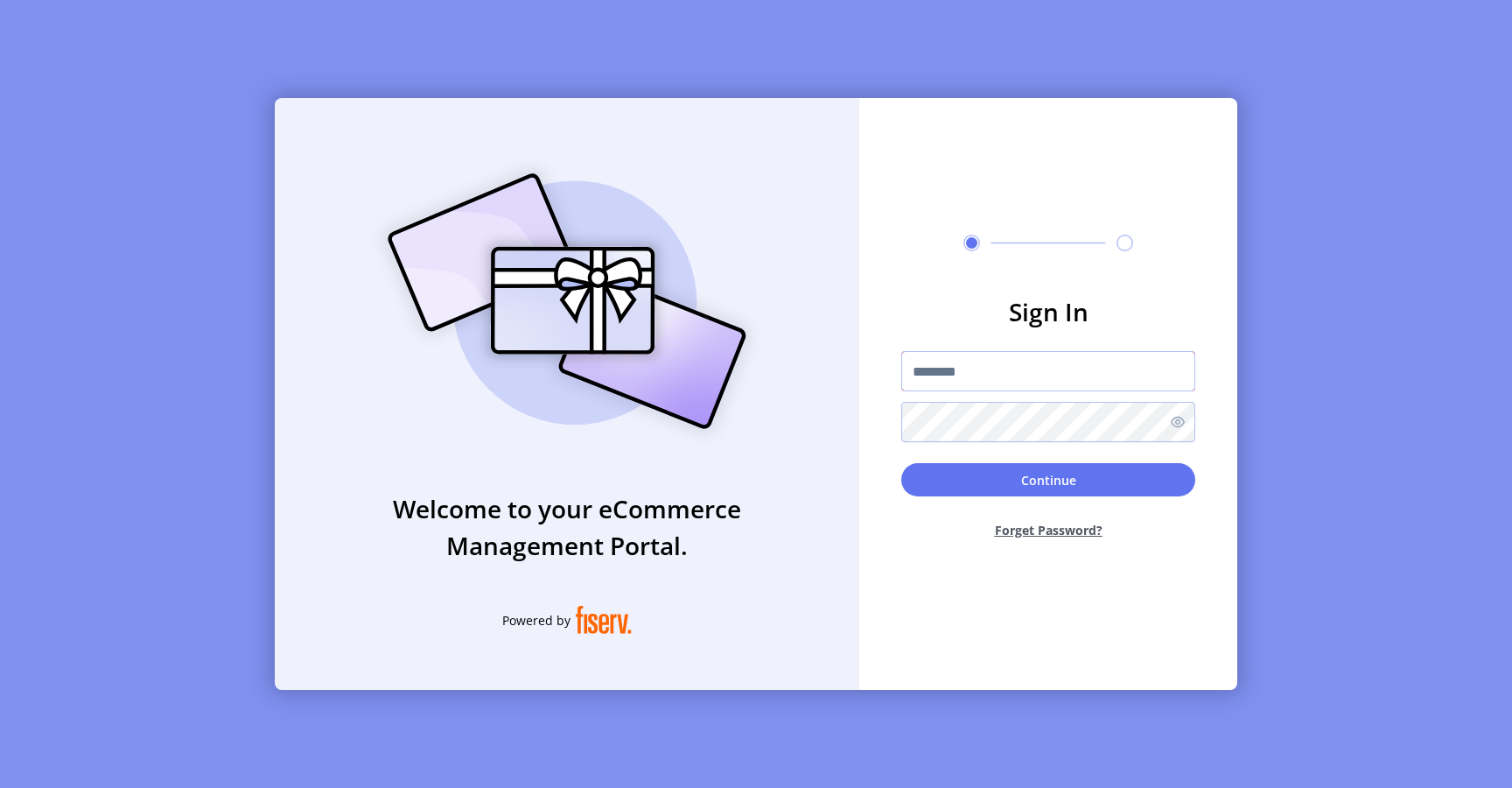 type on "**********" 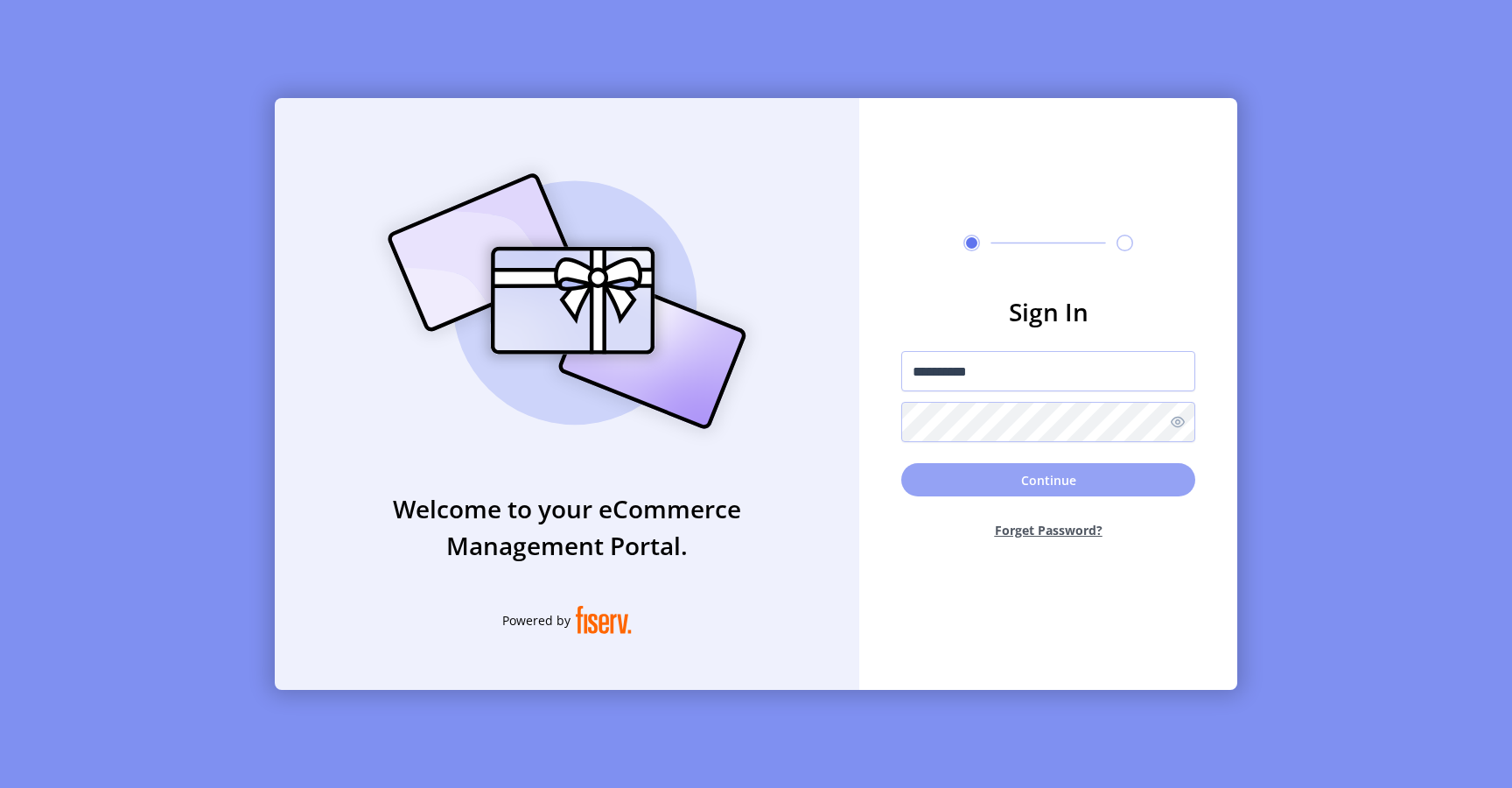 click on "Continue" 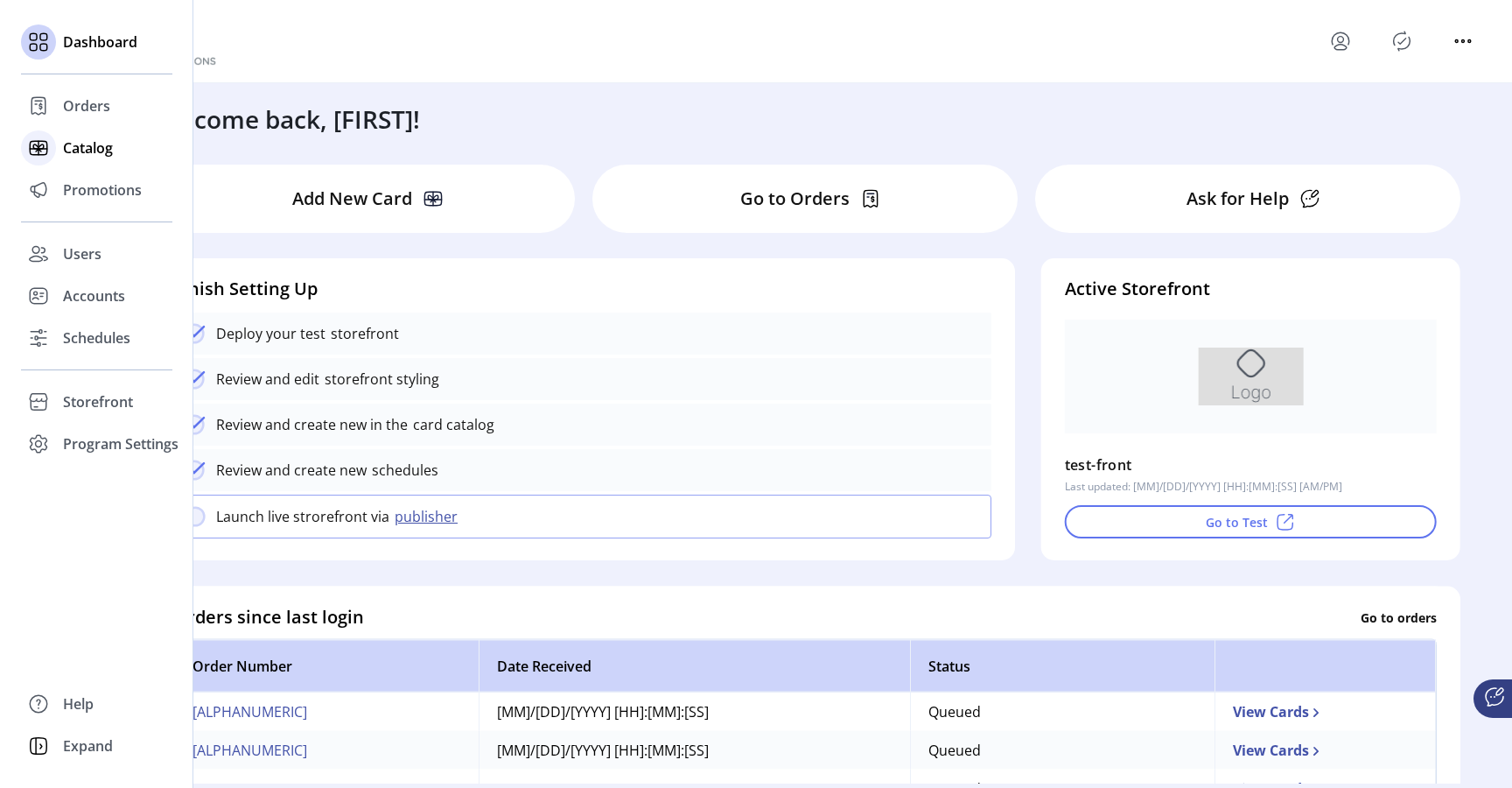 click on "Catalog" 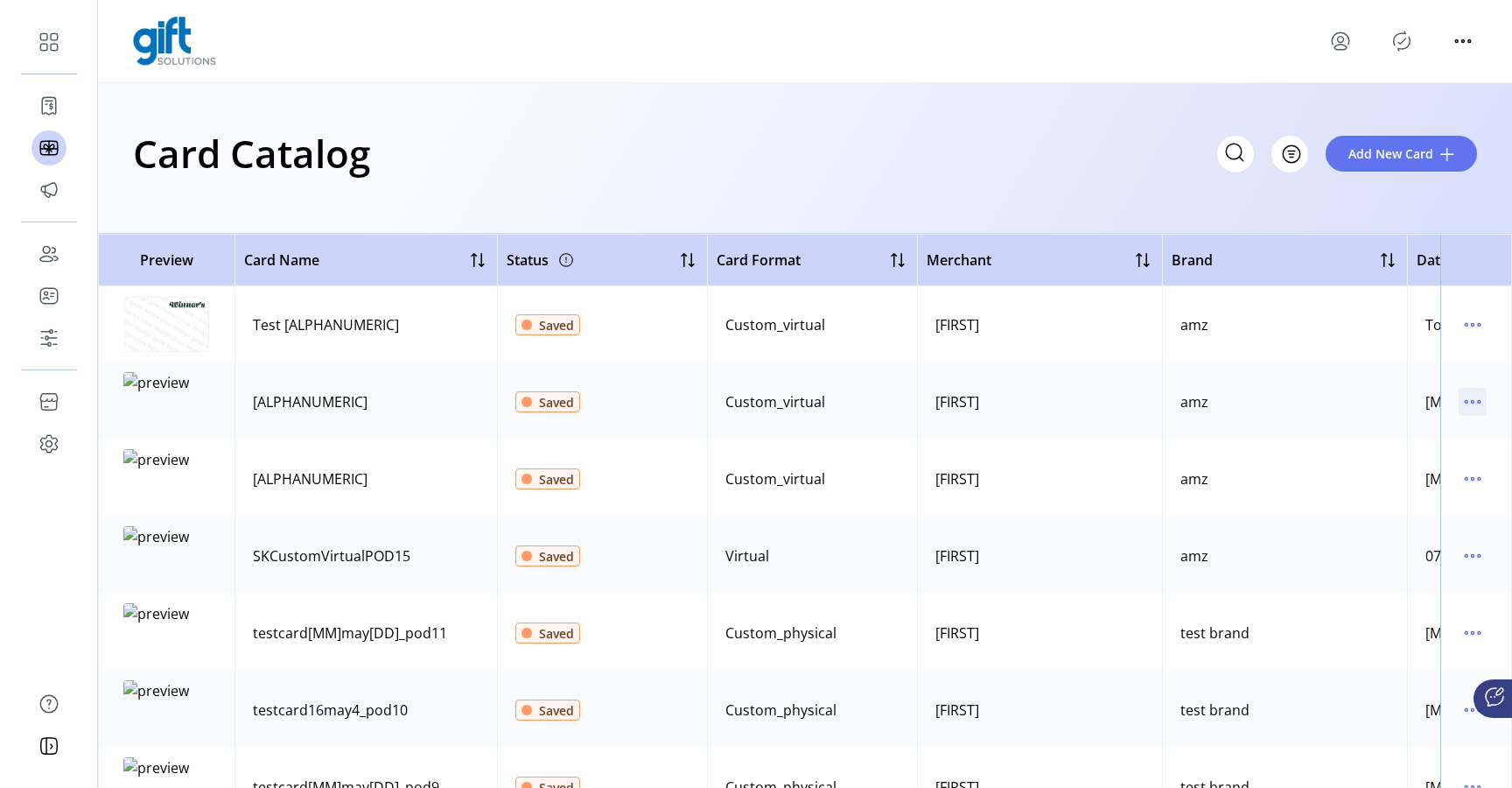 click 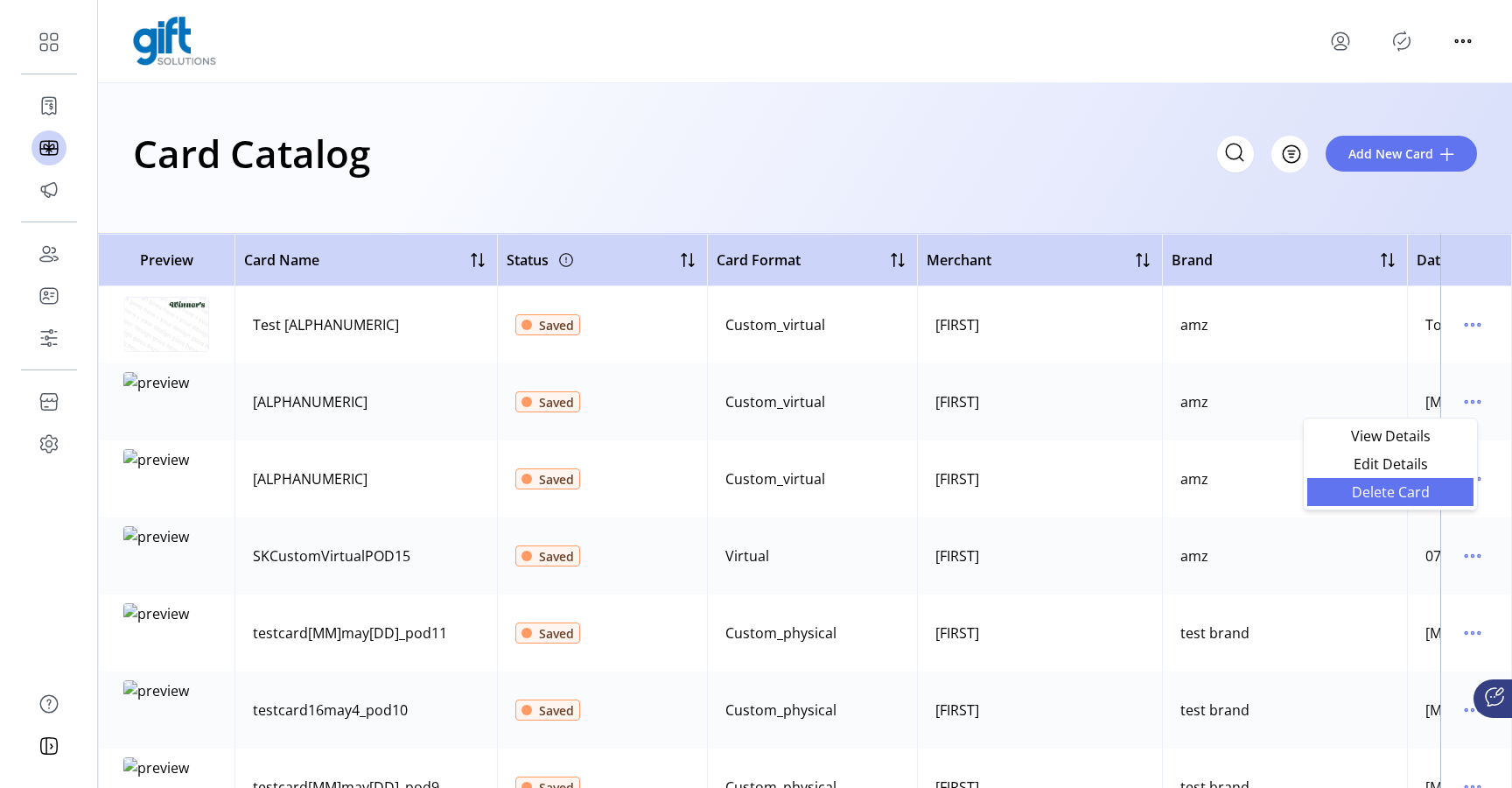 click on "Delete Card" at bounding box center (1390, 492) 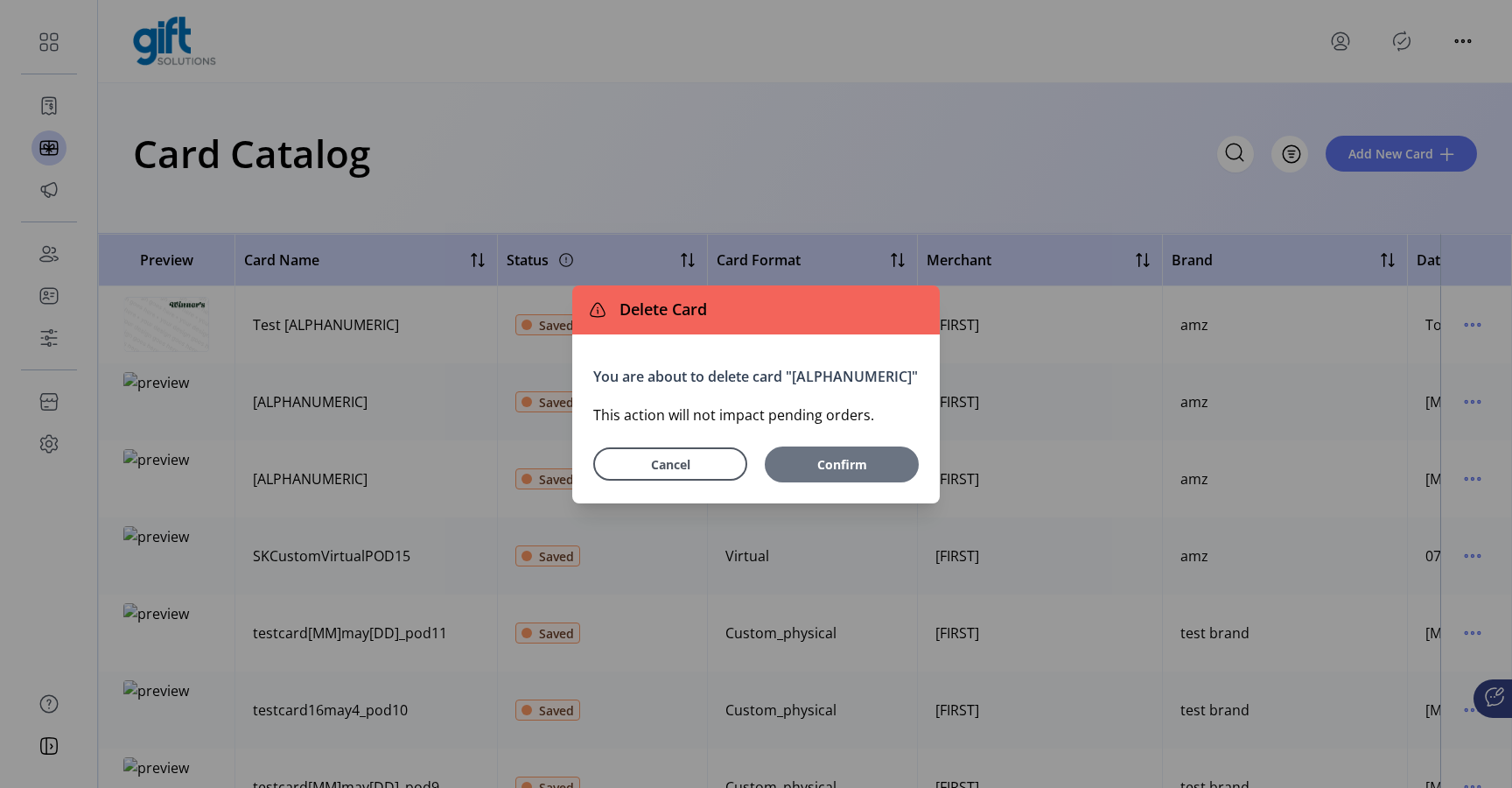 click on "Confirm" at bounding box center (842, 464) 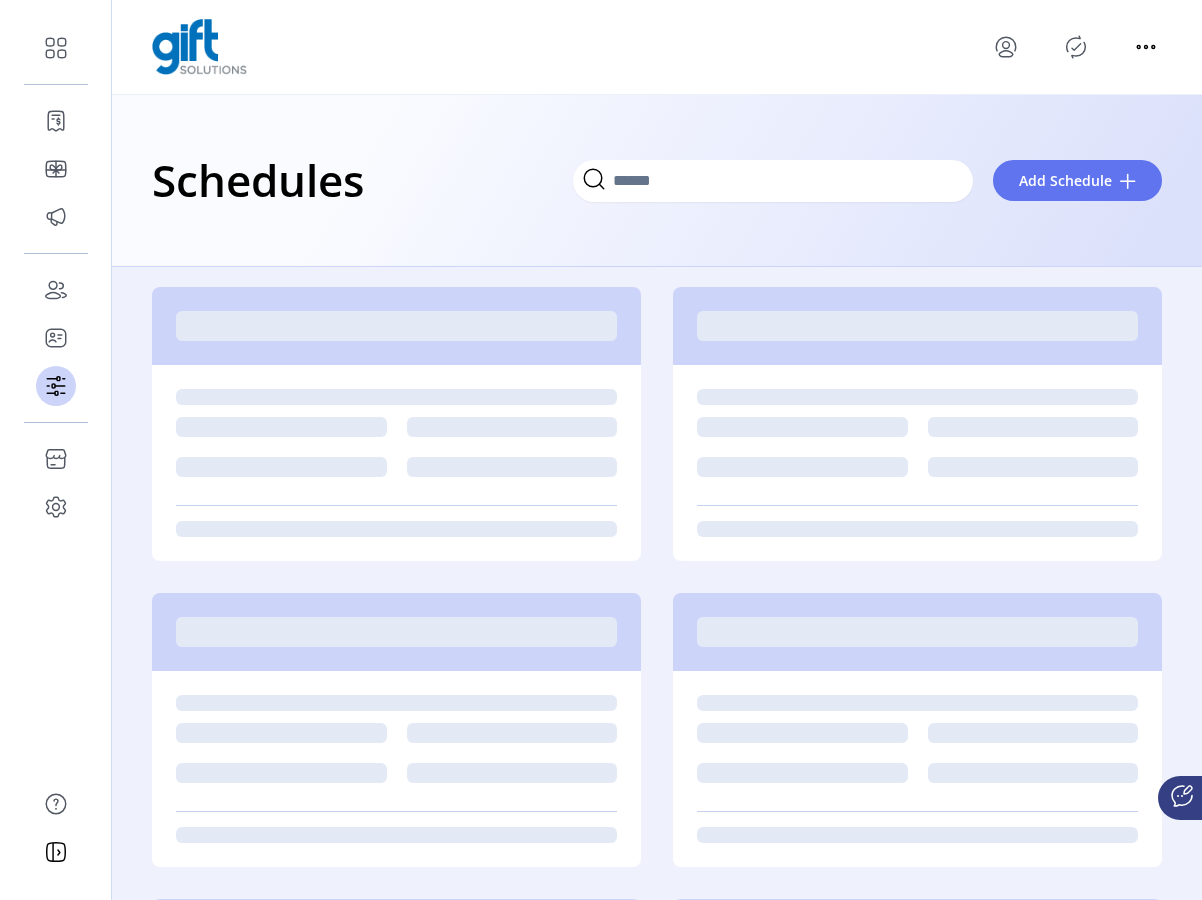 scroll, scrollTop: 0, scrollLeft: 0, axis: both 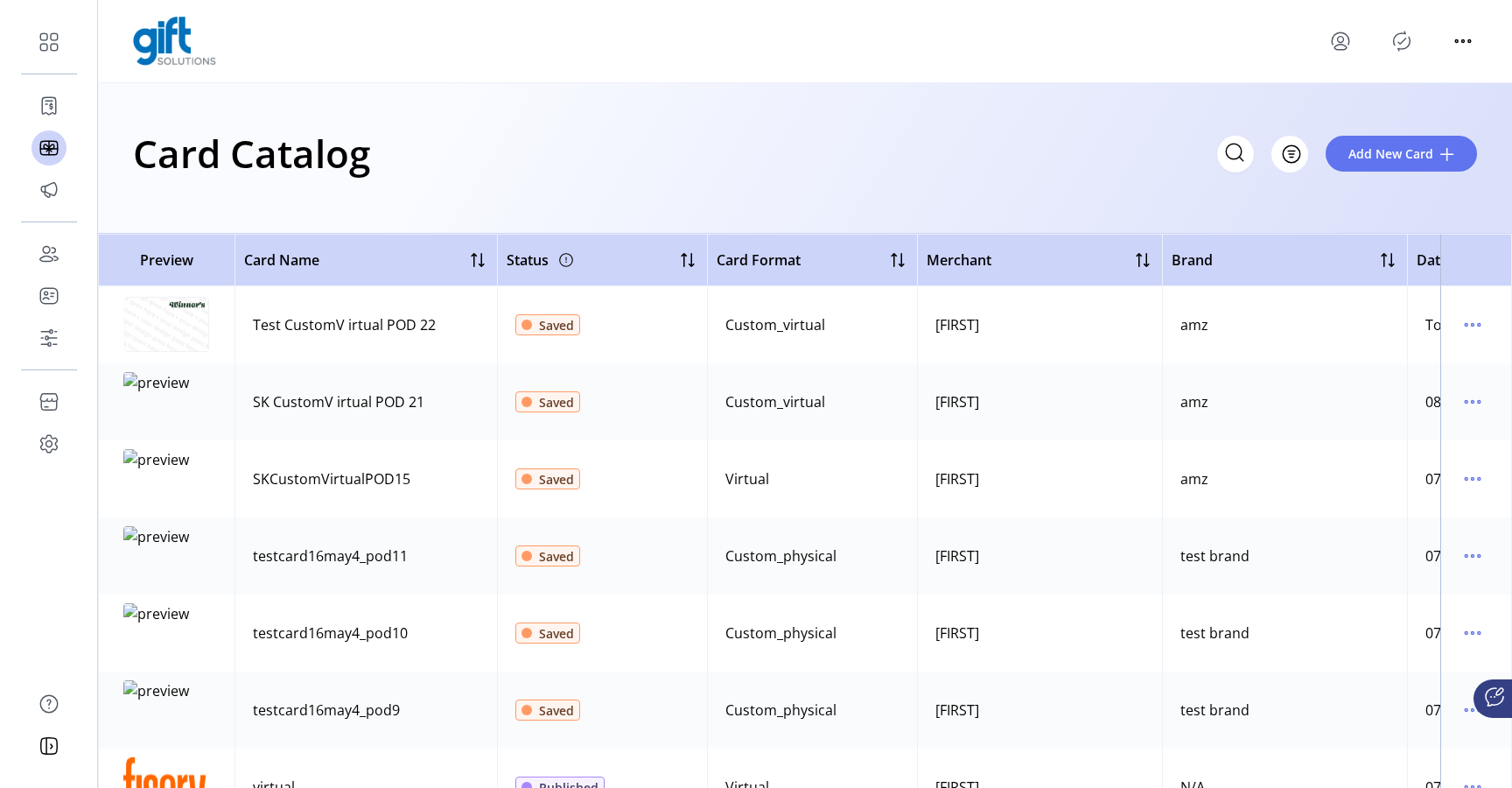 click 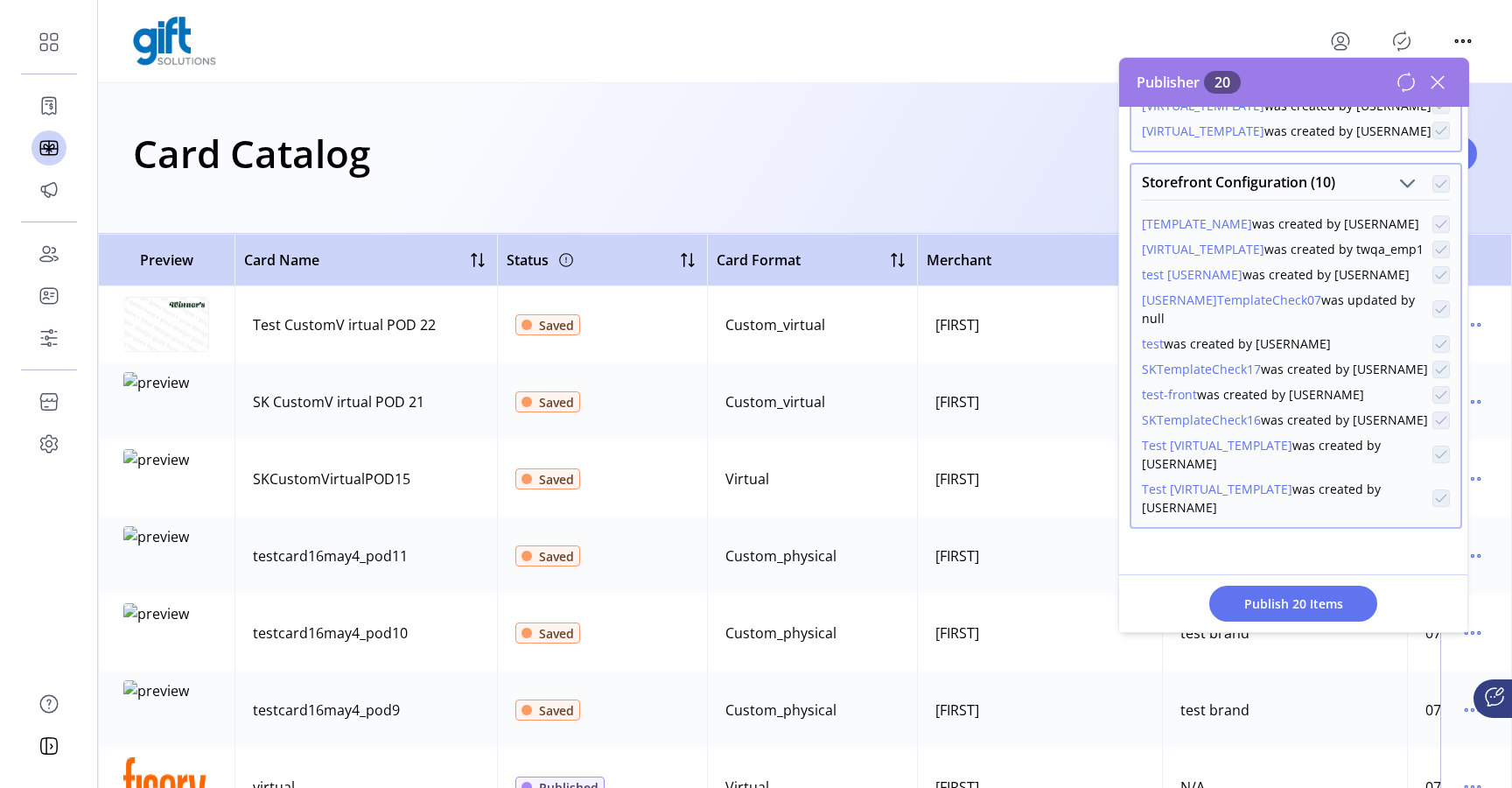 scroll, scrollTop: 634, scrollLeft: 0, axis: vertical 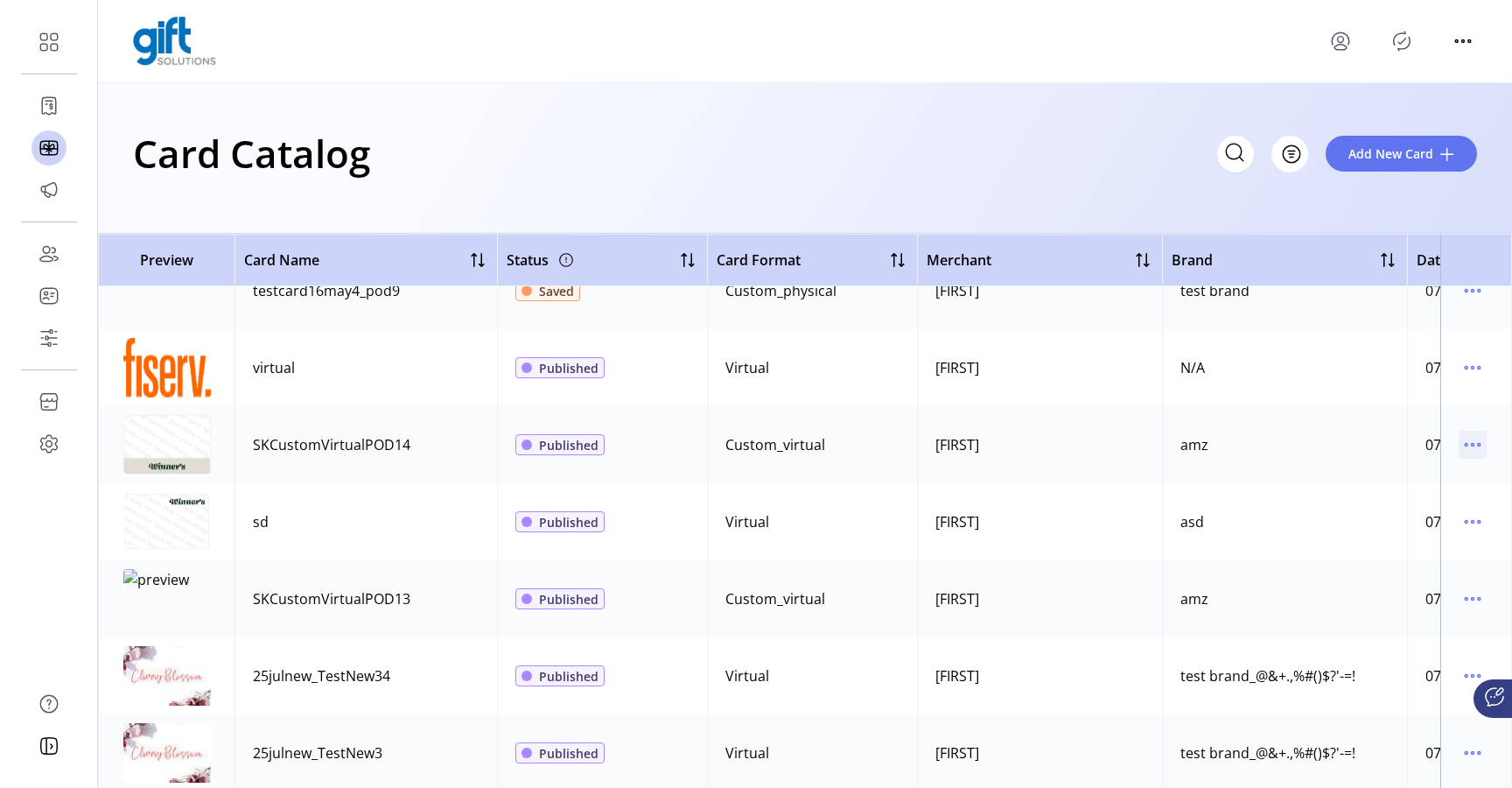 click 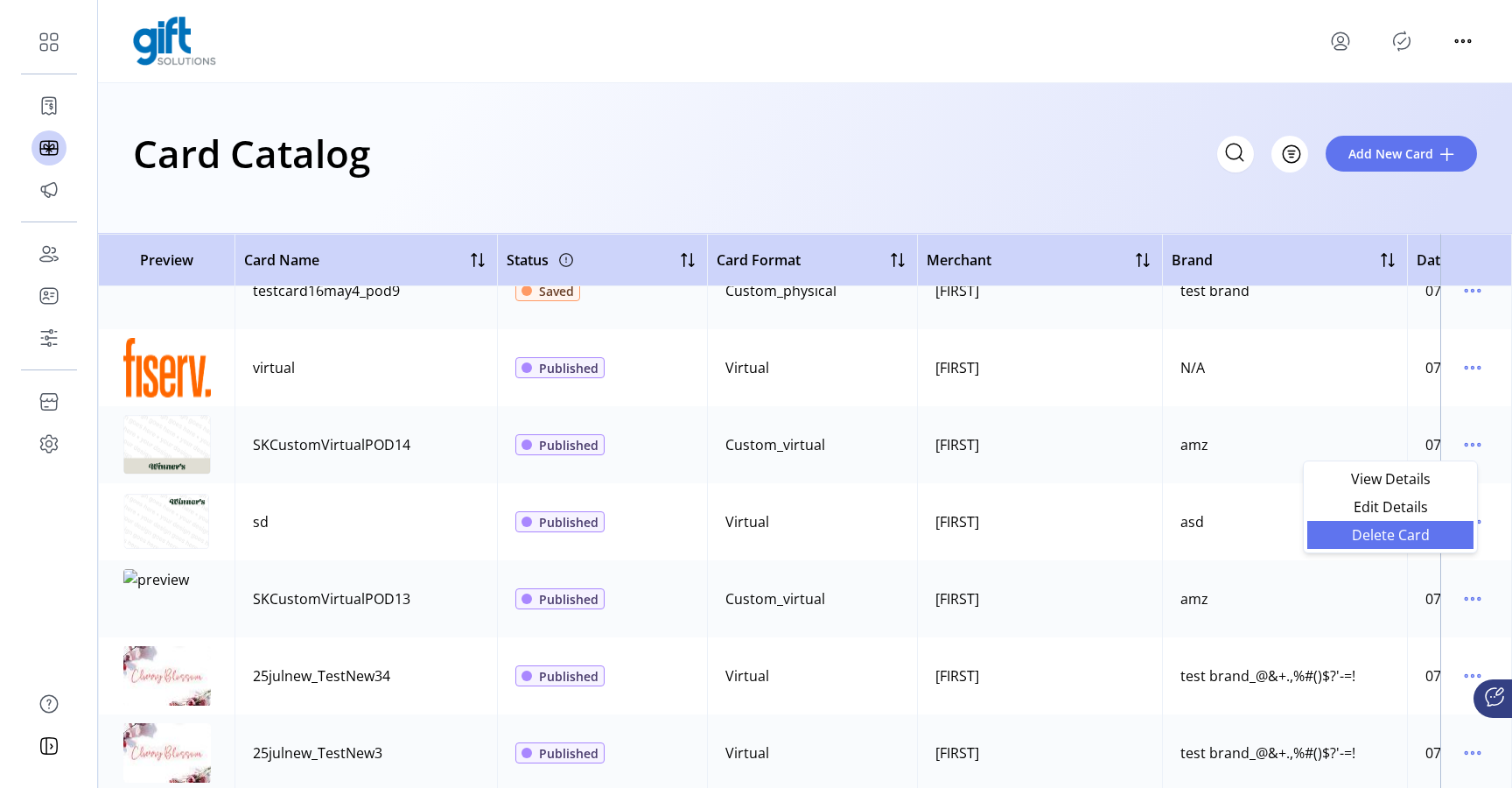 click on "Delete Card" at bounding box center [1390, 535] 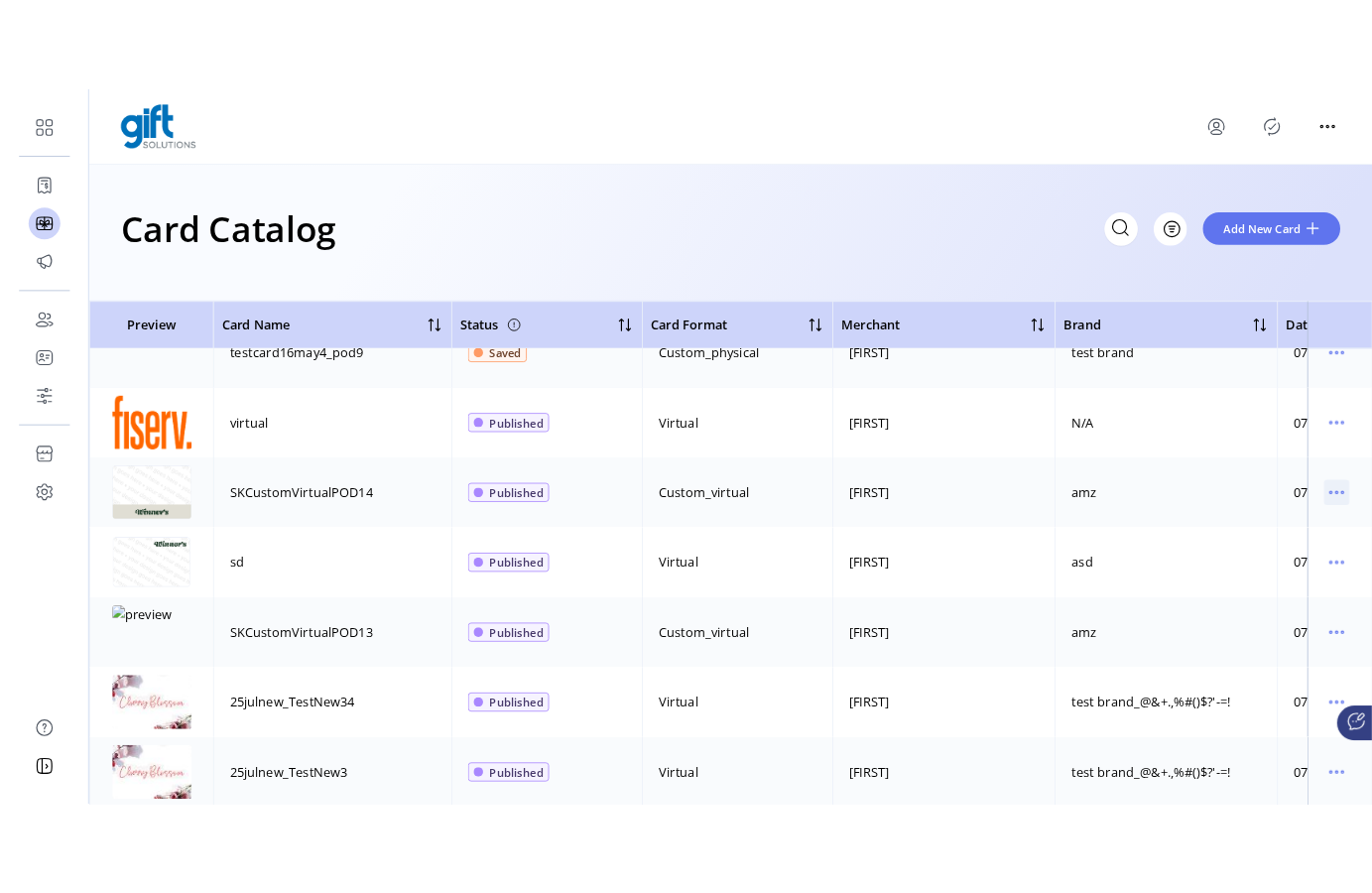 scroll, scrollTop: 480, scrollLeft: 0, axis: vertical 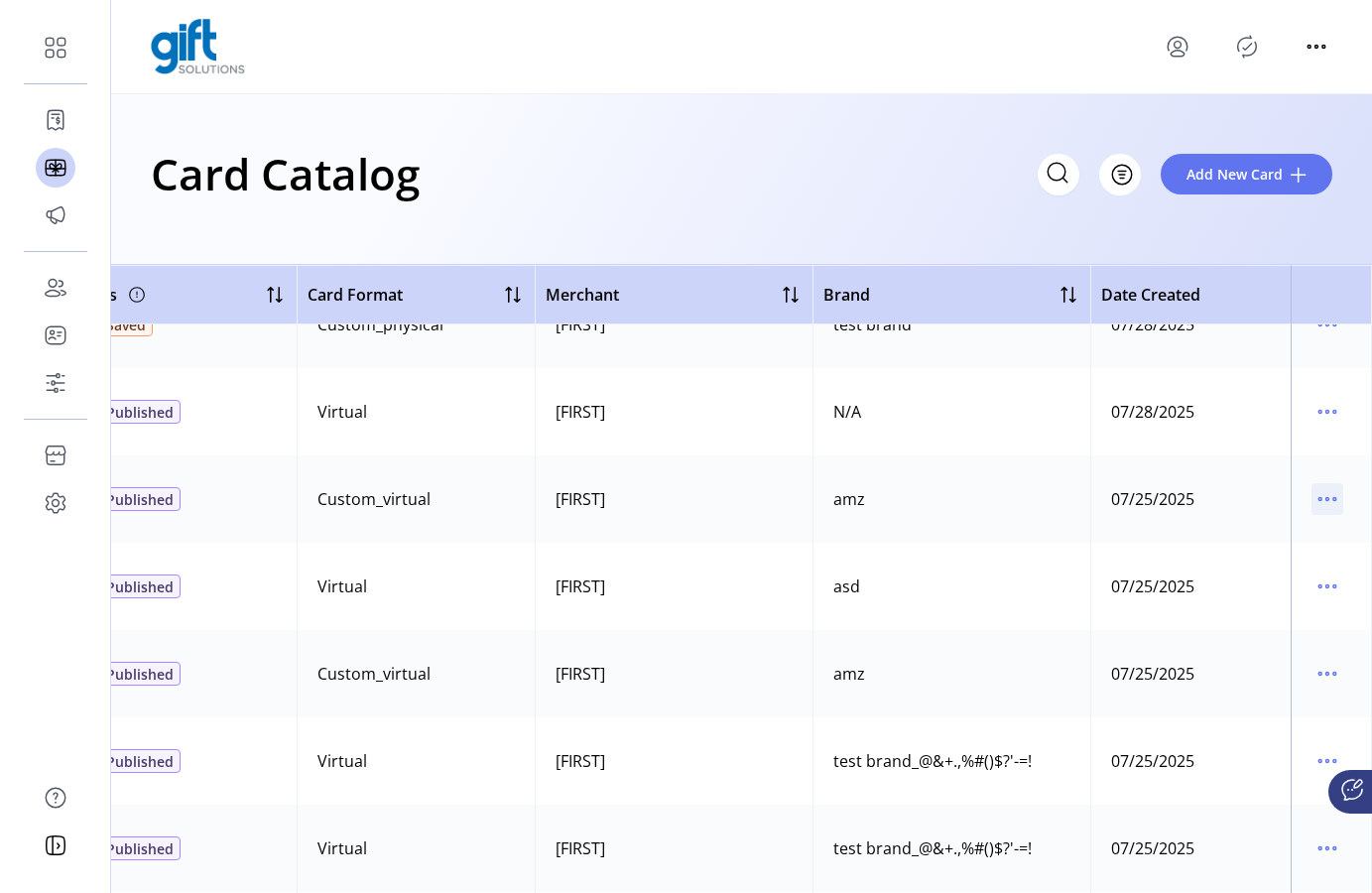 click 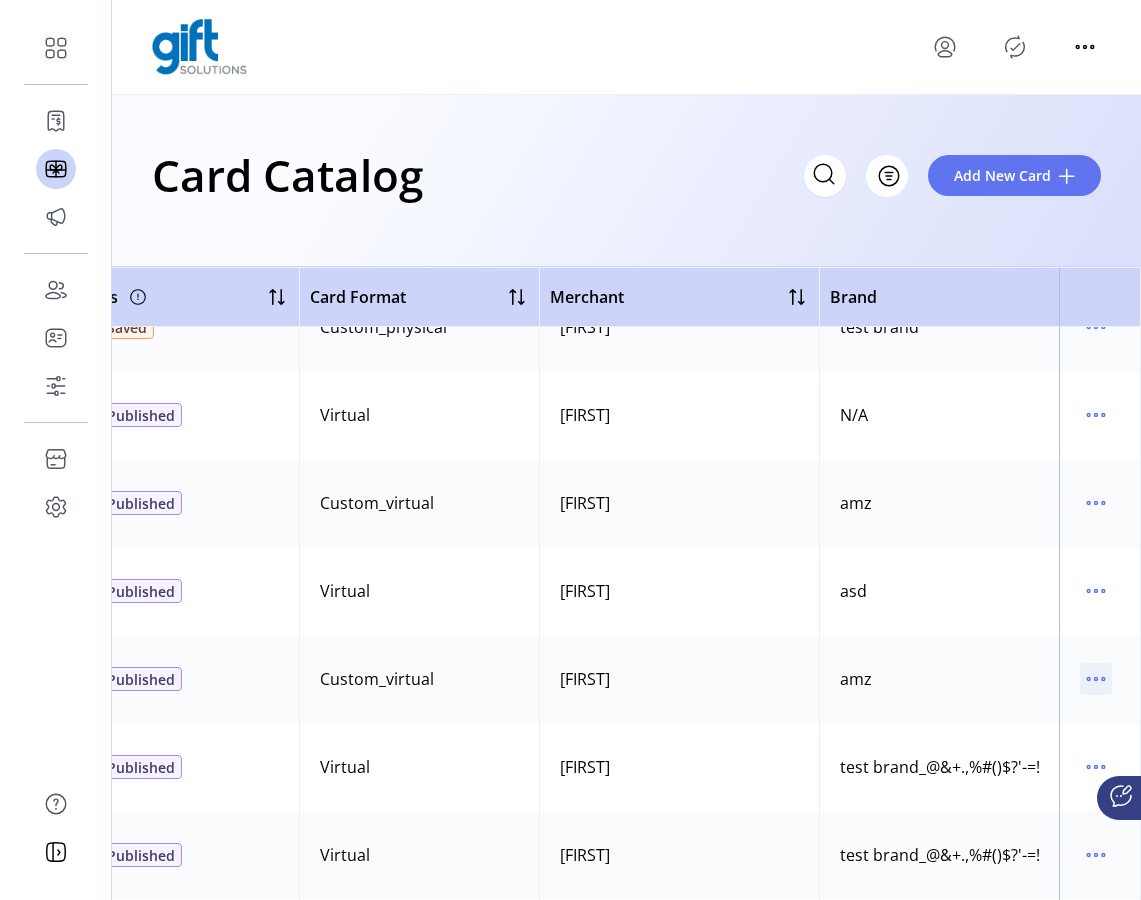 click 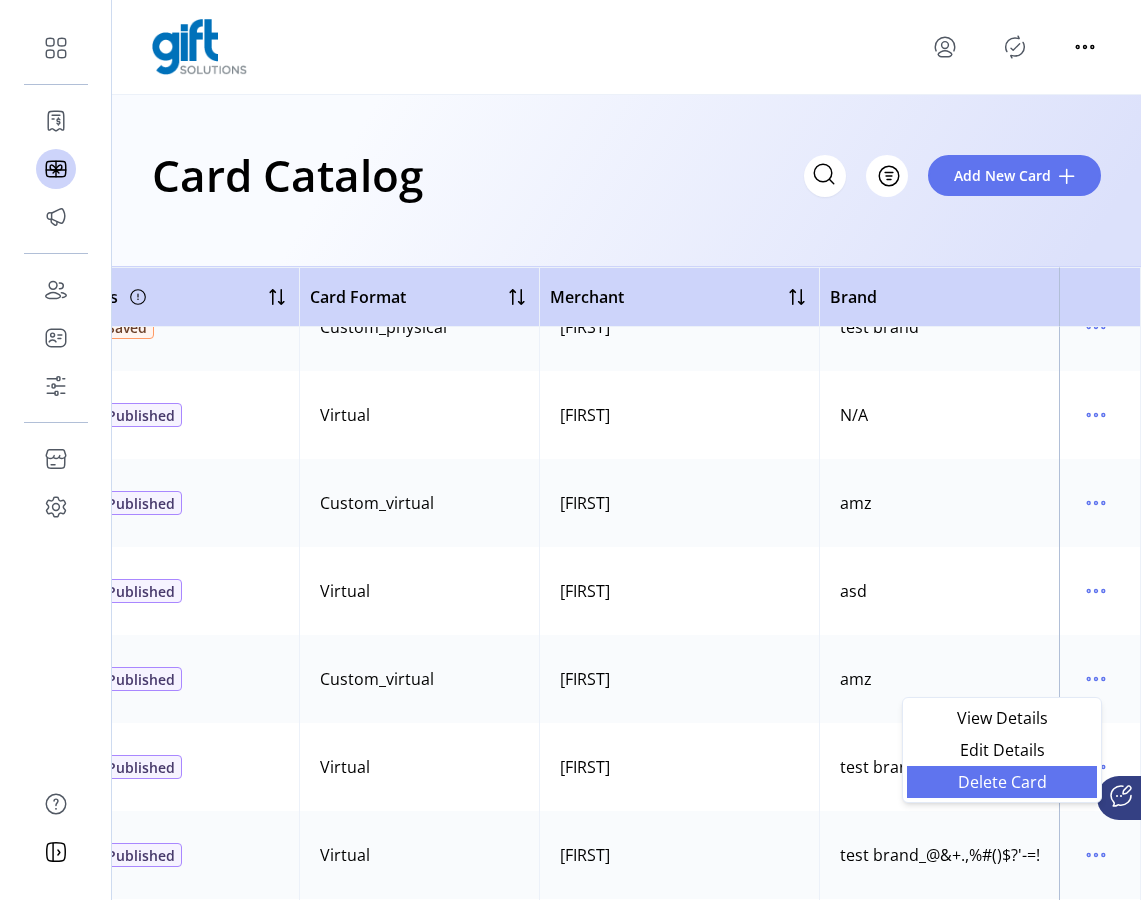click on "Delete Card" at bounding box center [1002, 782] 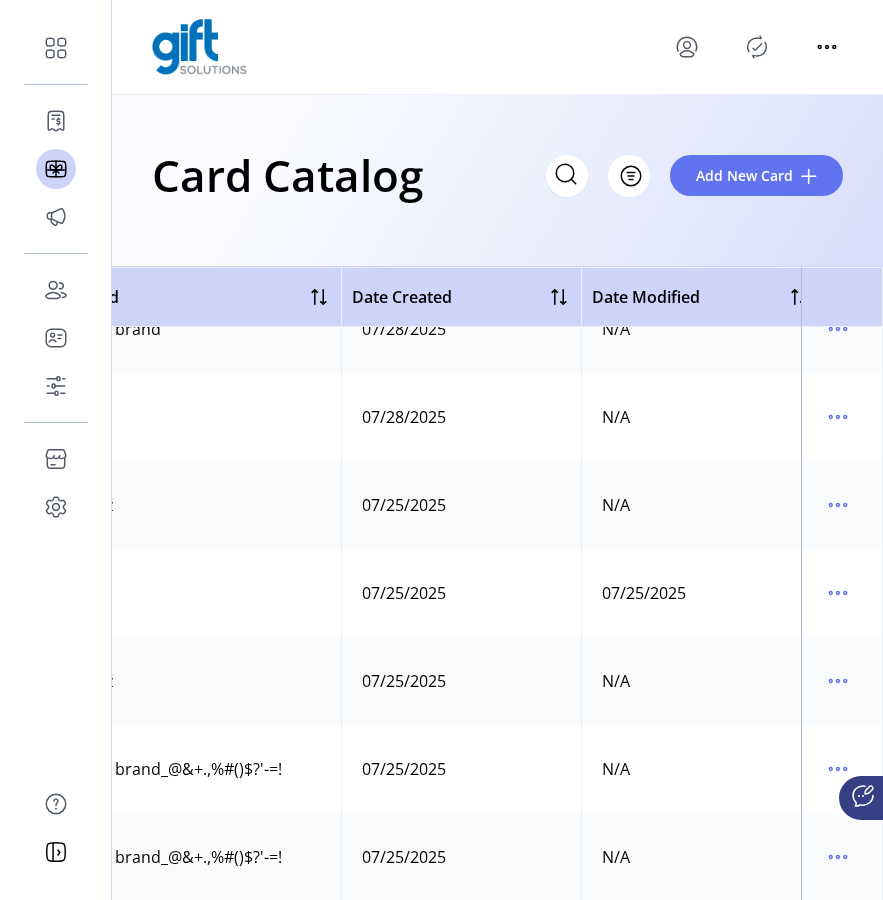 scroll, scrollTop: 482, scrollLeft: 1297, axis: both 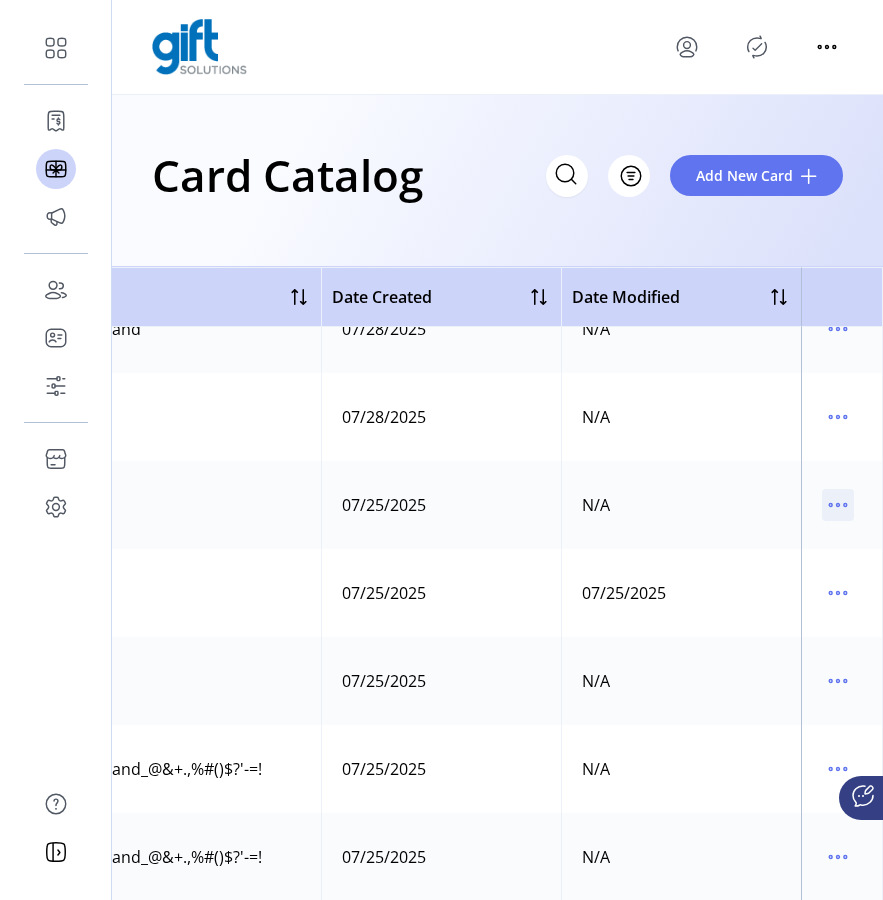 click 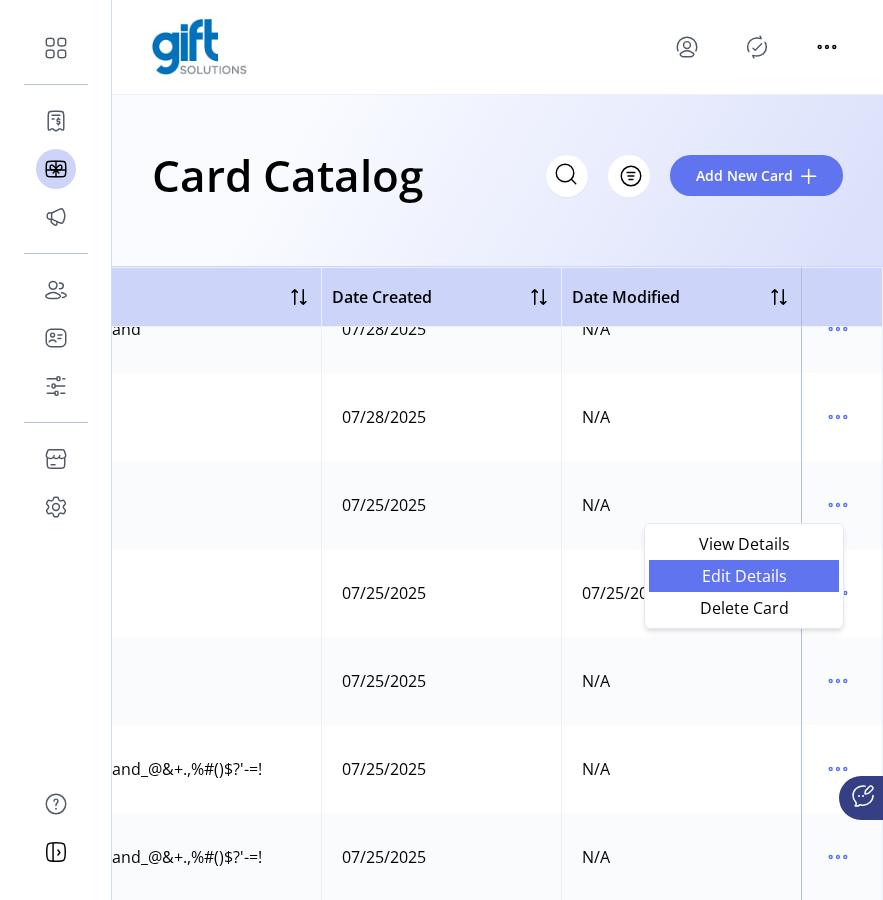 click on "Edit Details" at bounding box center (744, 576) 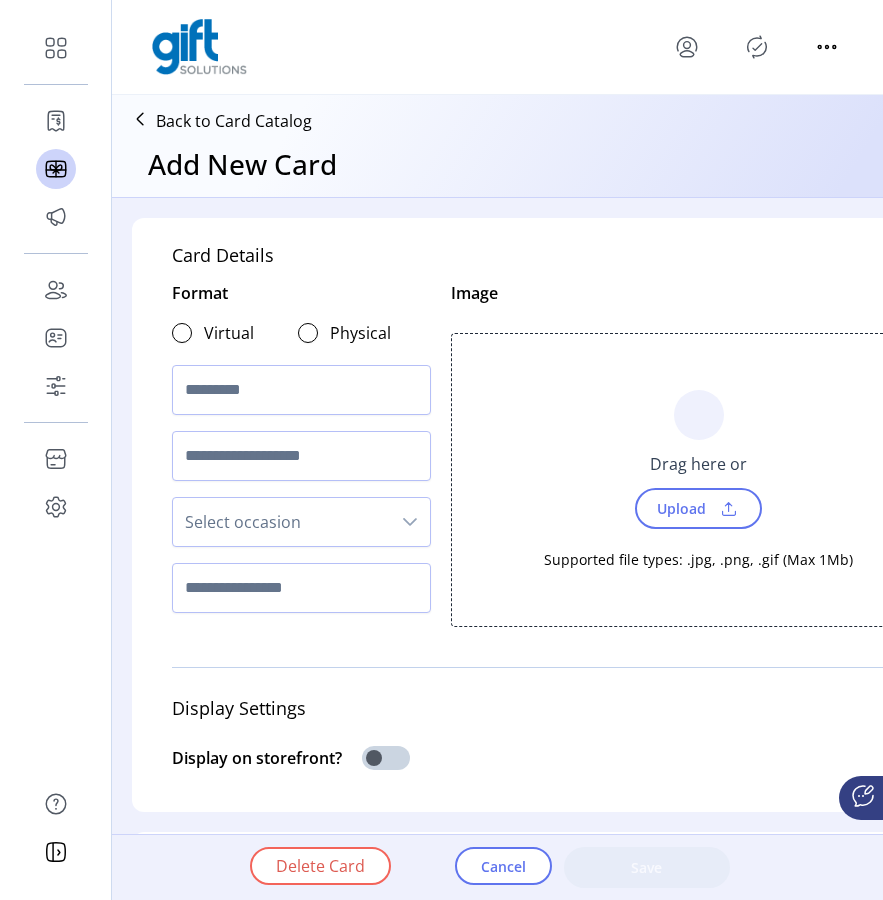 type on "**********" 